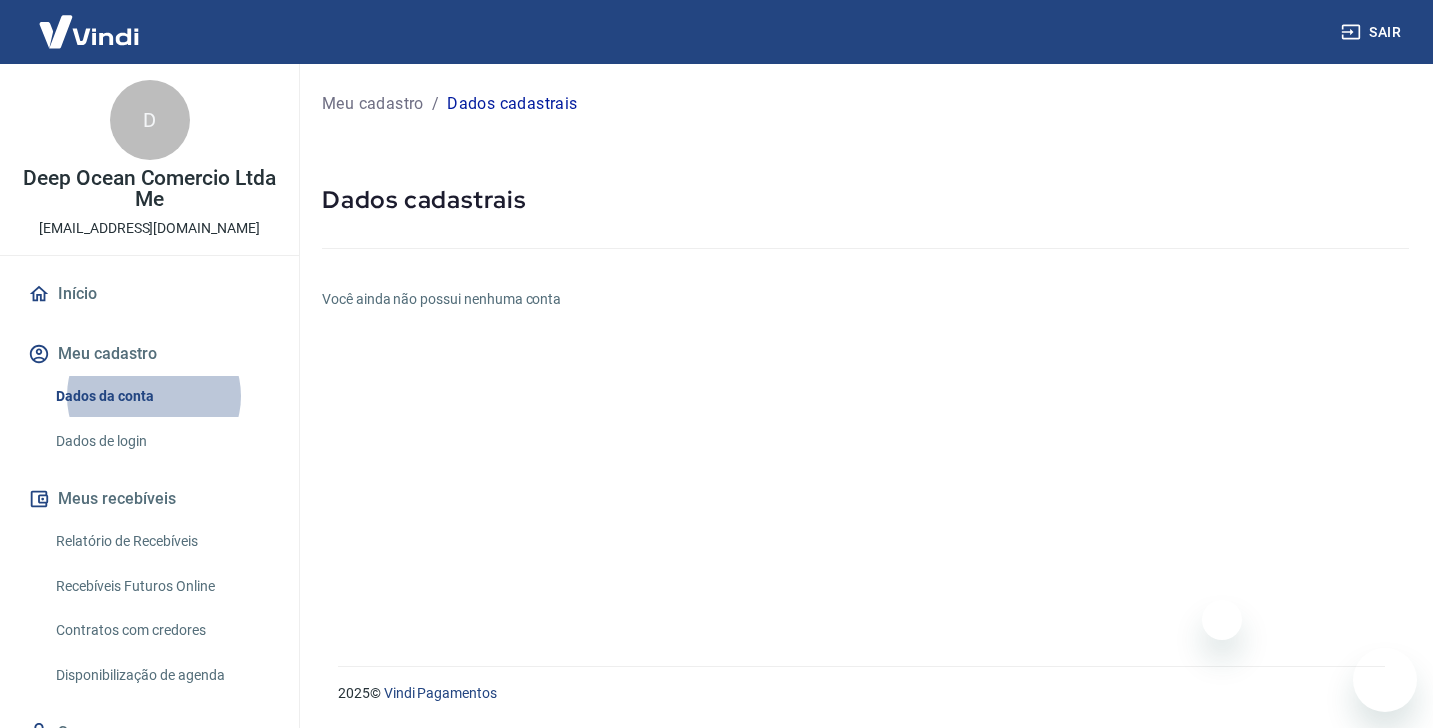 scroll, scrollTop: 0, scrollLeft: 0, axis: both 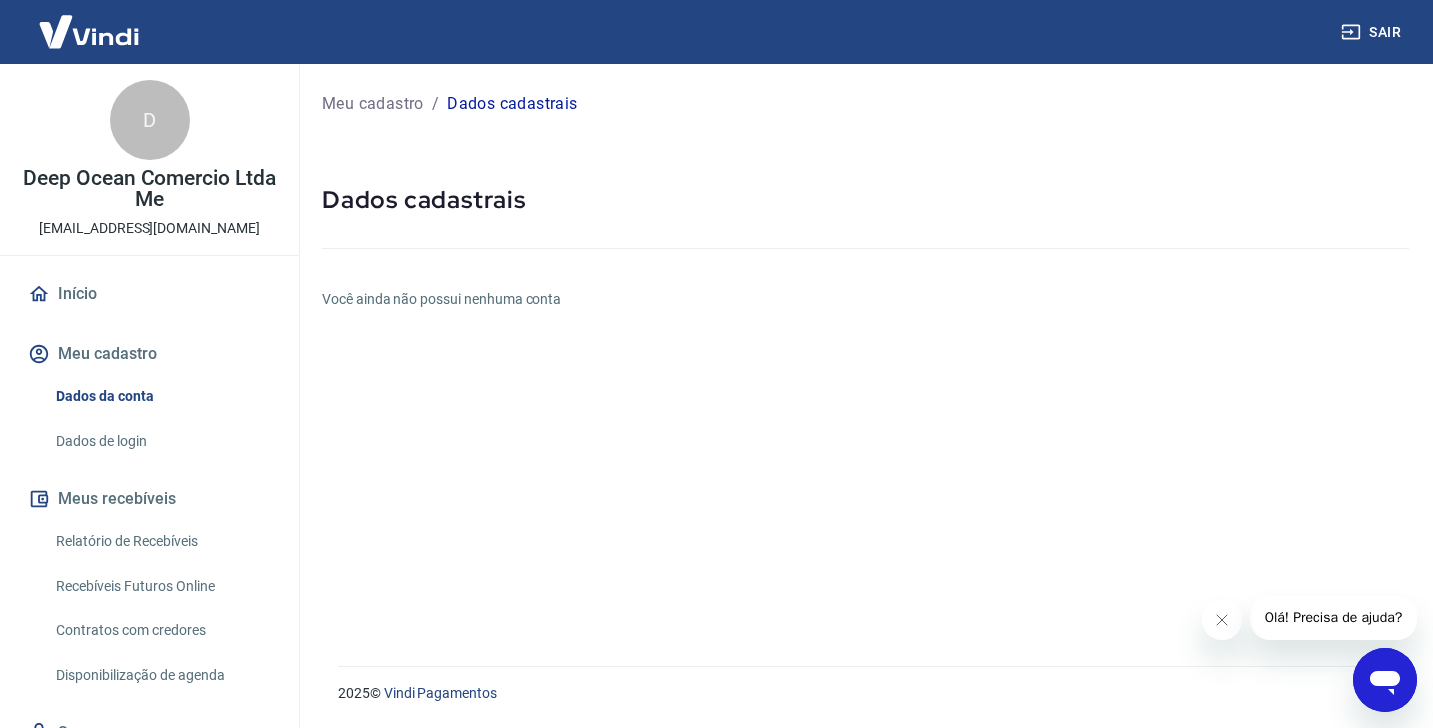 click on "Meu cadastro" at bounding box center (149, 354) 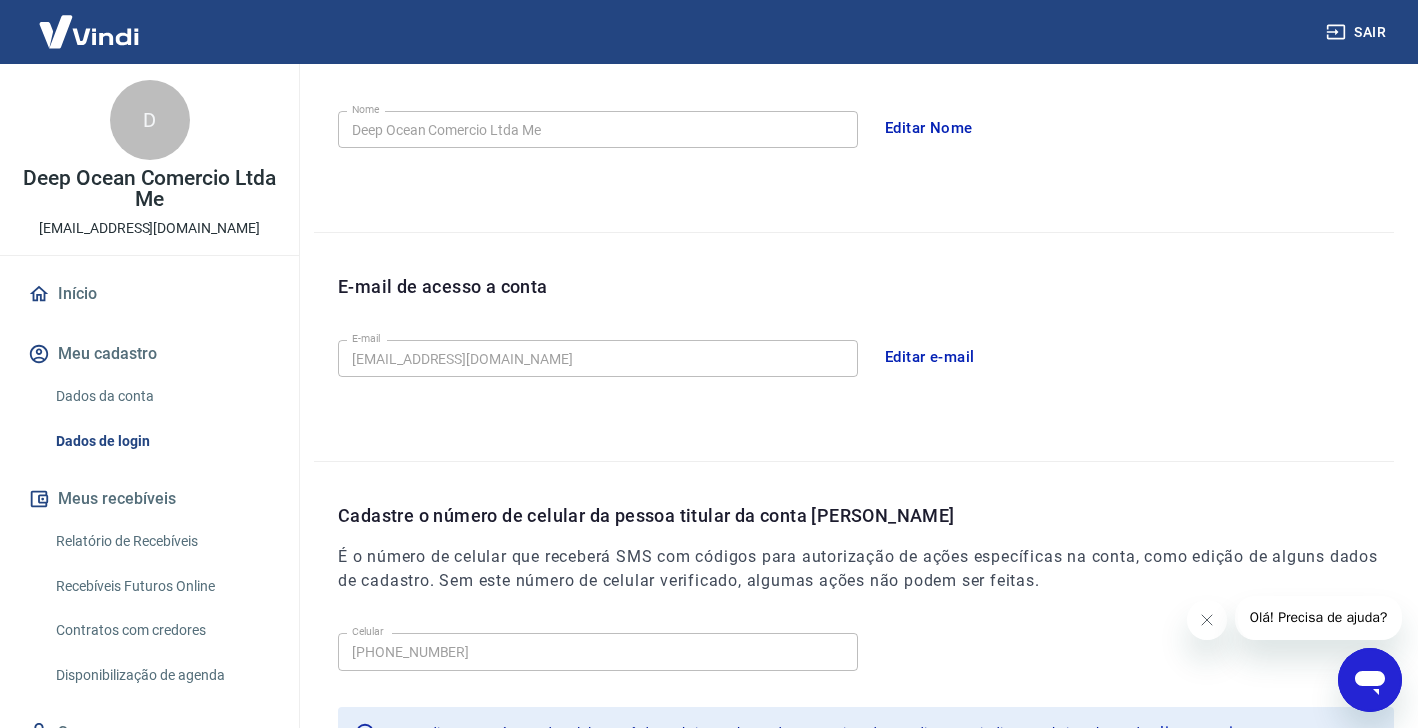 scroll, scrollTop: 361, scrollLeft: 0, axis: vertical 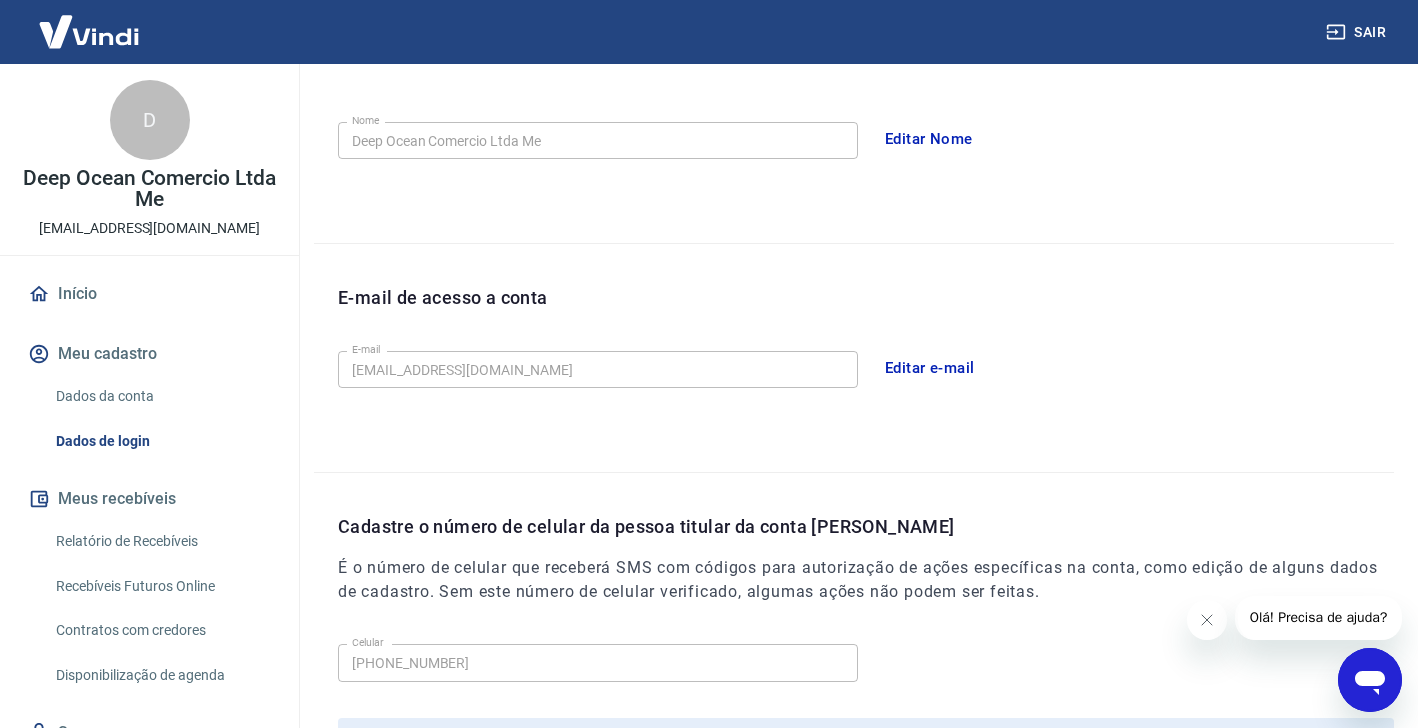 click on "Editar e-mail" at bounding box center (930, 368) 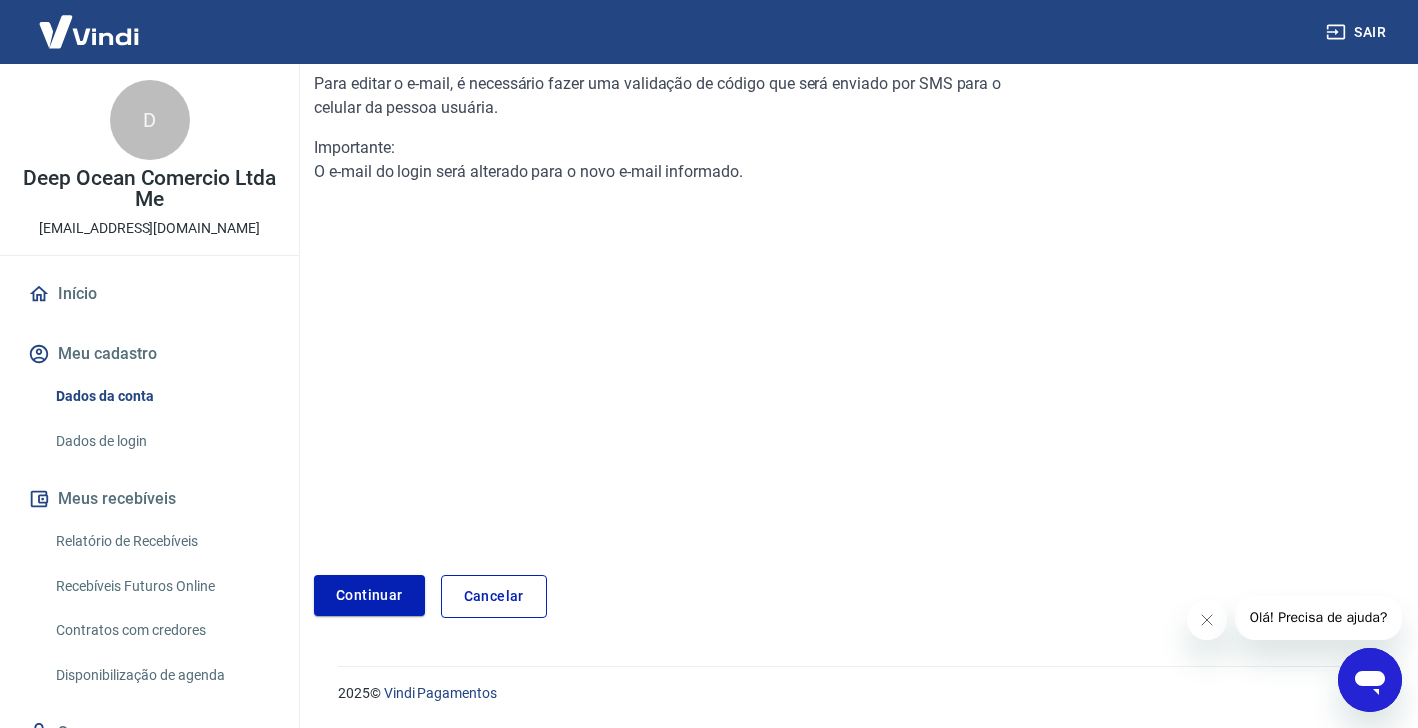 scroll, scrollTop: 213, scrollLeft: 0, axis: vertical 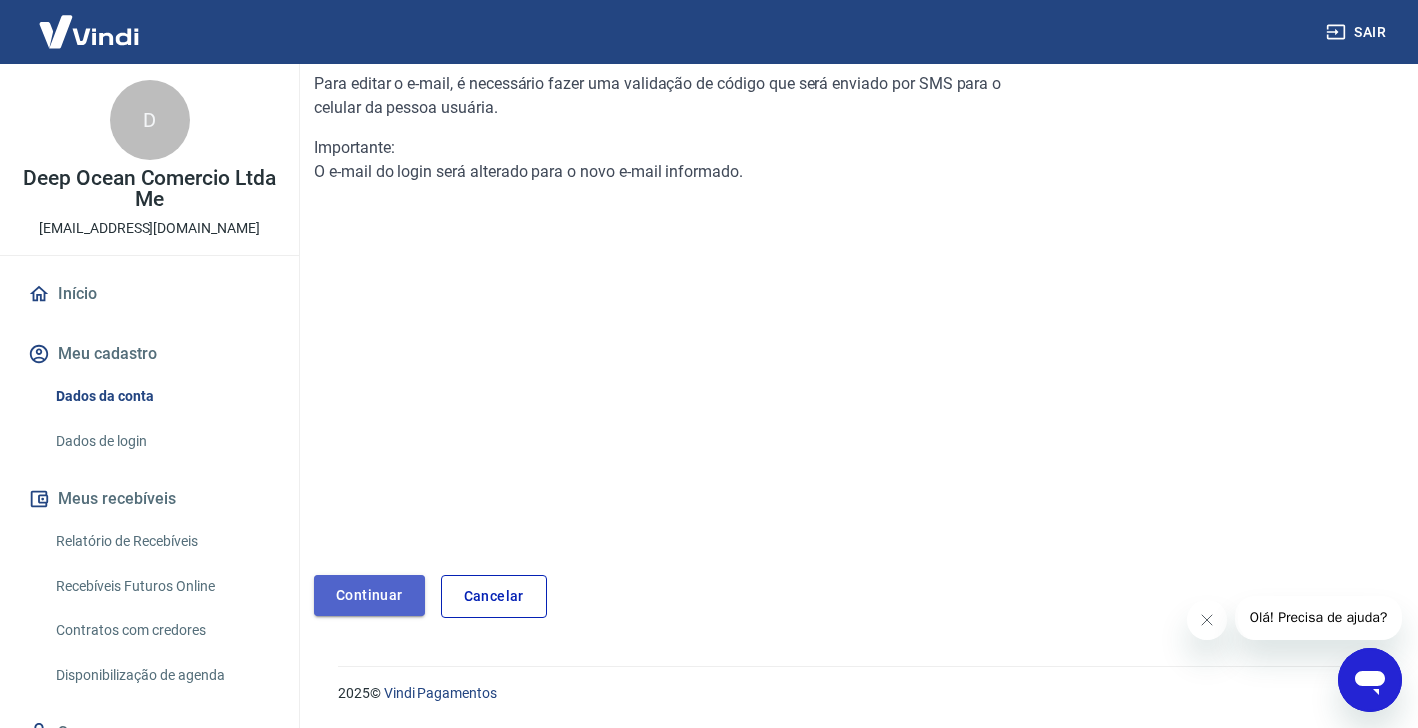 click on "Continuar" at bounding box center [369, 595] 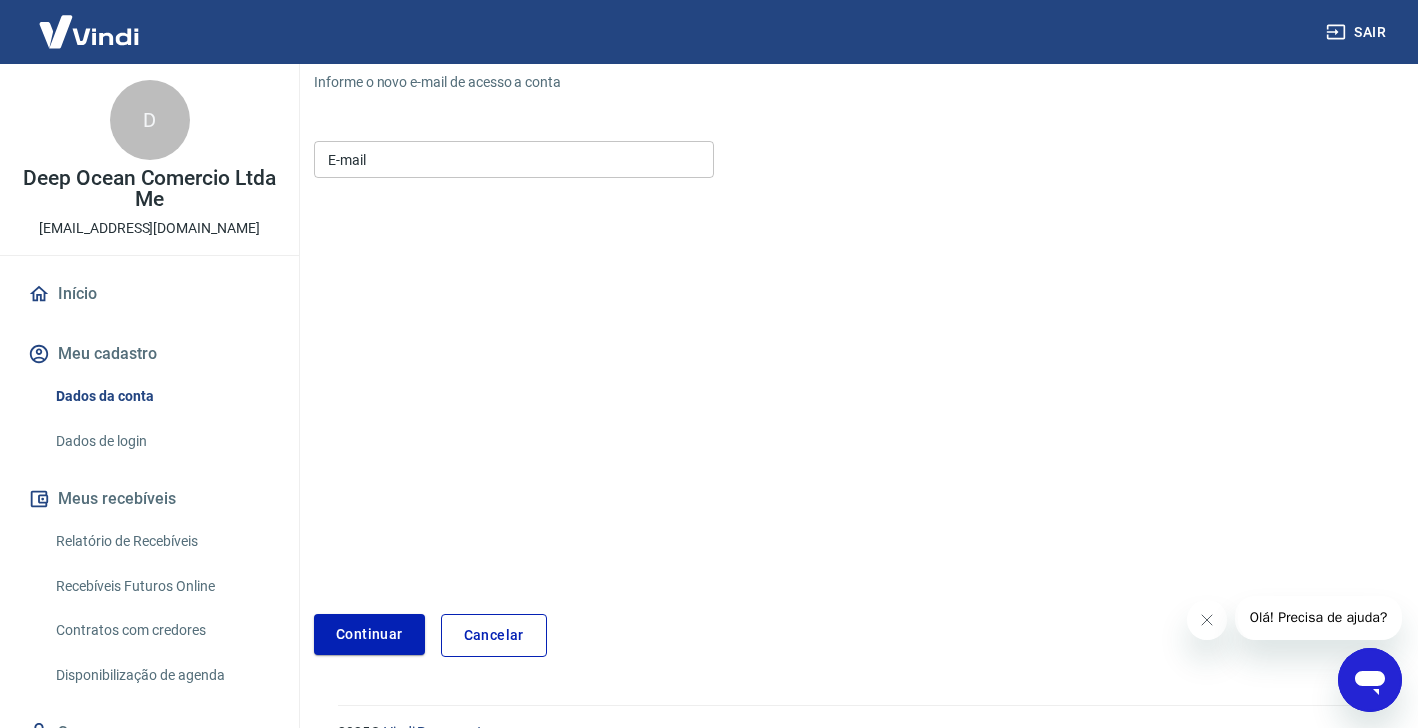 scroll, scrollTop: 252, scrollLeft: 0, axis: vertical 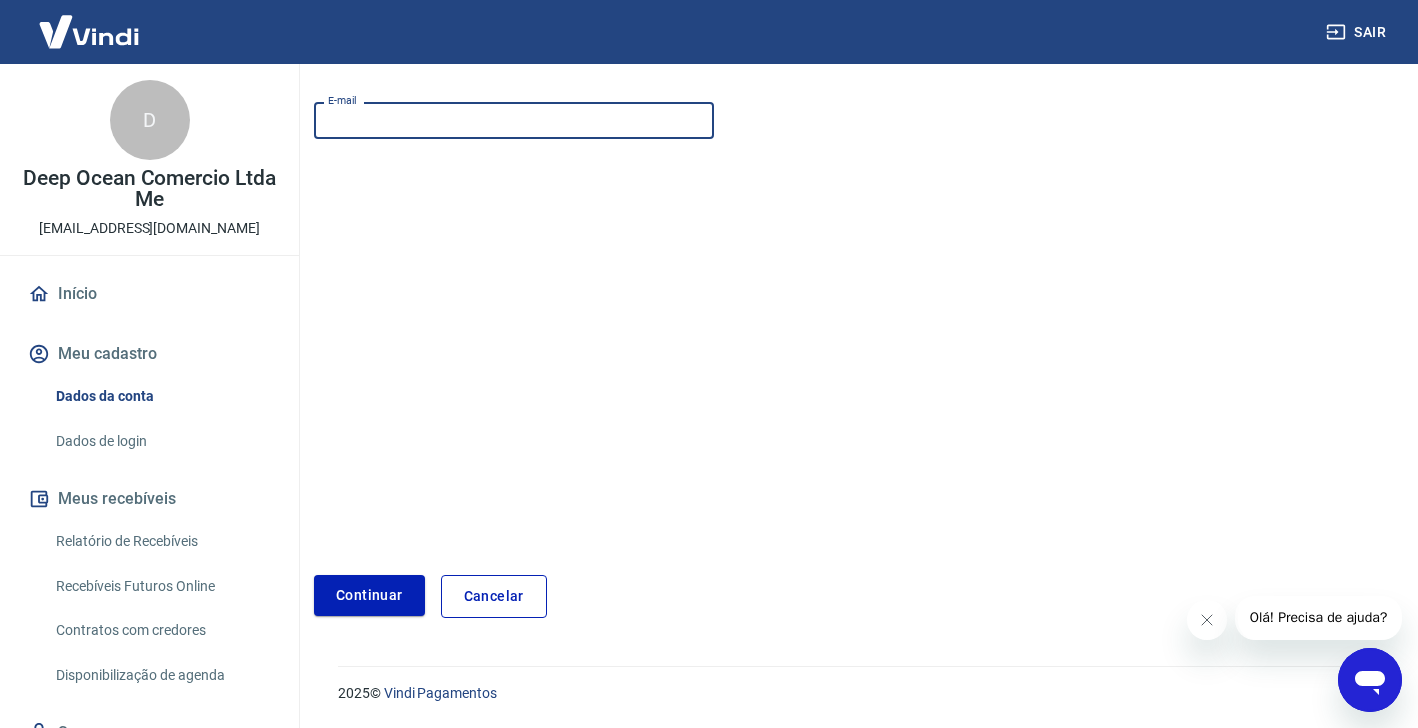 drag, startPoint x: 400, startPoint y: 106, endPoint x: 400, endPoint y: 124, distance: 18 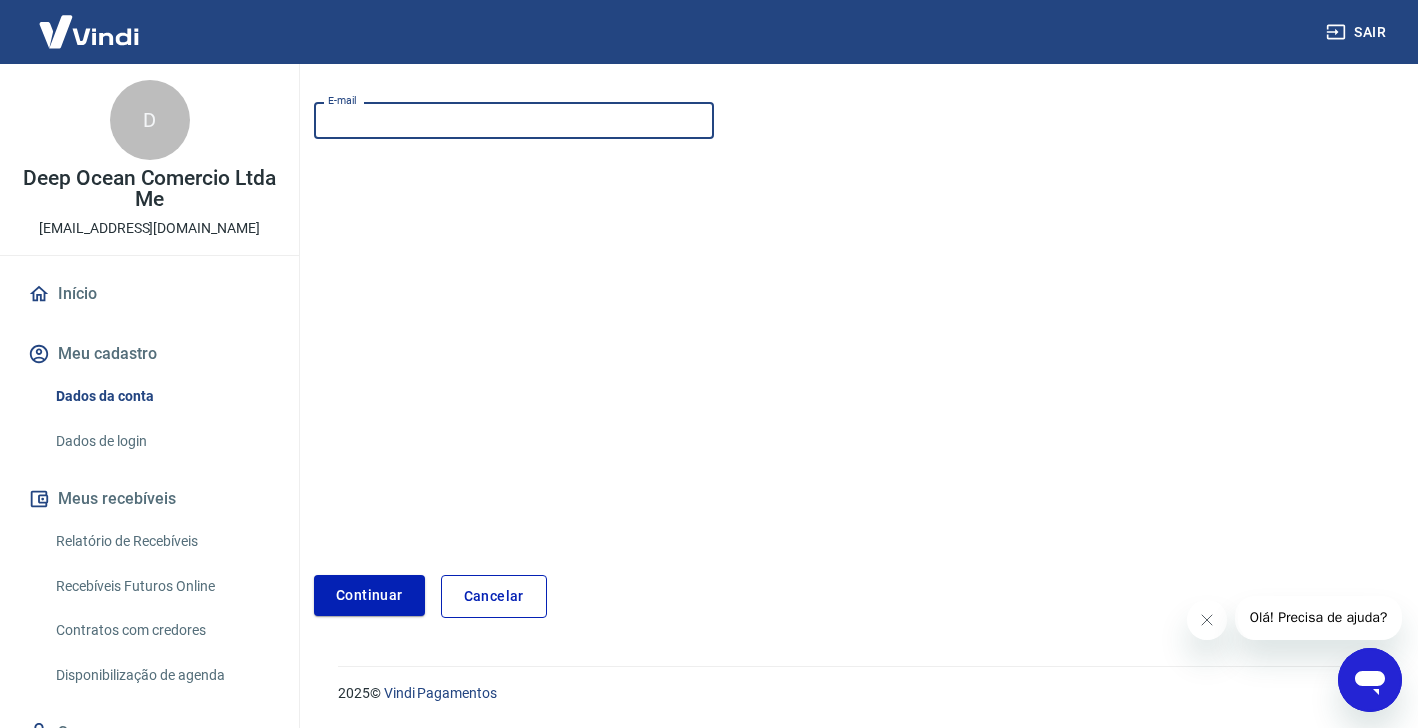 click on "Cancelar" at bounding box center [494, 596] 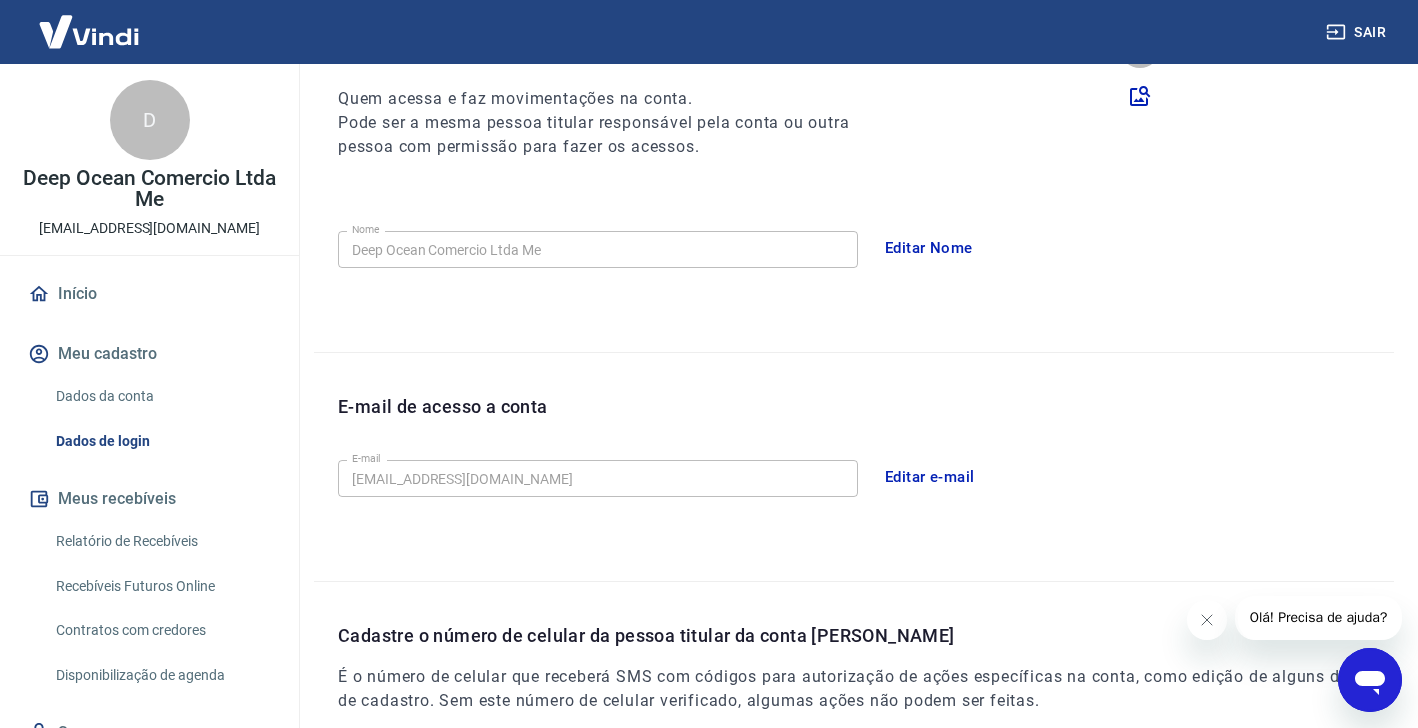 scroll, scrollTop: 537, scrollLeft: 0, axis: vertical 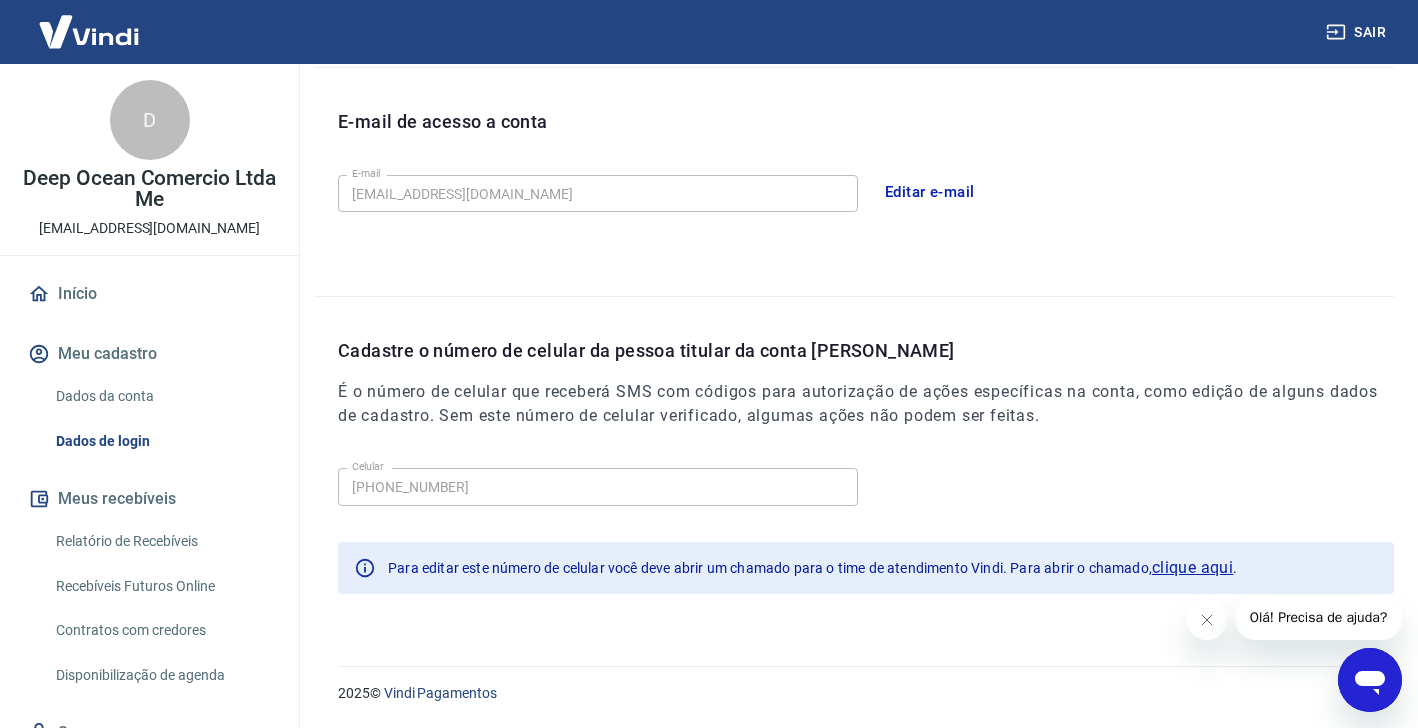 click on "Editar e-mail" at bounding box center (930, 192) 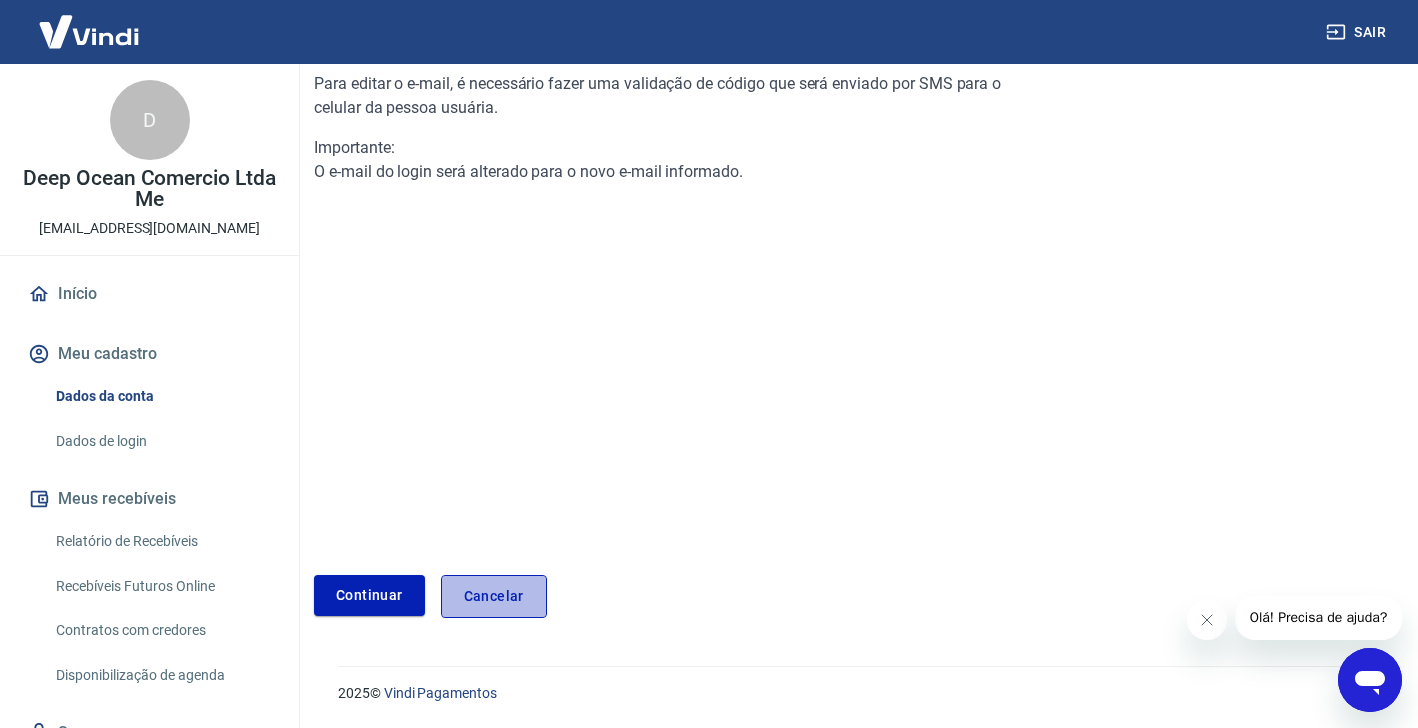 click on "Cancelar" at bounding box center (494, 596) 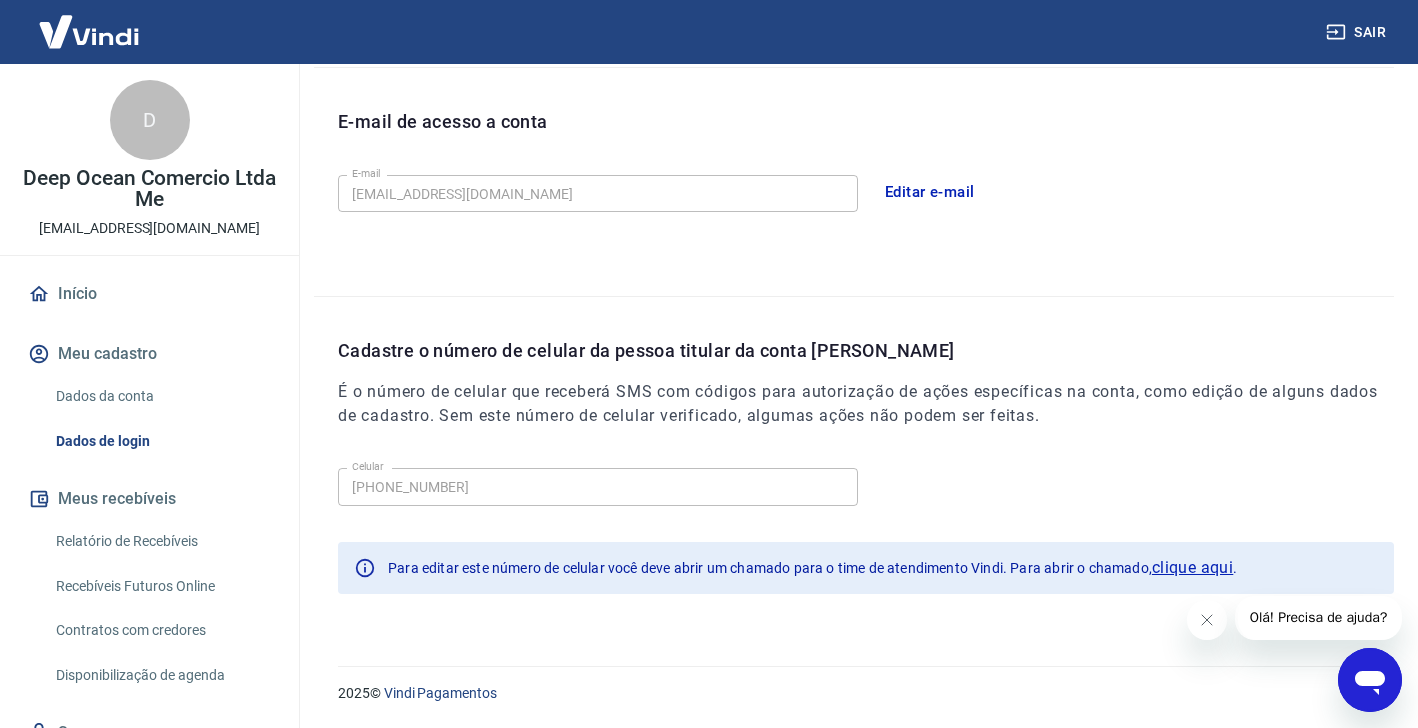 click on "Editar e-mail" at bounding box center [930, 192] 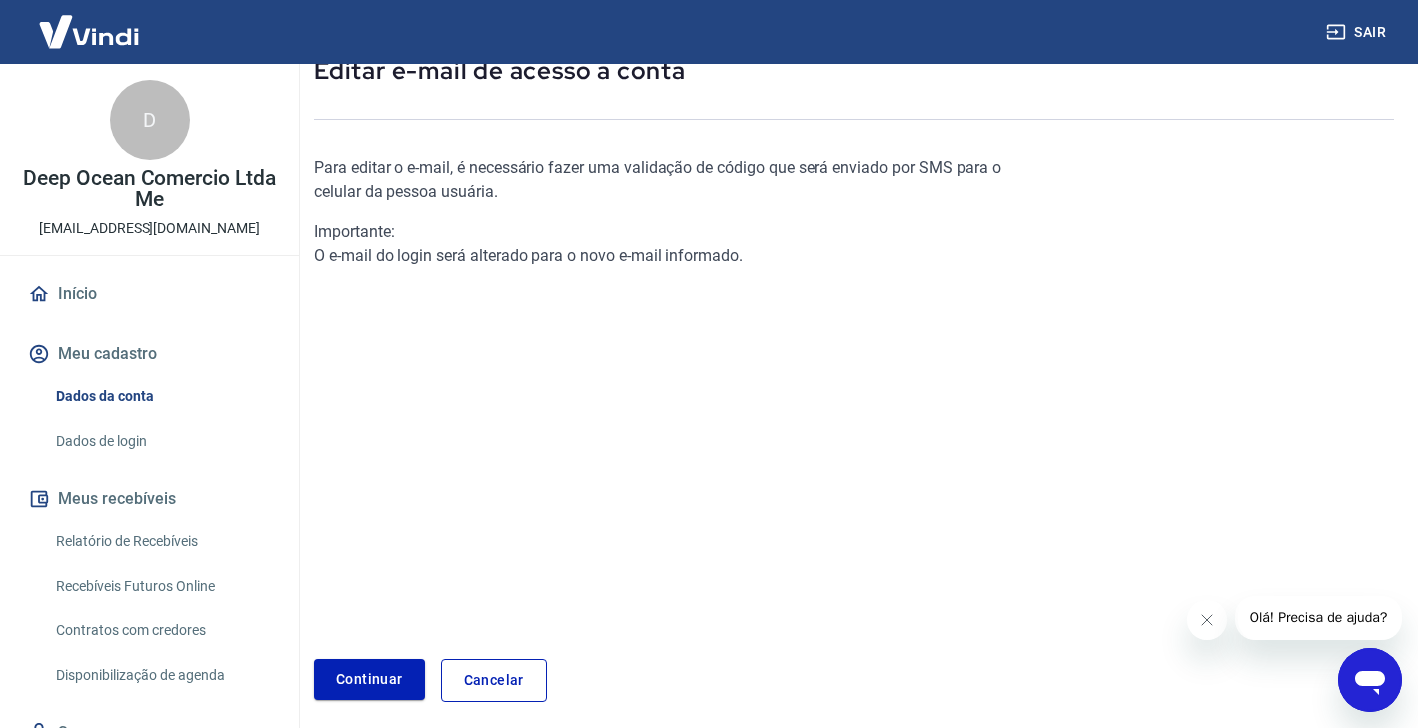 scroll, scrollTop: 131, scrollLeft: 0, axis: vertical 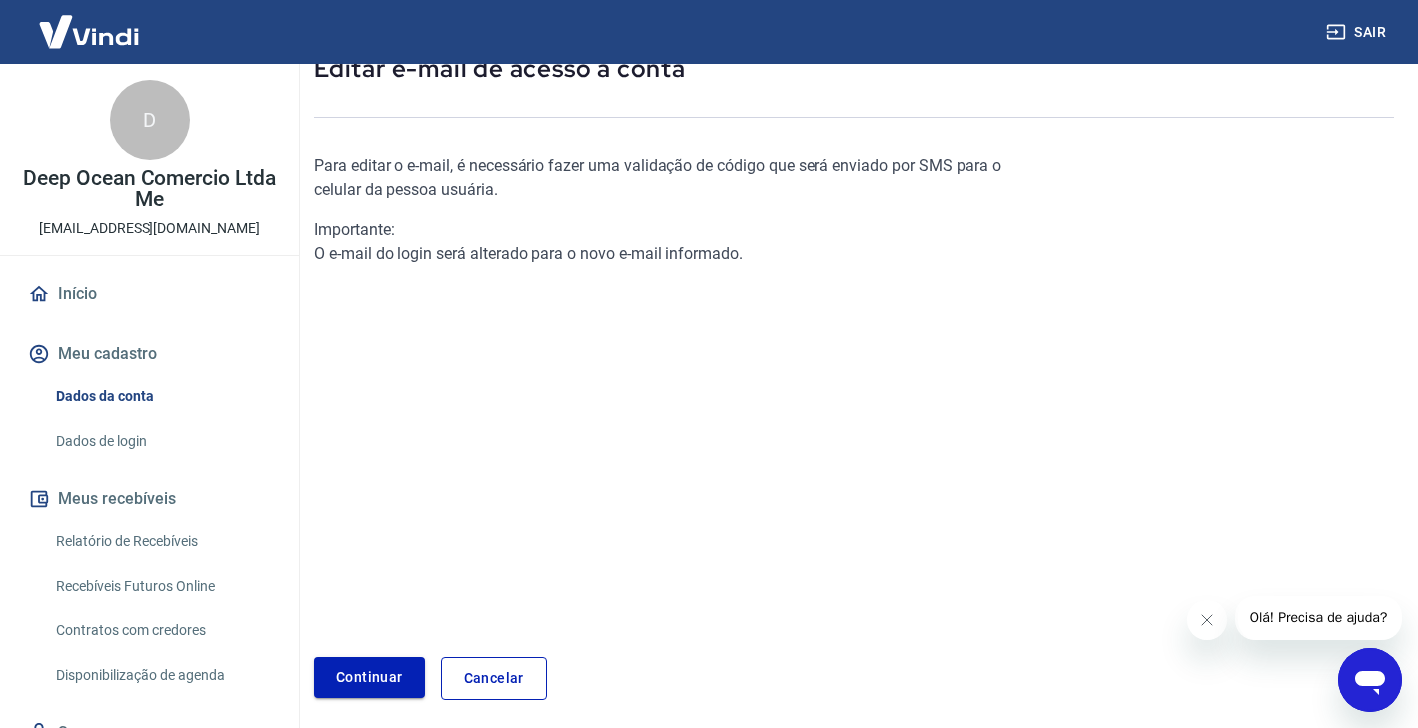click on "Continuar" at bounding box center [369, 677] 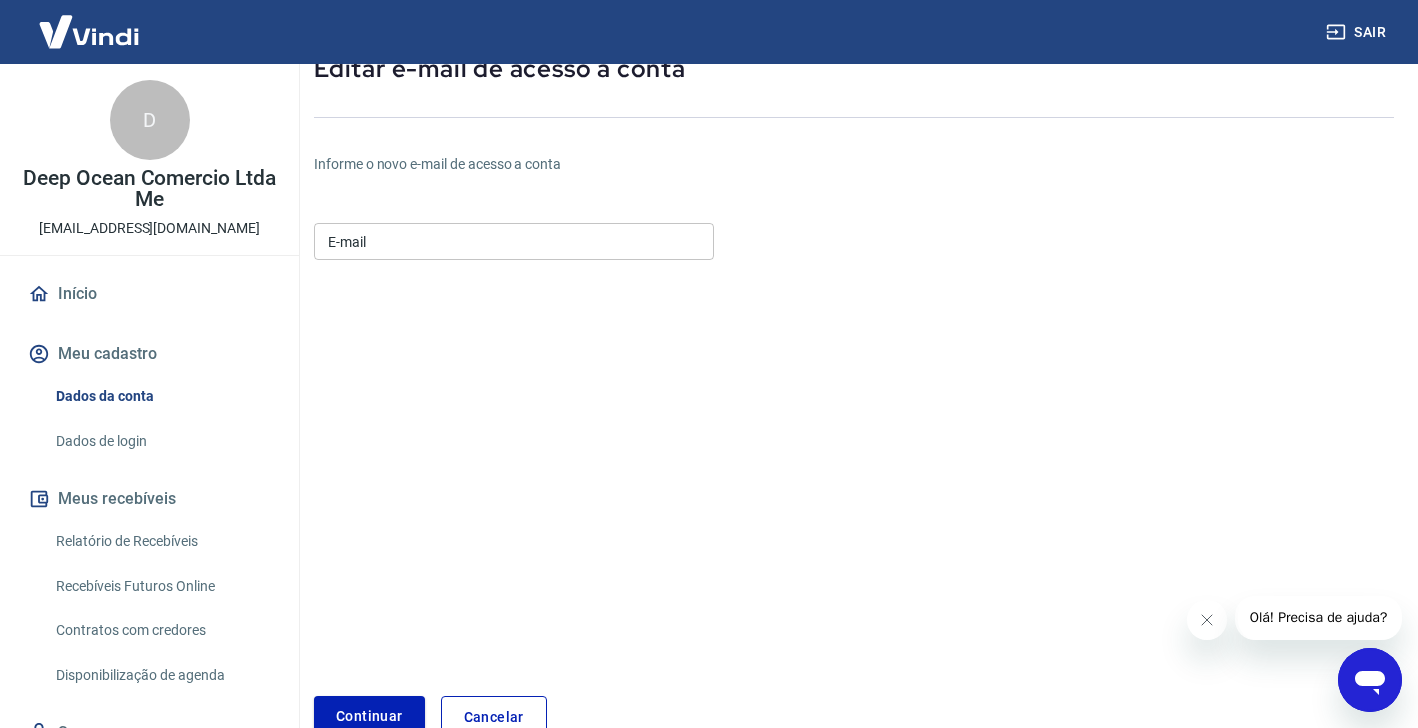 scroll, scrollTop: 170, scrollLeft: 0, axis: vertical 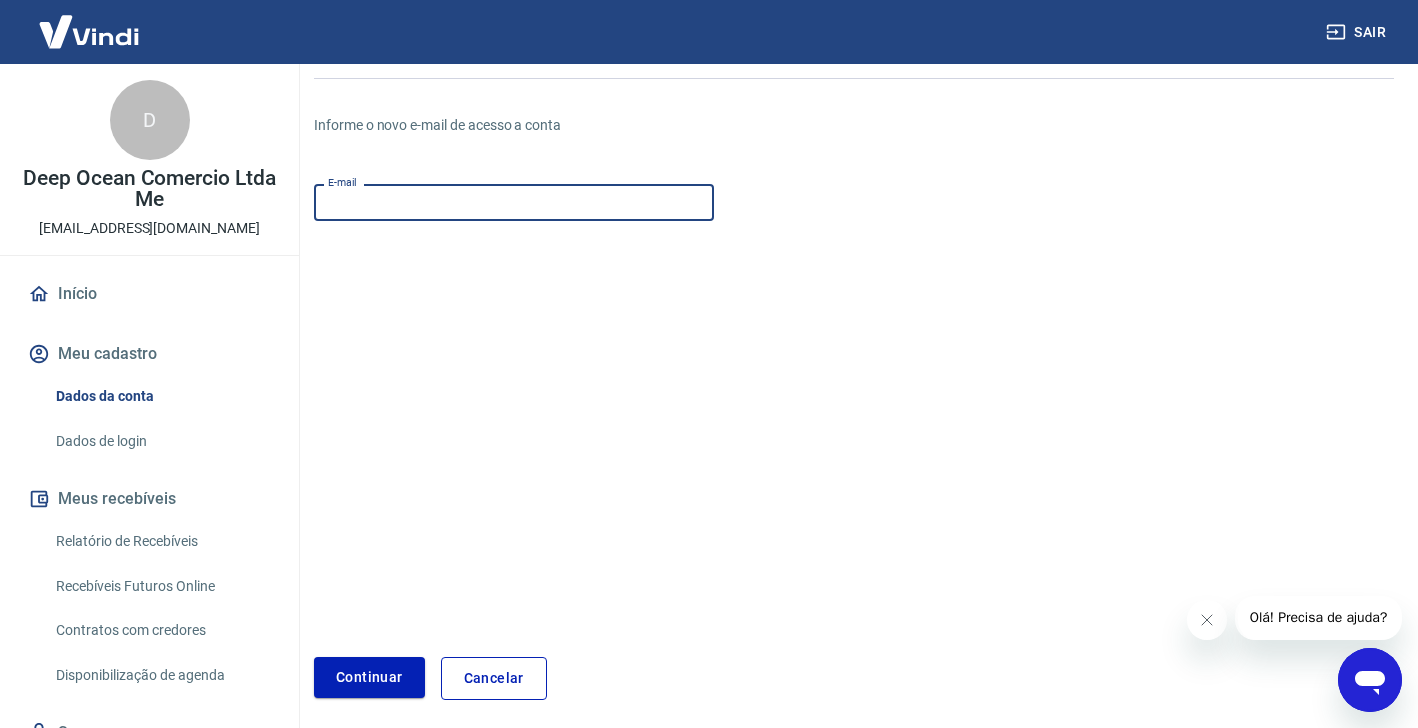 click on "E-mail" at bounding box center (514, 202) 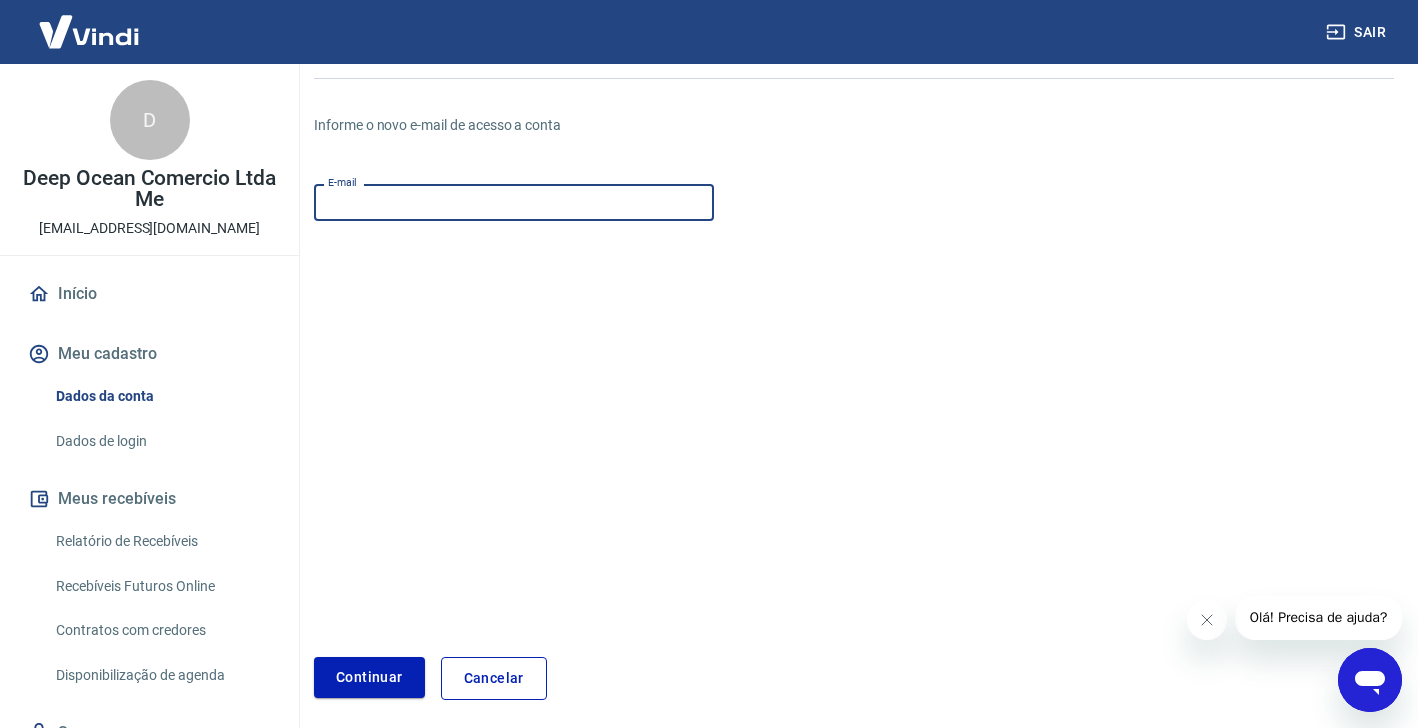 type on "[EMAIL_ADDRESS][DOMAIN_NAME]" 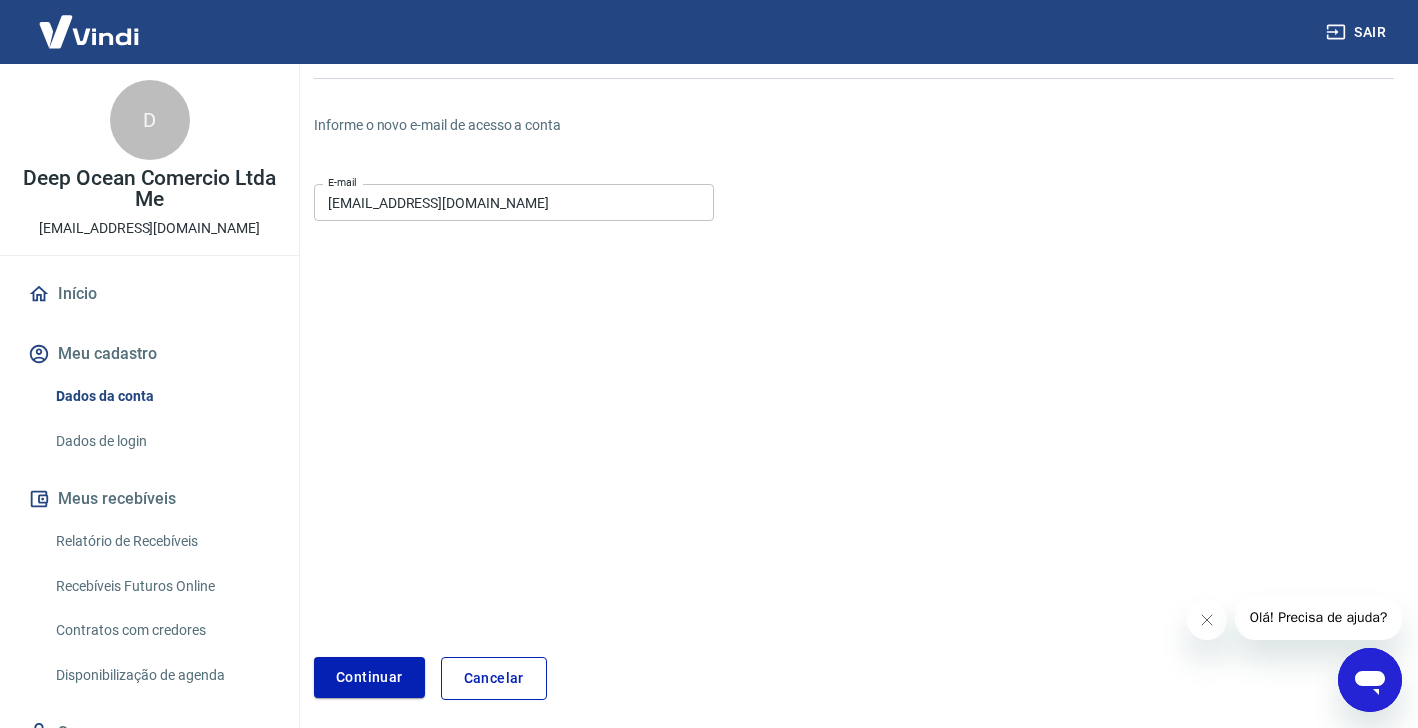 click on "E-mail cabosaquarius@gmail.com E-mail Continuar Cancelar" at bounding box center [674, 438] 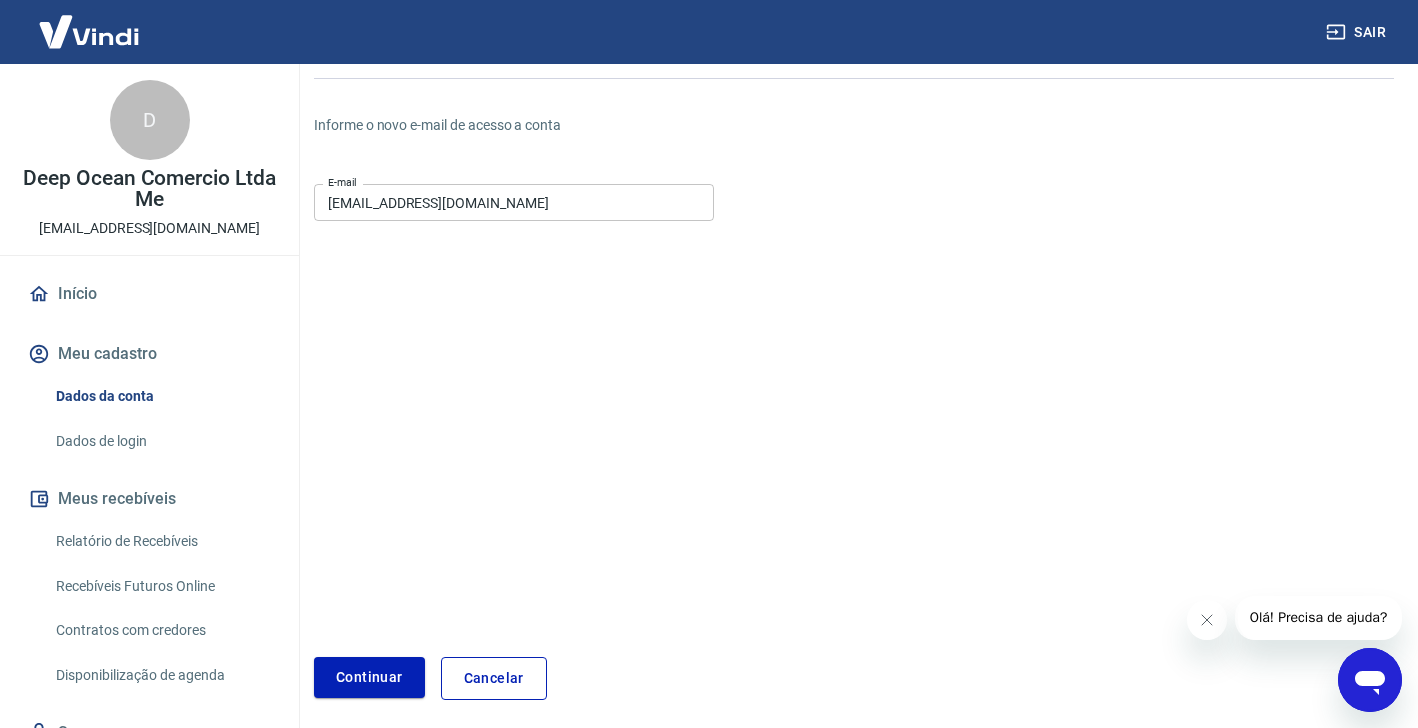 click on "Continuar" at bounding box center (369, 678) 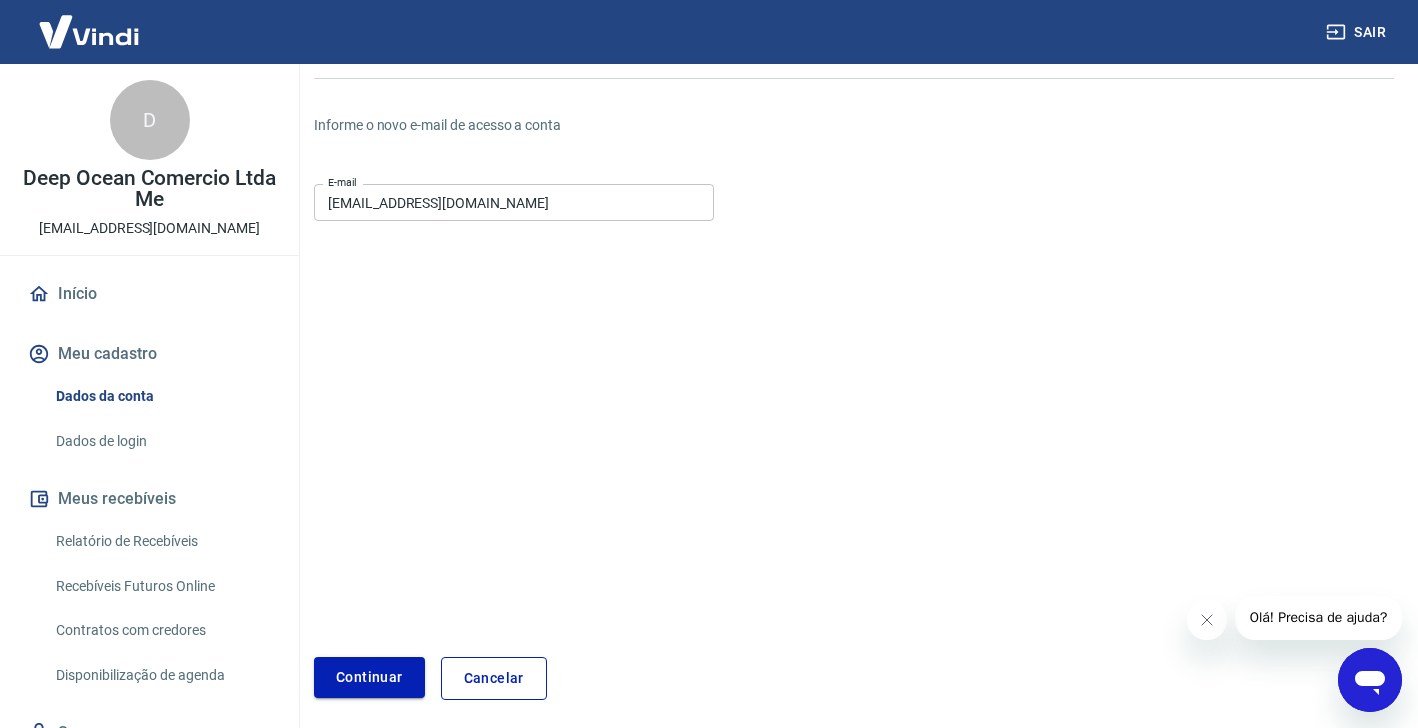 click on "Continuar" at bounding box center [369, 677] 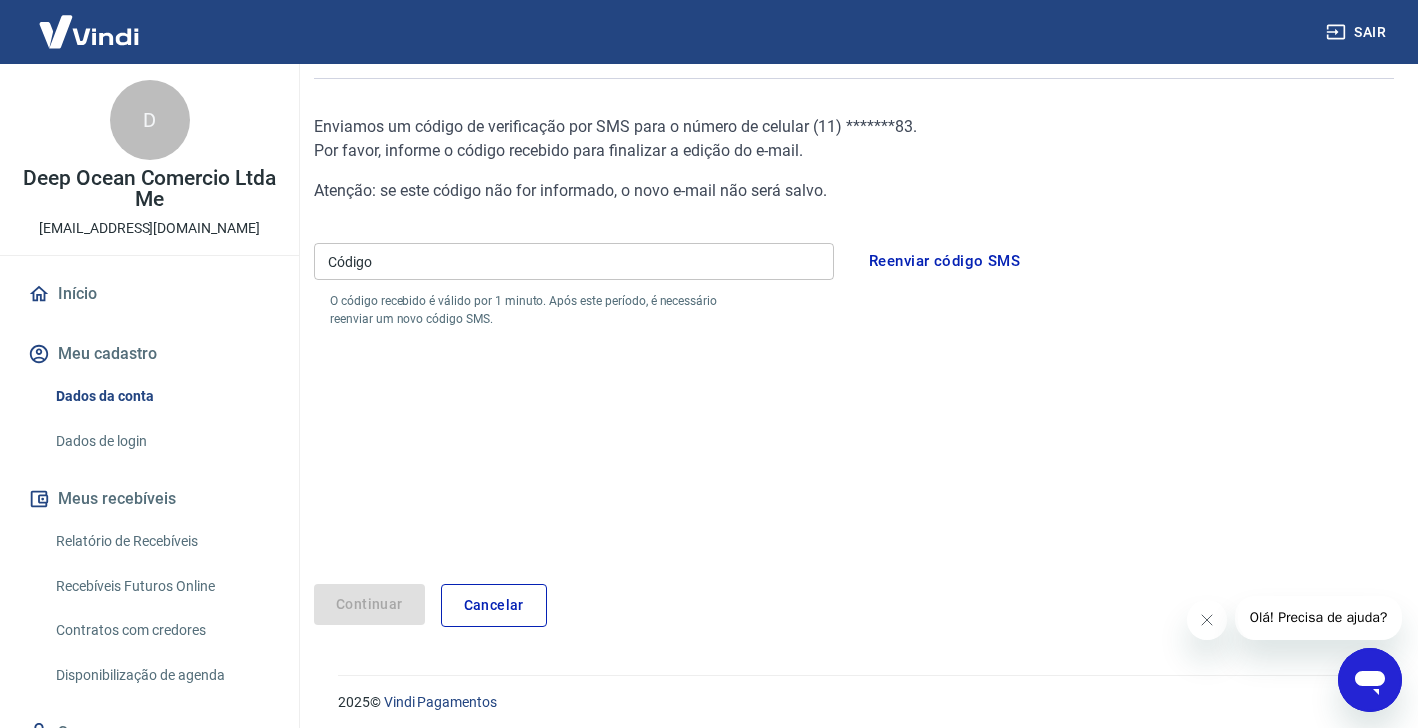 scroll, scrollTop: 97, scrollLeft: 0, axis: vertical 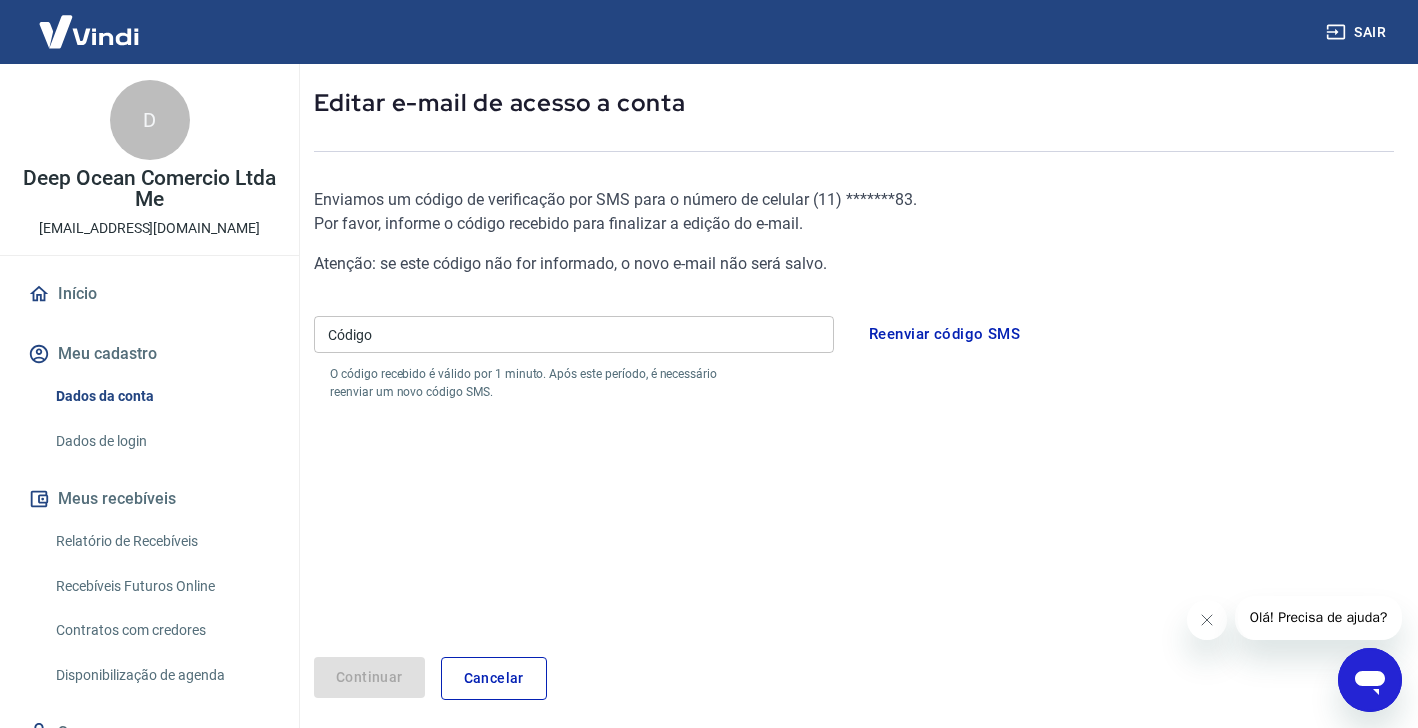 click on "Código" at bounding box center [574, 334] 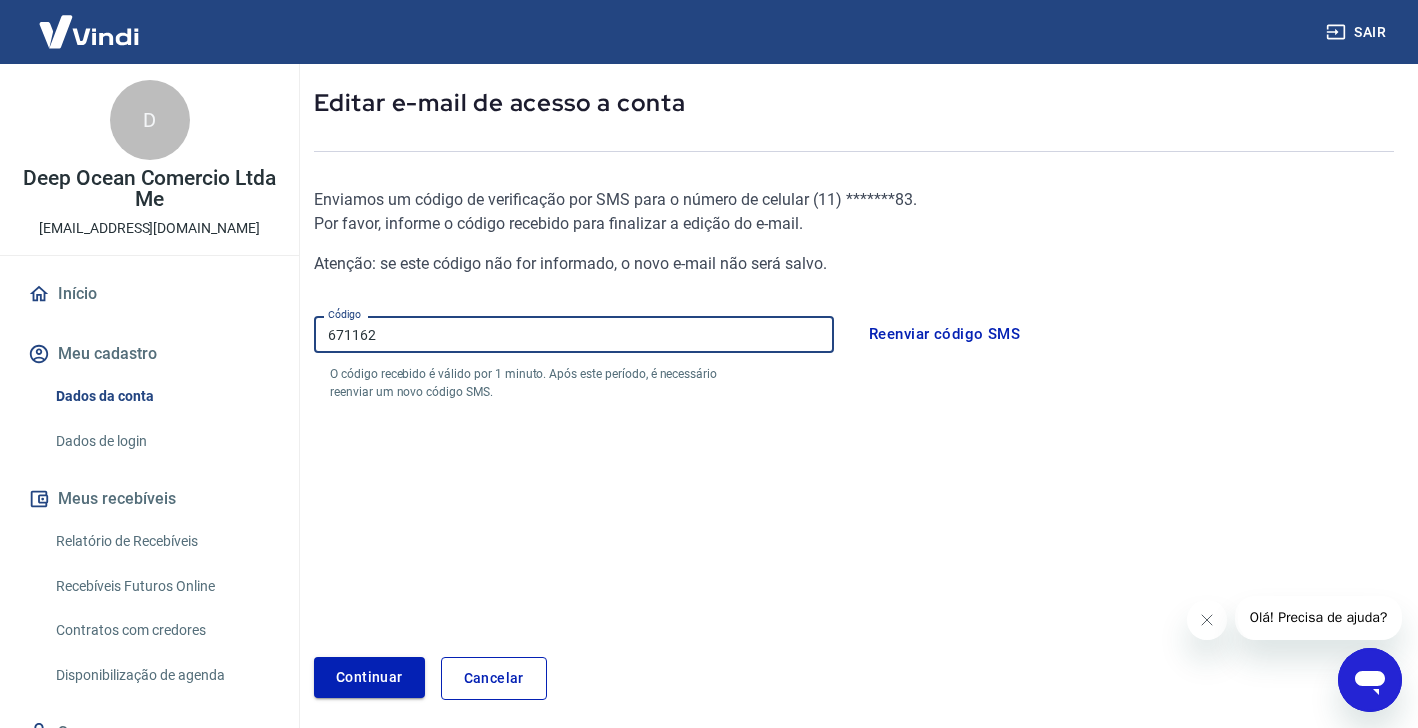 type on "671162" 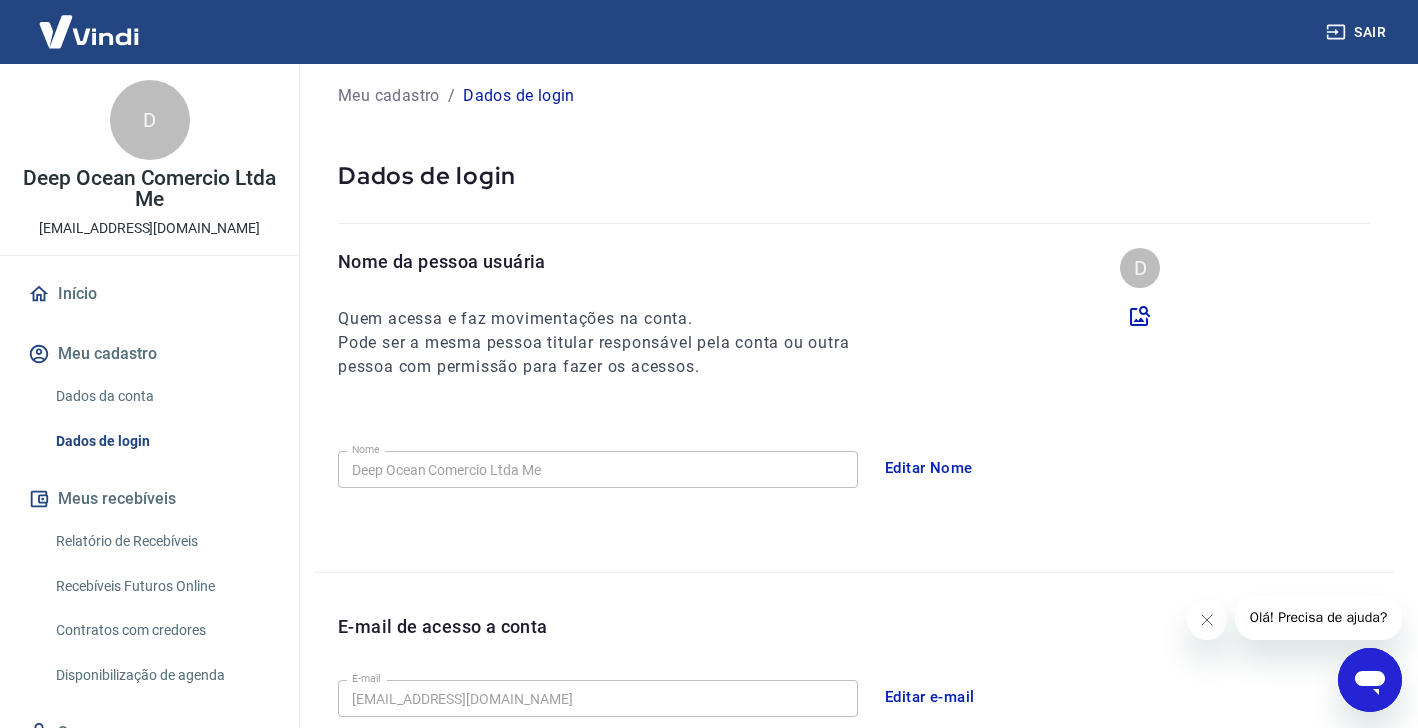 scroll, scrollTop: 46, scrollLeft: 0, axis: vertical 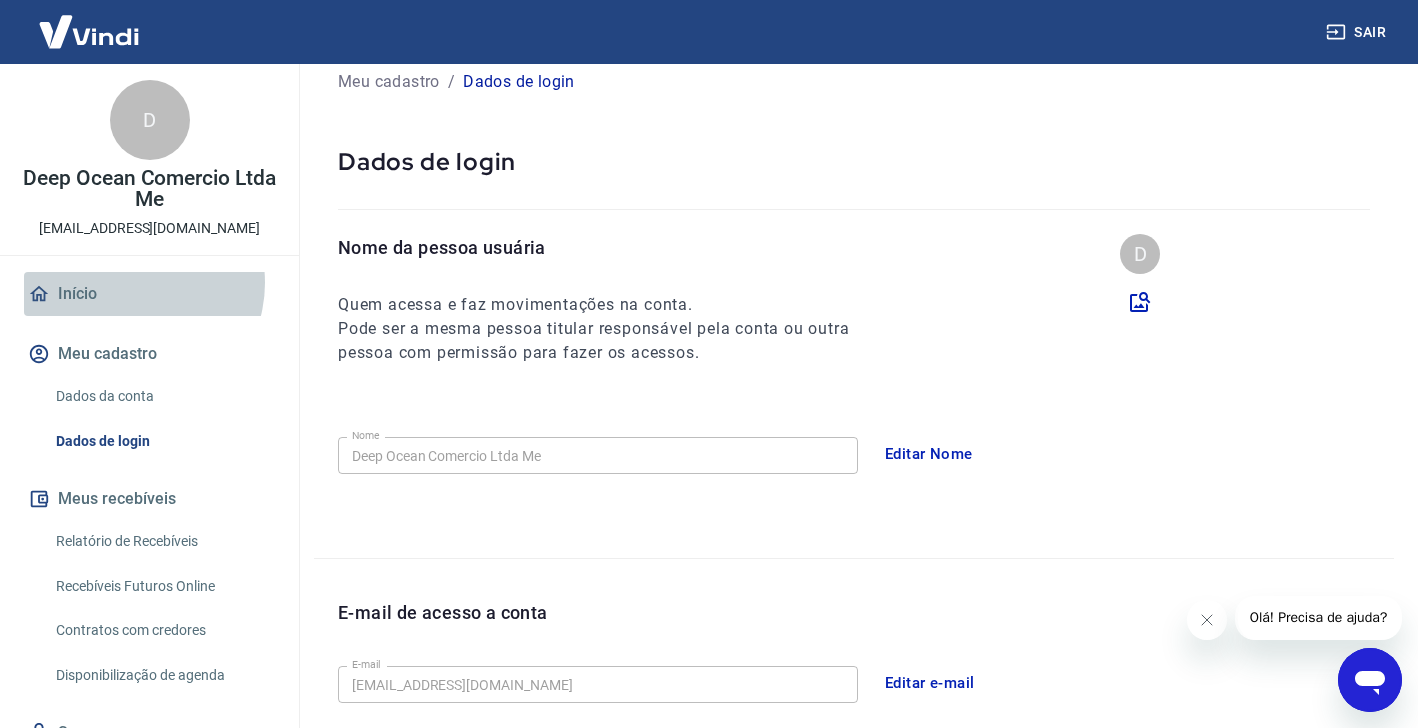 click on "Início" at bounding box center [149, 294] 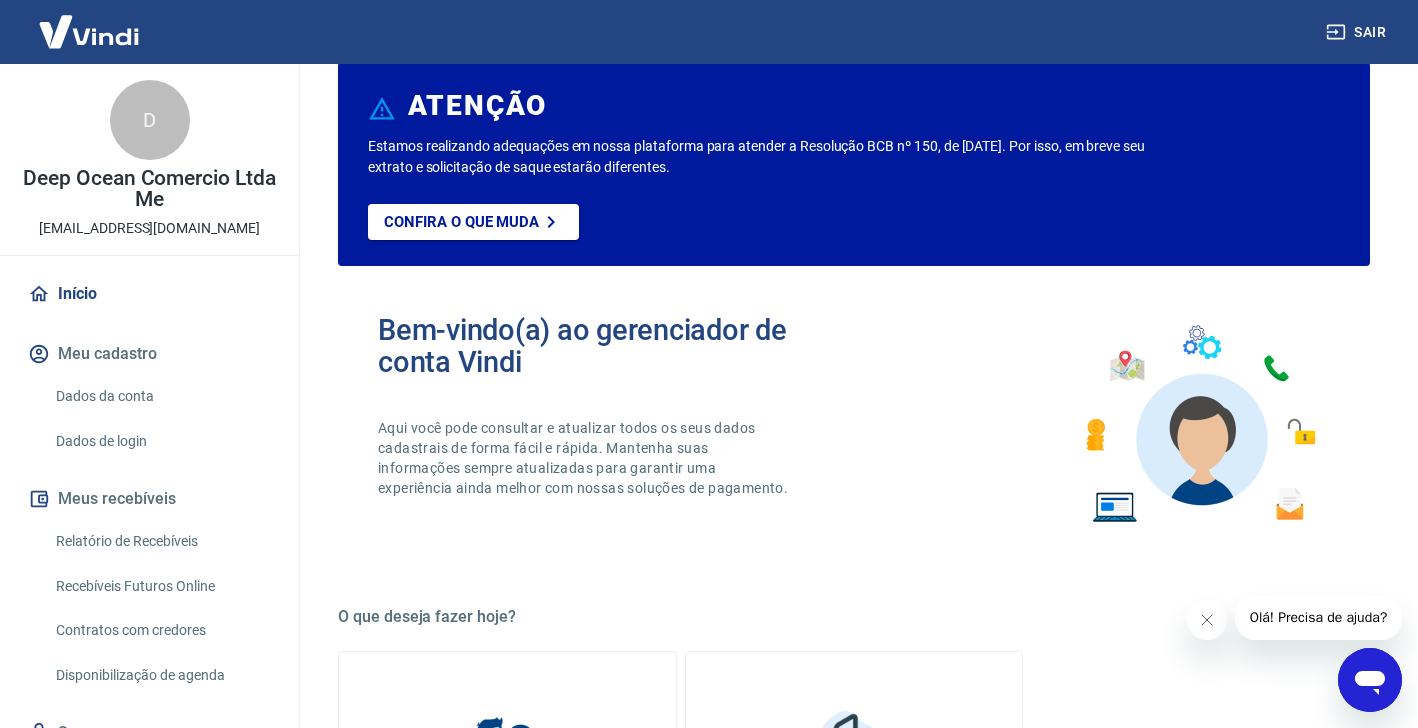 click on "Meu cadastro" at bounding box center (149, 354) 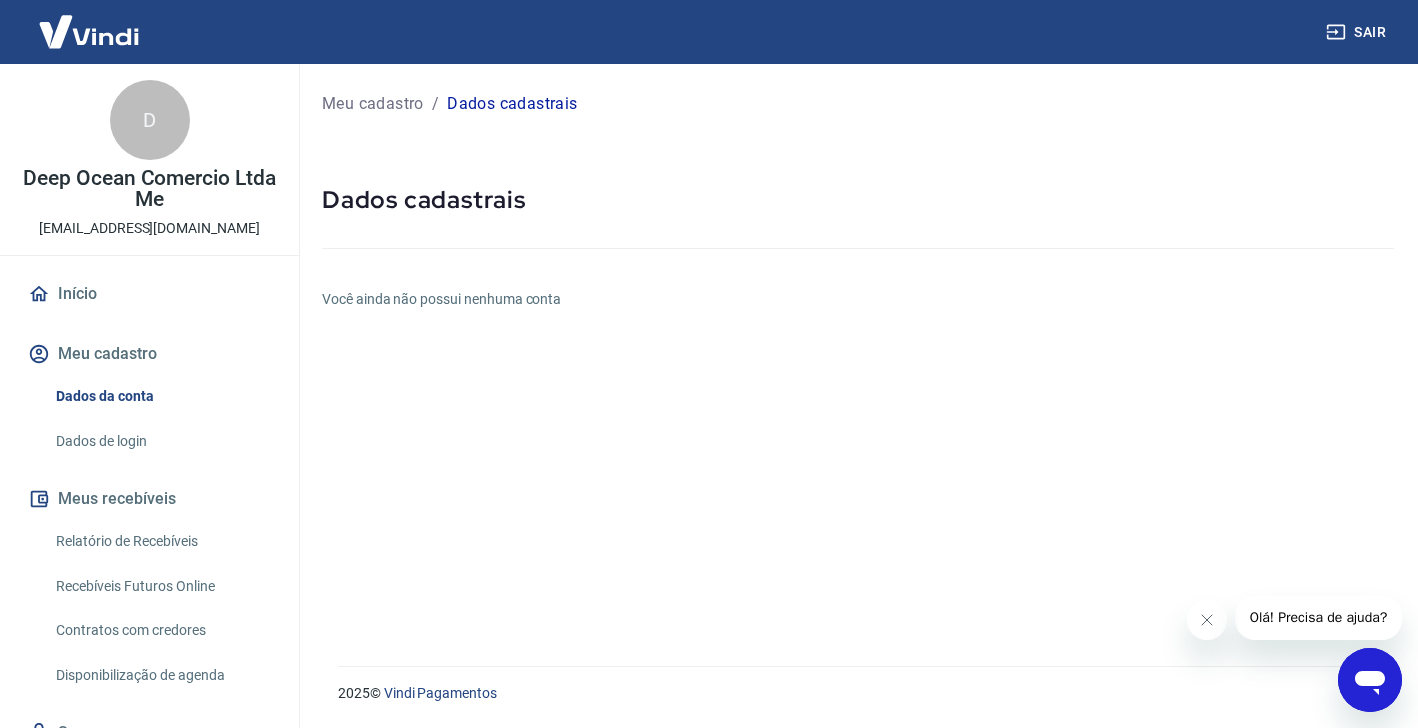 scroll, scrollTop: 0, scrollLeft: 0, axis: both 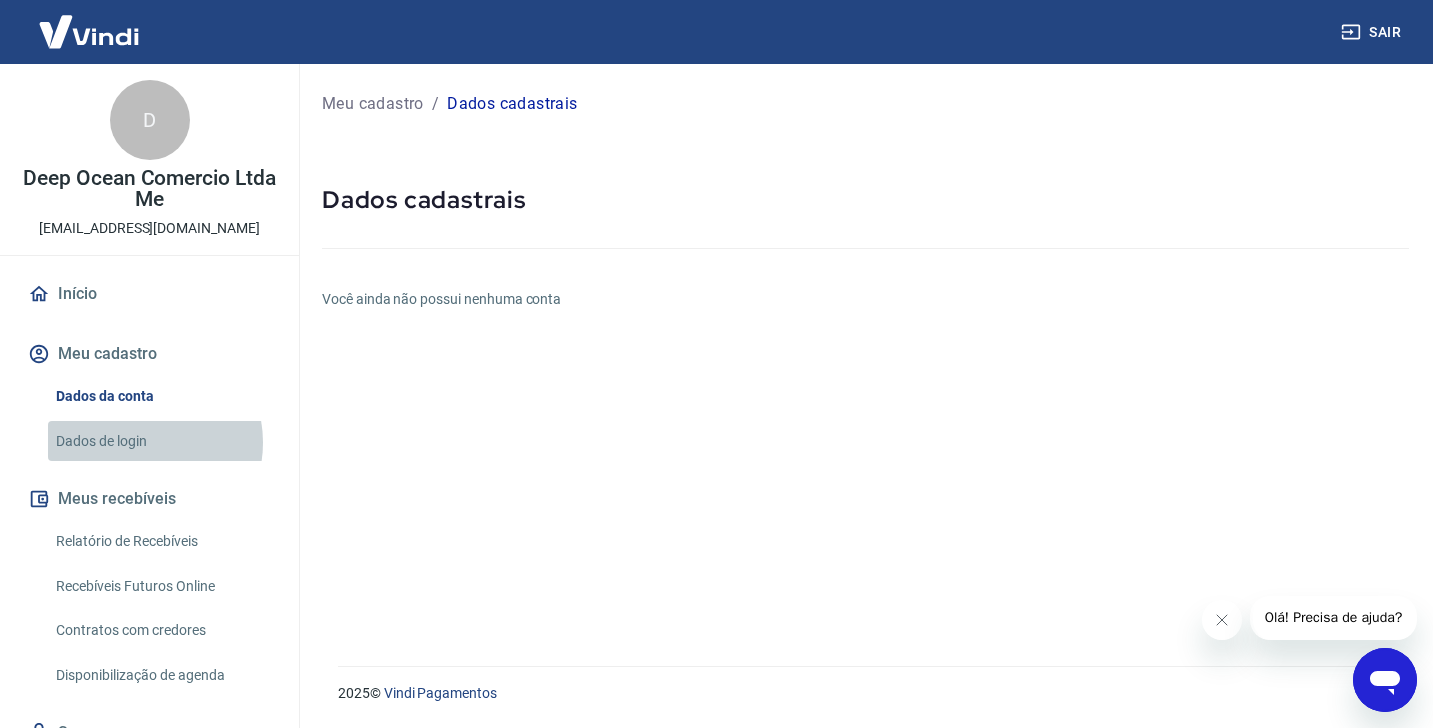 click on "Dados de login" at bounding box center [161, 441] 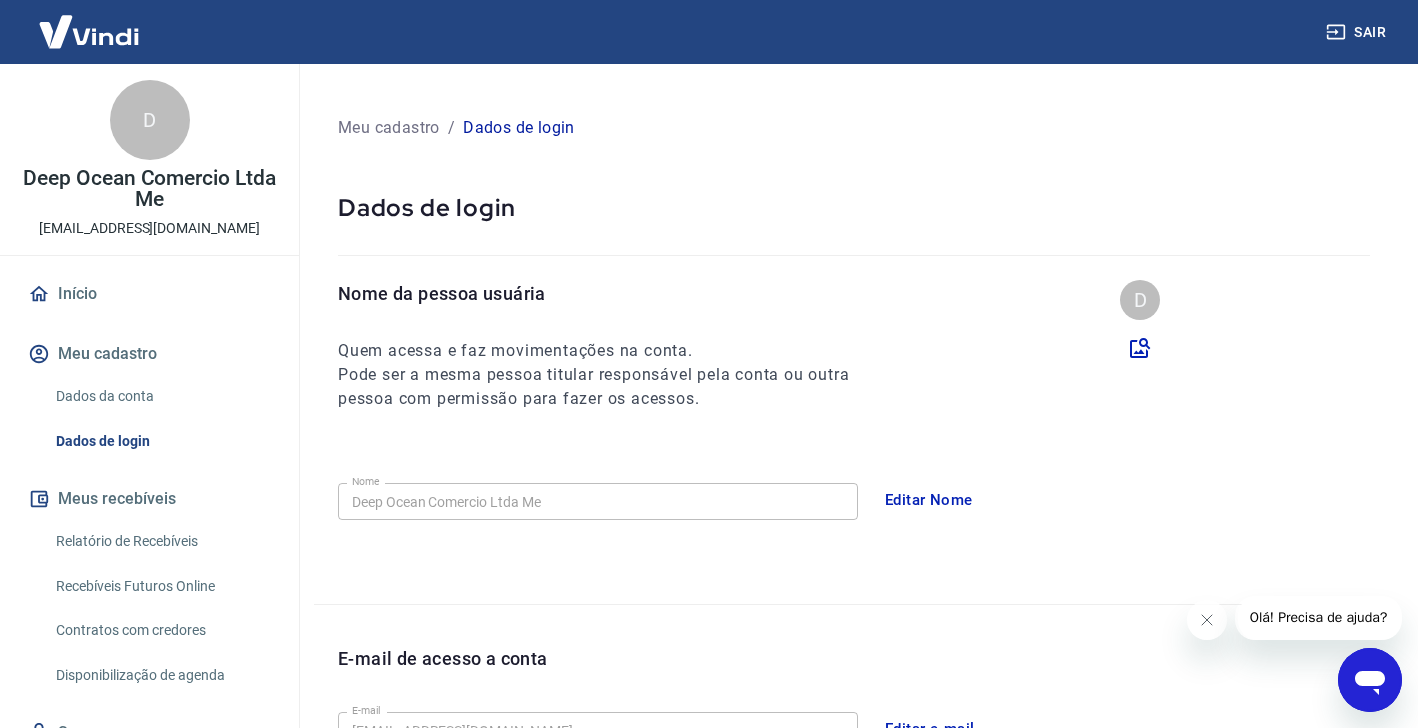 click on "Meu cadastro" at bounding box center [149, 354] 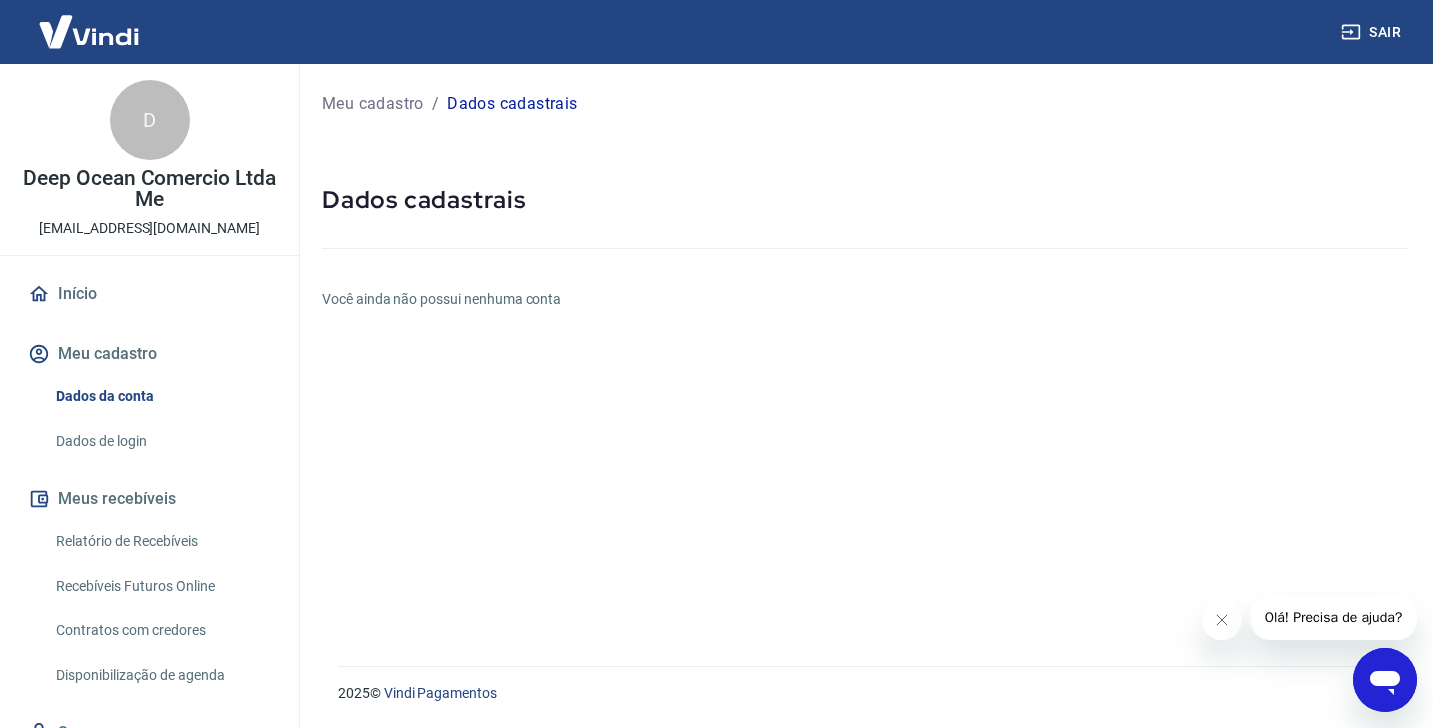 click on "Dados de login" at bounding box center [161, 441] 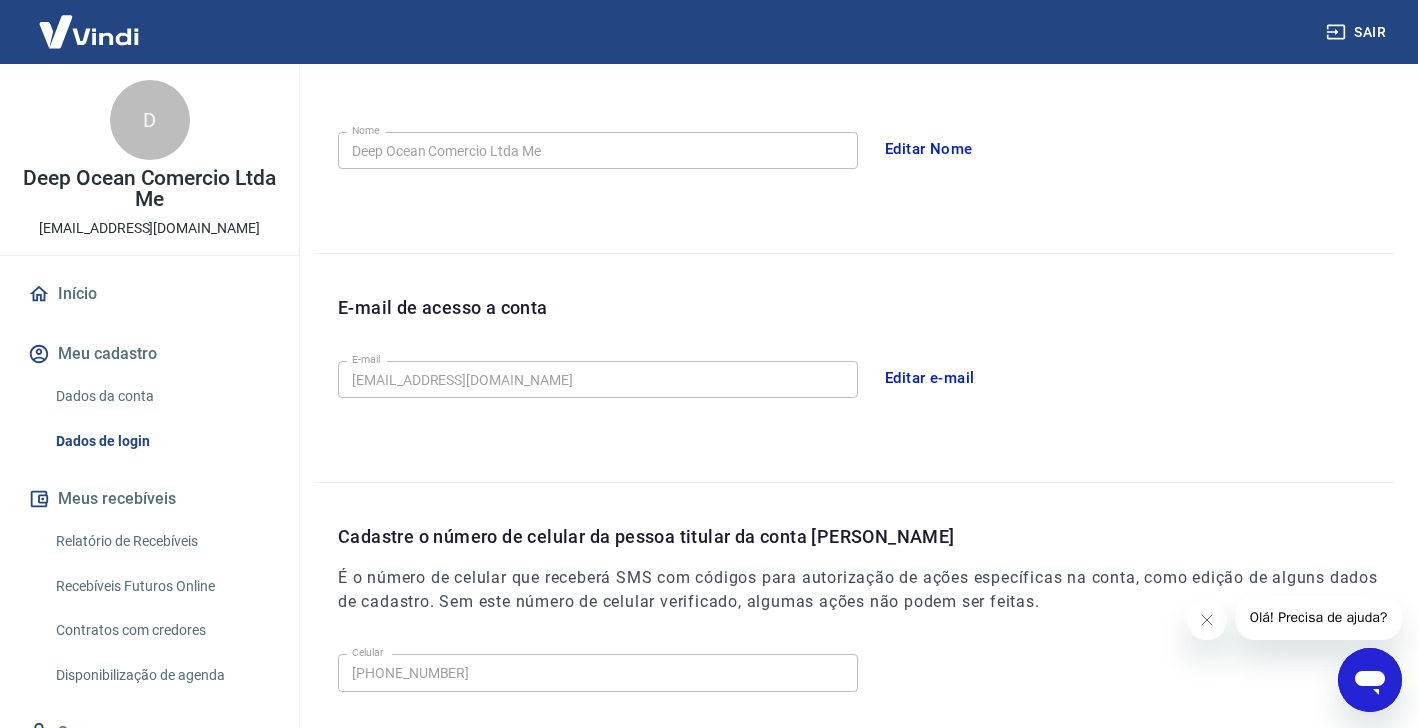 scroll, scrollTop: 147, scrollLeft: 0, axis: vertical 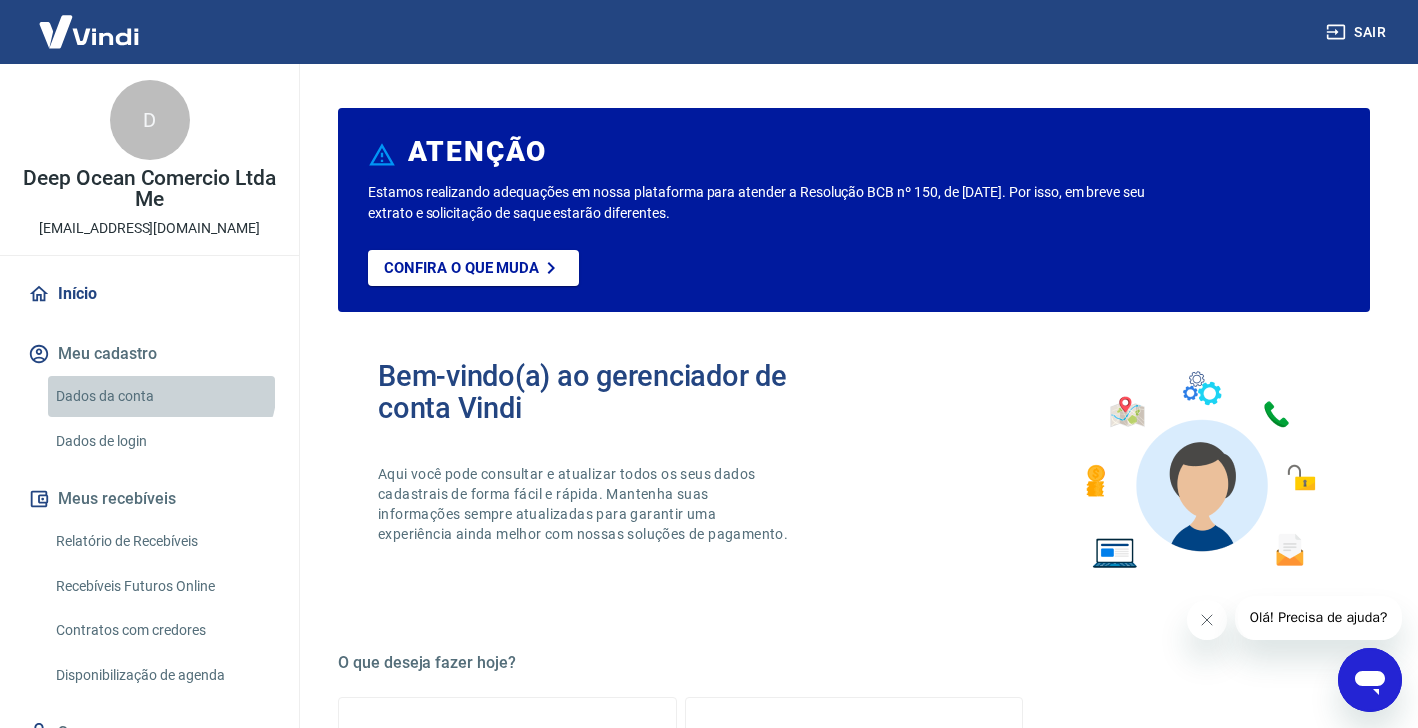 click on "Dados da conta" at bounding box center (161, 396) 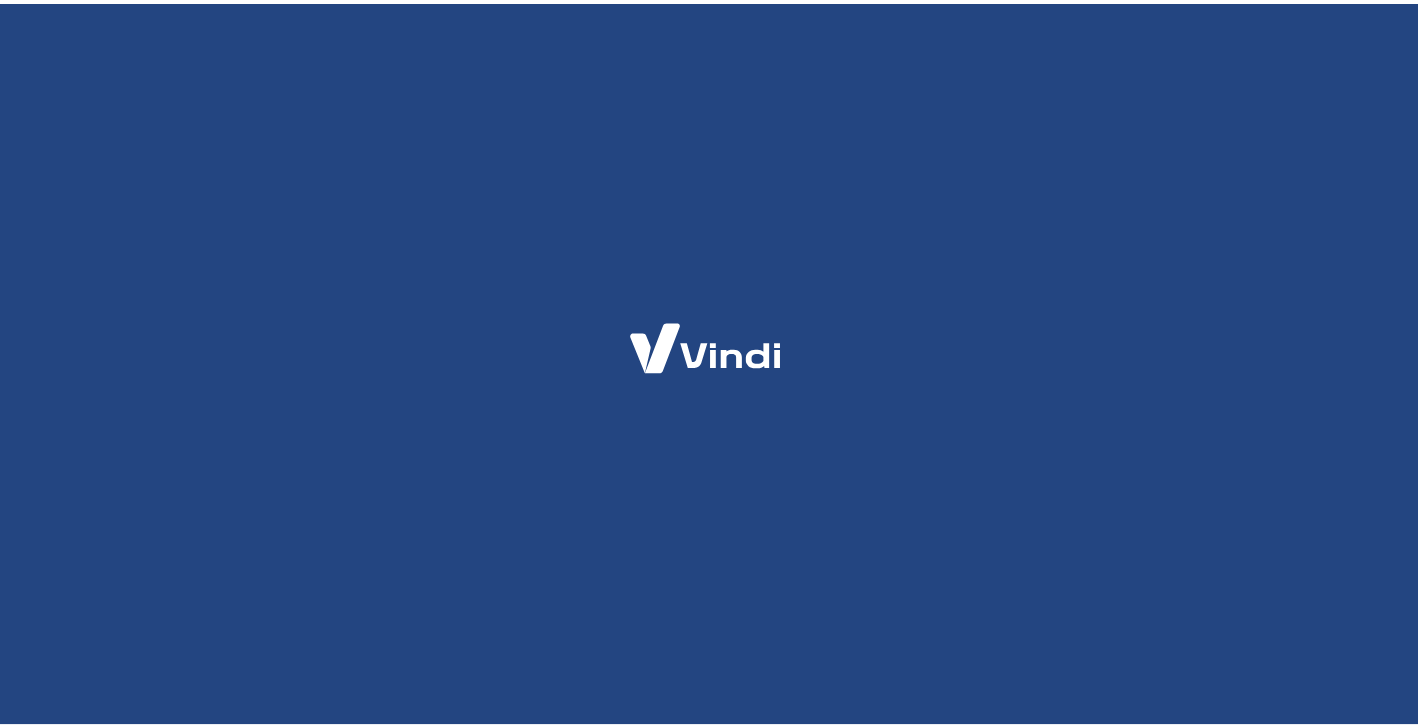 scroll, scrollTop: 0, scrollLeft: 0, axis: both 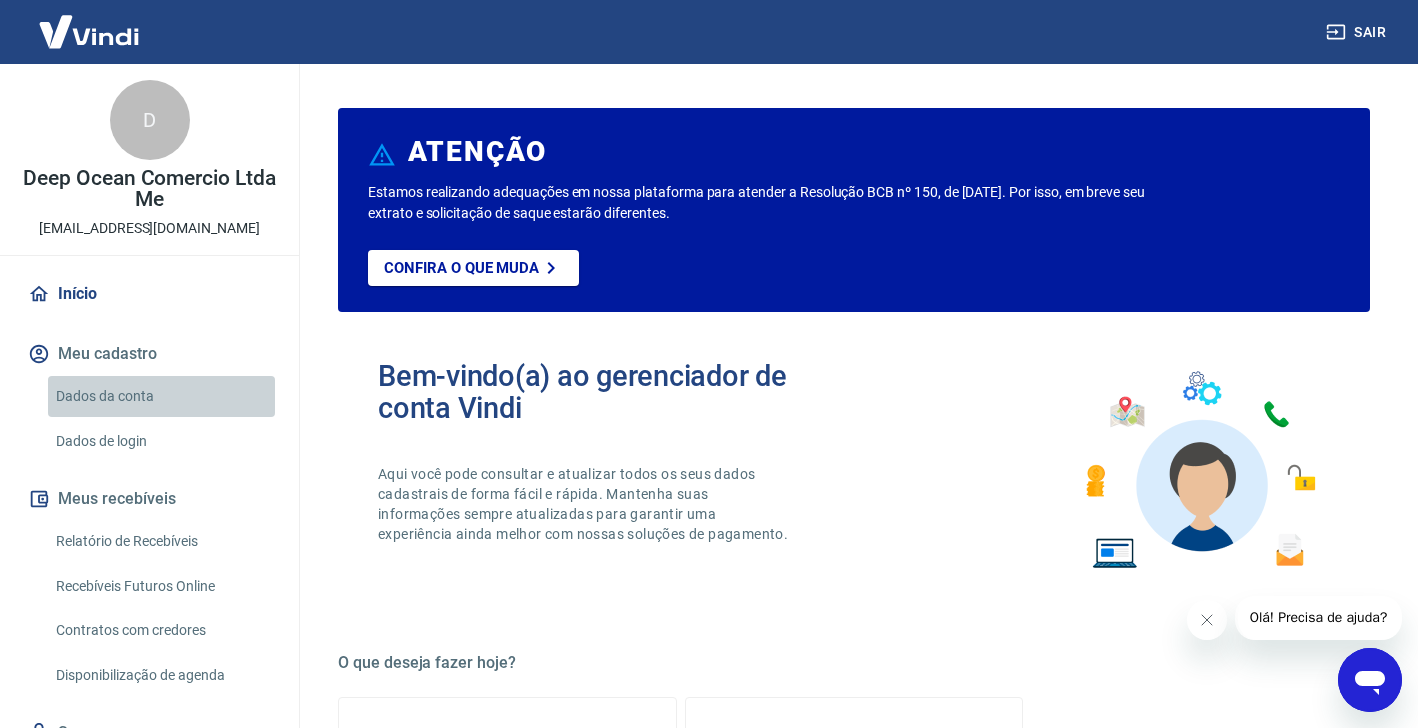 click on "Dados da conta" at bounding box center (161, 396) 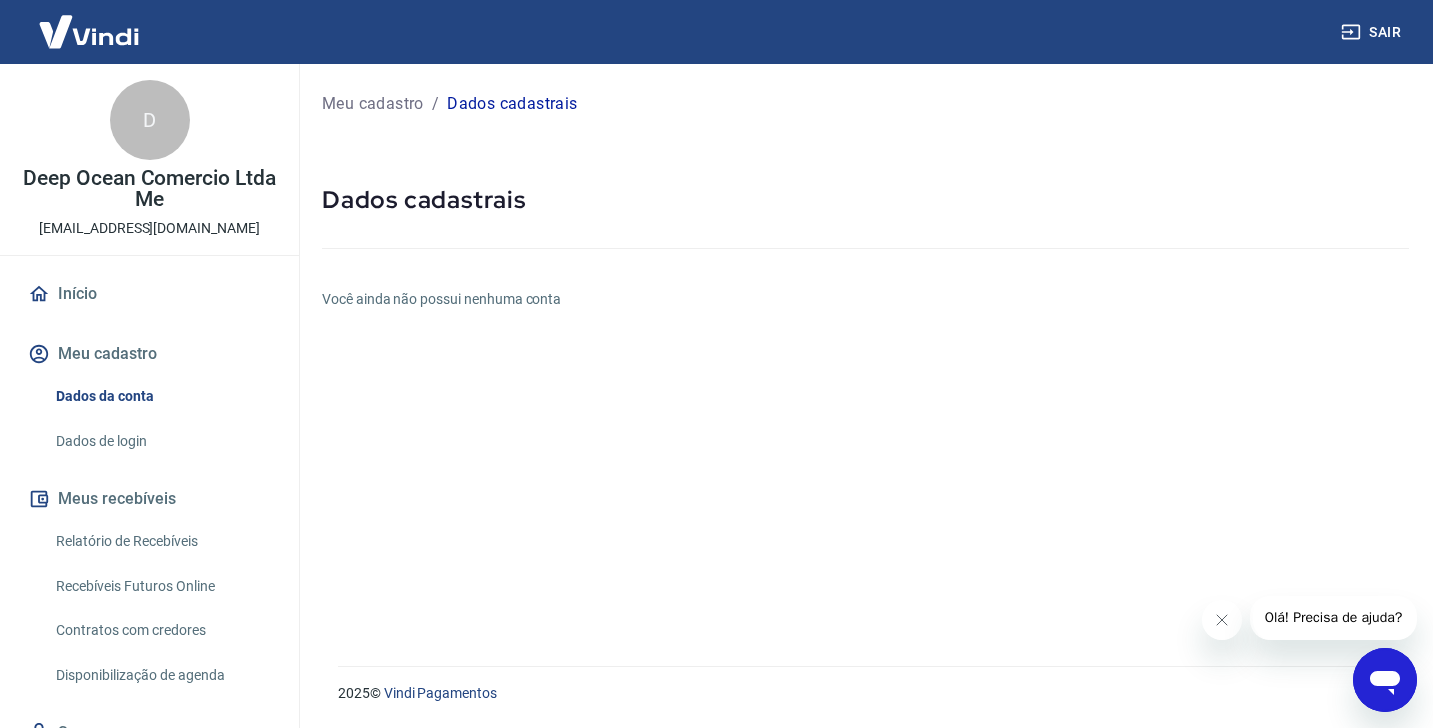 click on "Dados da conta Dados de login" at bounding box center [149, 418] 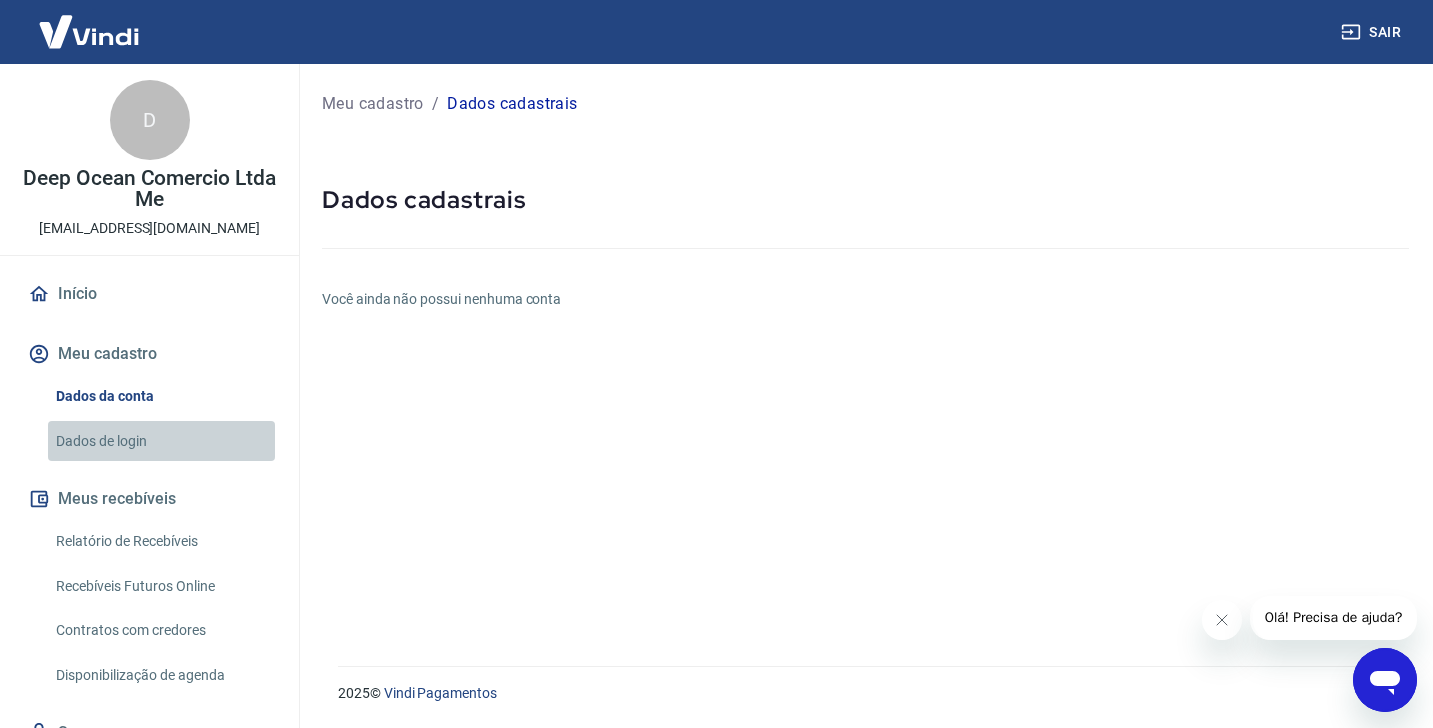 click on "Dados de login" at bounding box center [161, 441] 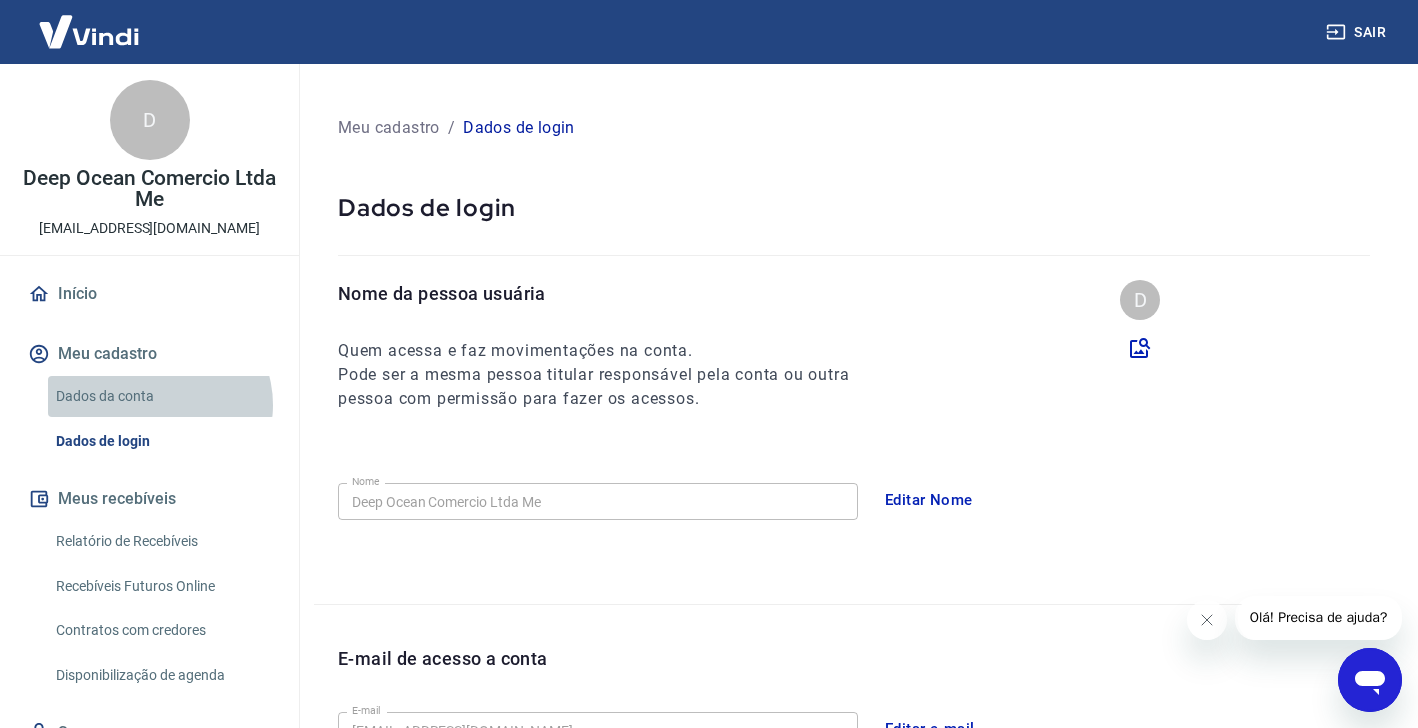click on "Dados da conta" at bounding box center (161, 396) 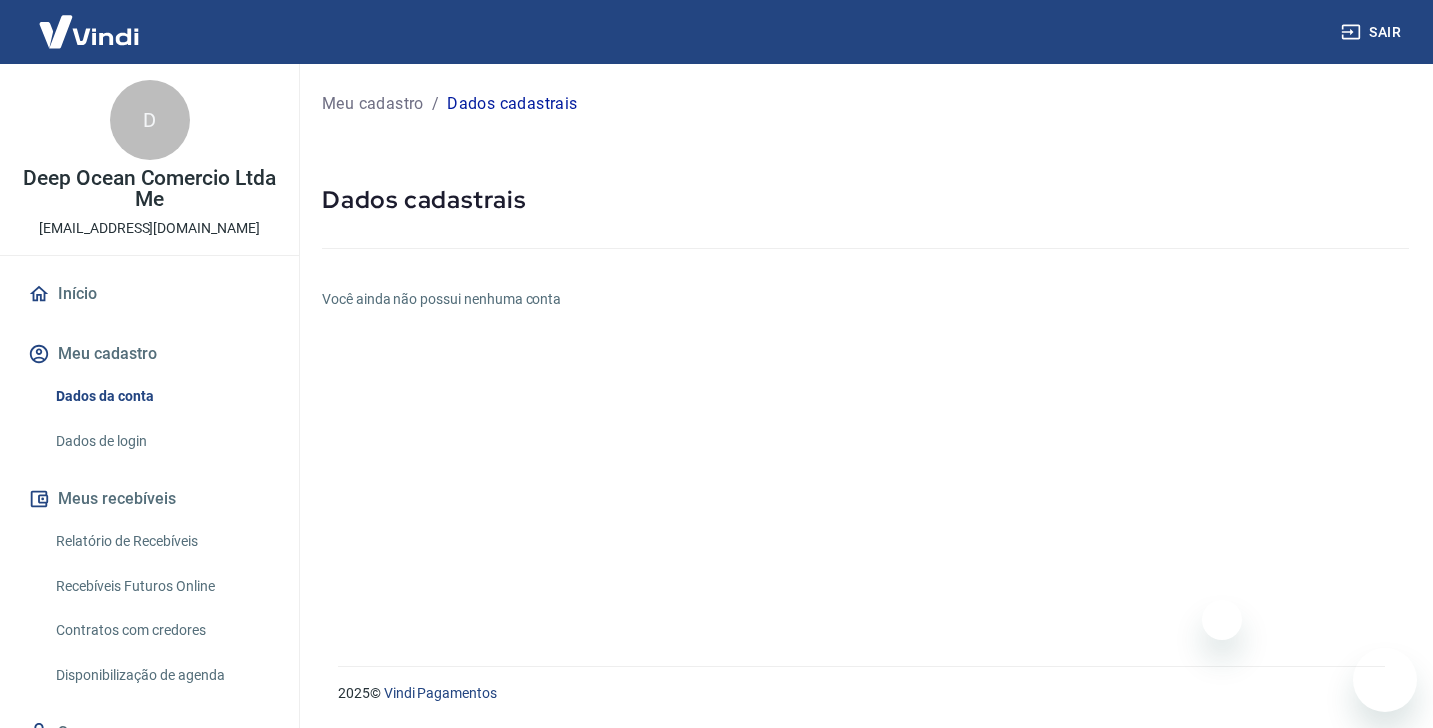 scroll, scrollTop: 0, scrollLeft: 0, axis: both 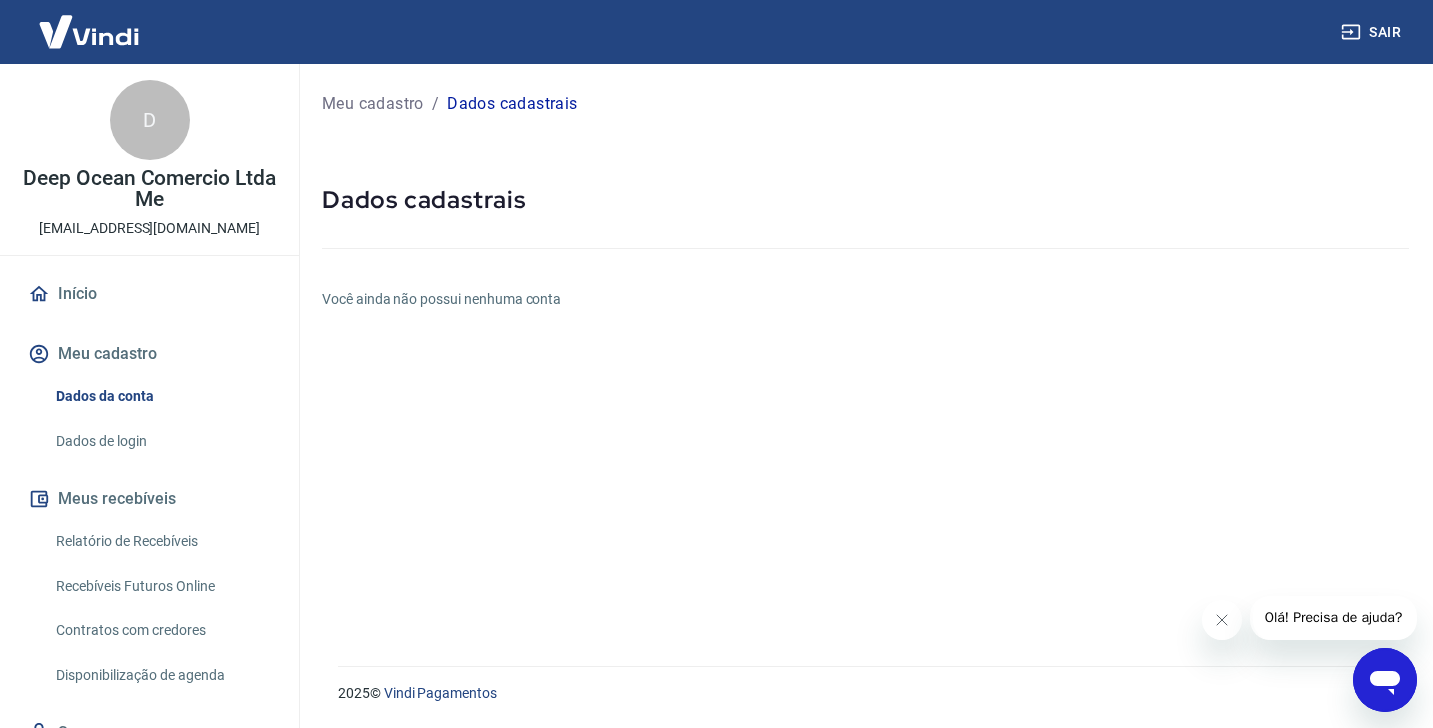 click on "Início Meu cadastro Dados da conta Dados de login Meus recebíveis Relatório de Recebíveis Recebíveis Futuros Online Contratos com credores Disponibilização de agenda Segurança Fale conosco" at bounding box center (149, 543) 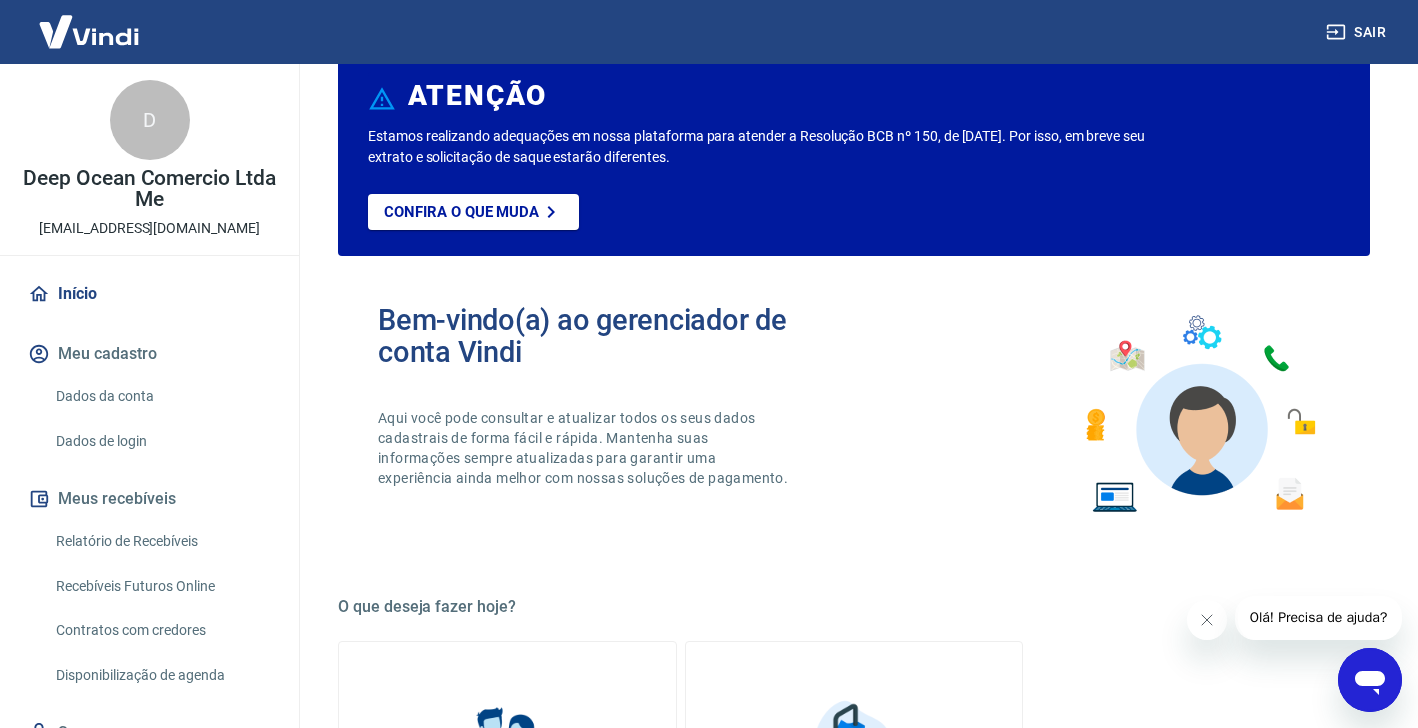scroll, scrollTop: 150, scrollLeft: 0, axis: vertical 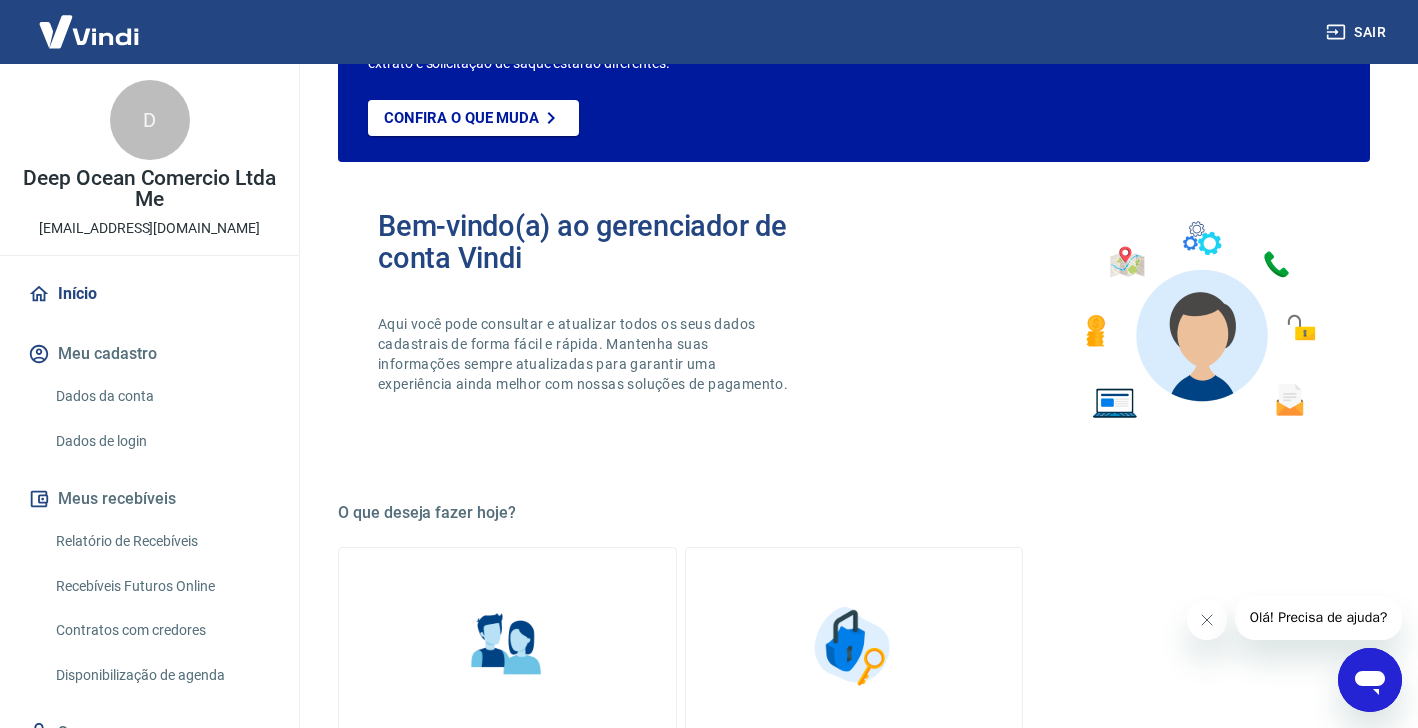 click on "Bem-vindo(a) ao gerenciador de conta Vindi Aqui você pode consultar e atualizar todos os seus dados cadastrais de forma fácil e rápida. Mantenha suas informações sempre atualizadas para garantir uma experiência ainda melhor com nossas soluções de pagamento." at bounding box center [616, 320] 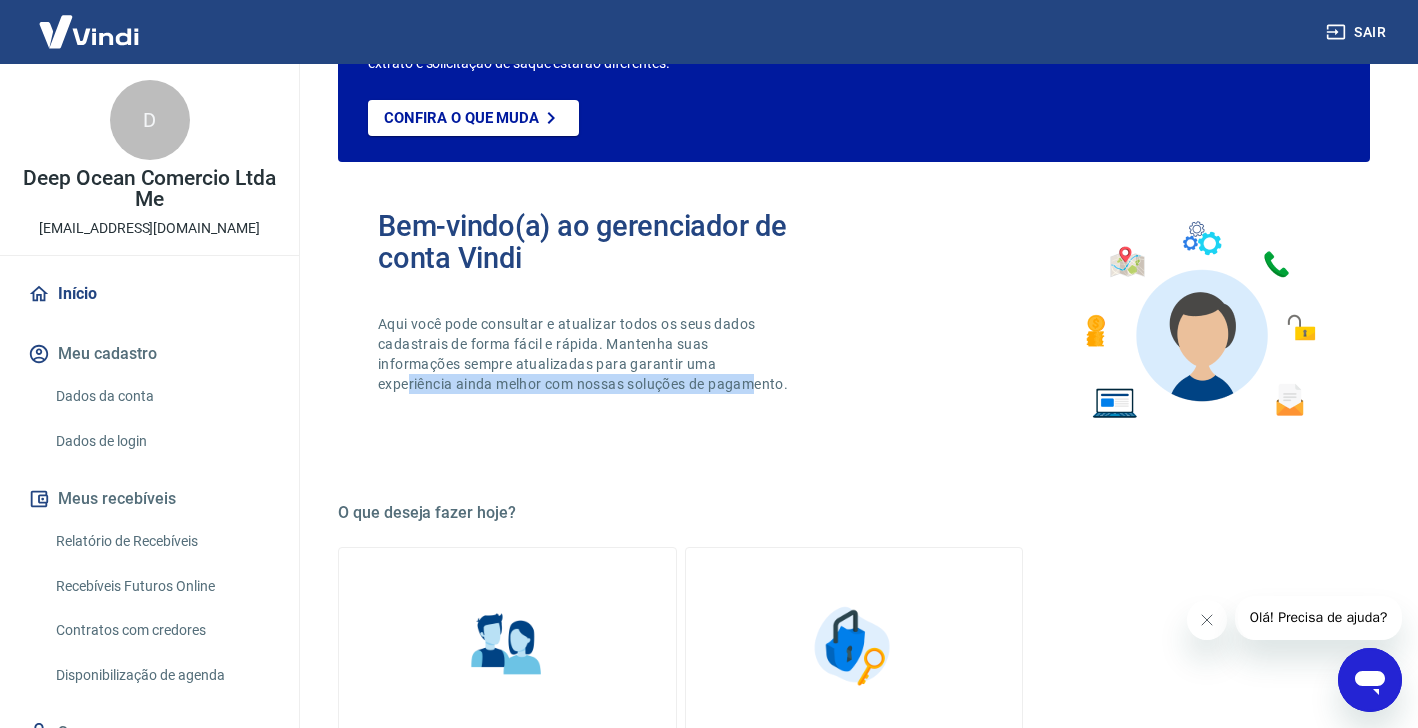 drag, startPoint x: 426, startPoint y: 410, endPoint x: 483, endPoint y: 438, distance: 63.505905 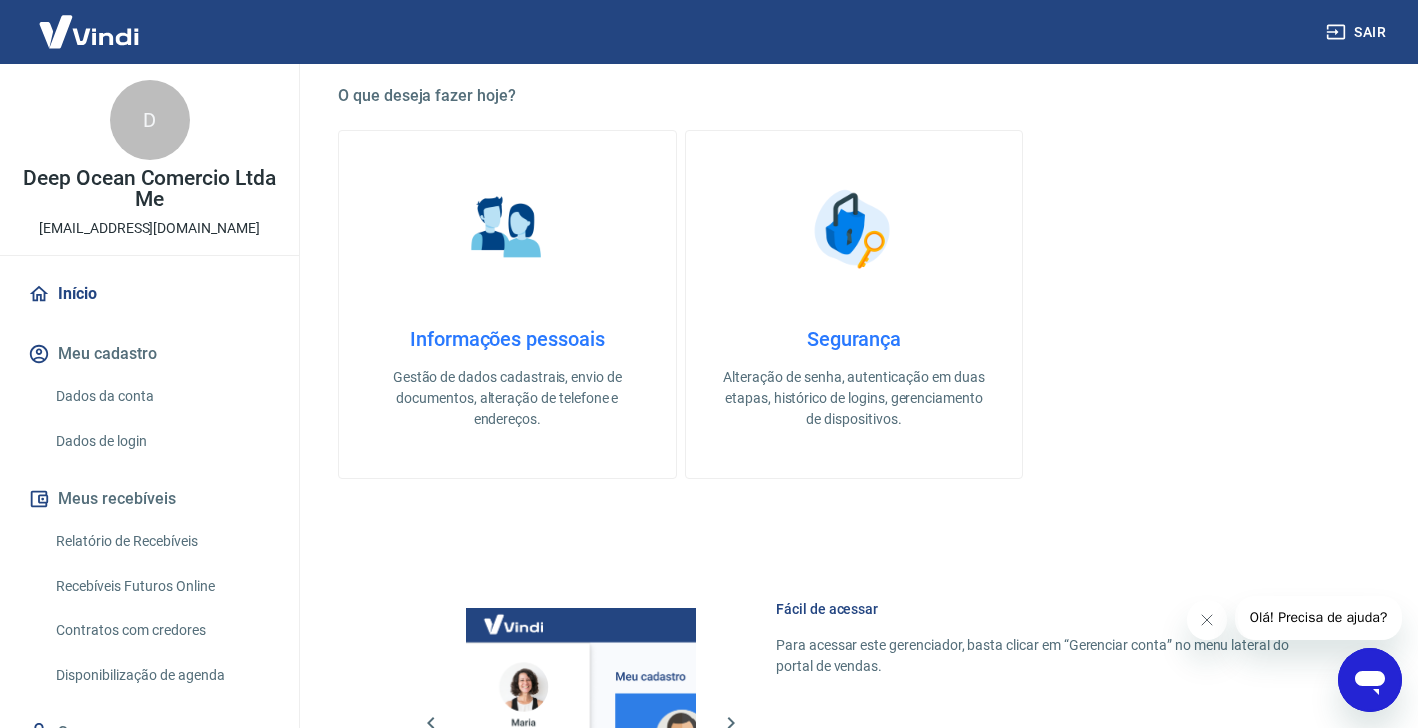 scroll, scrollTop: 1078, scrollLeft: 0, axis: vertical 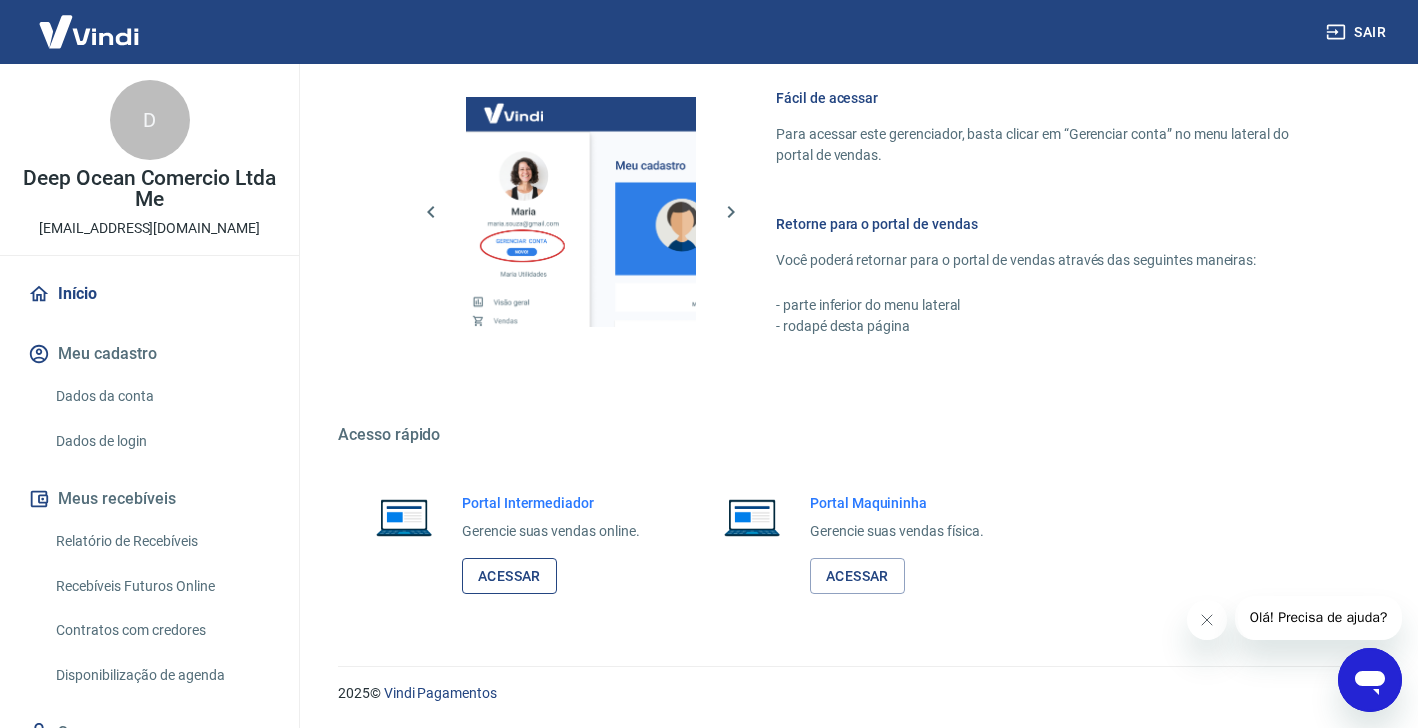 click on "Acessar" at bounding box center [509, 576] 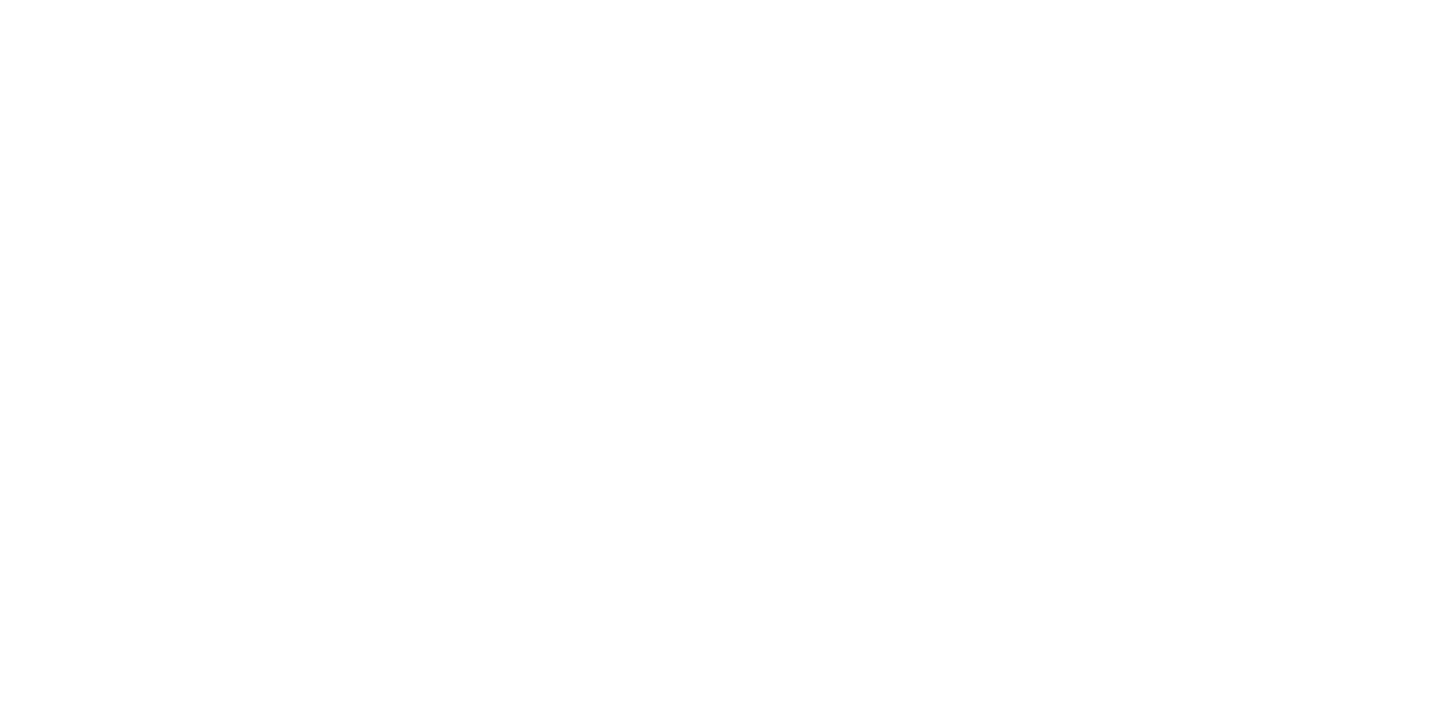 scroll, scrollTop: 0, scrollLeft: 0, axis: both 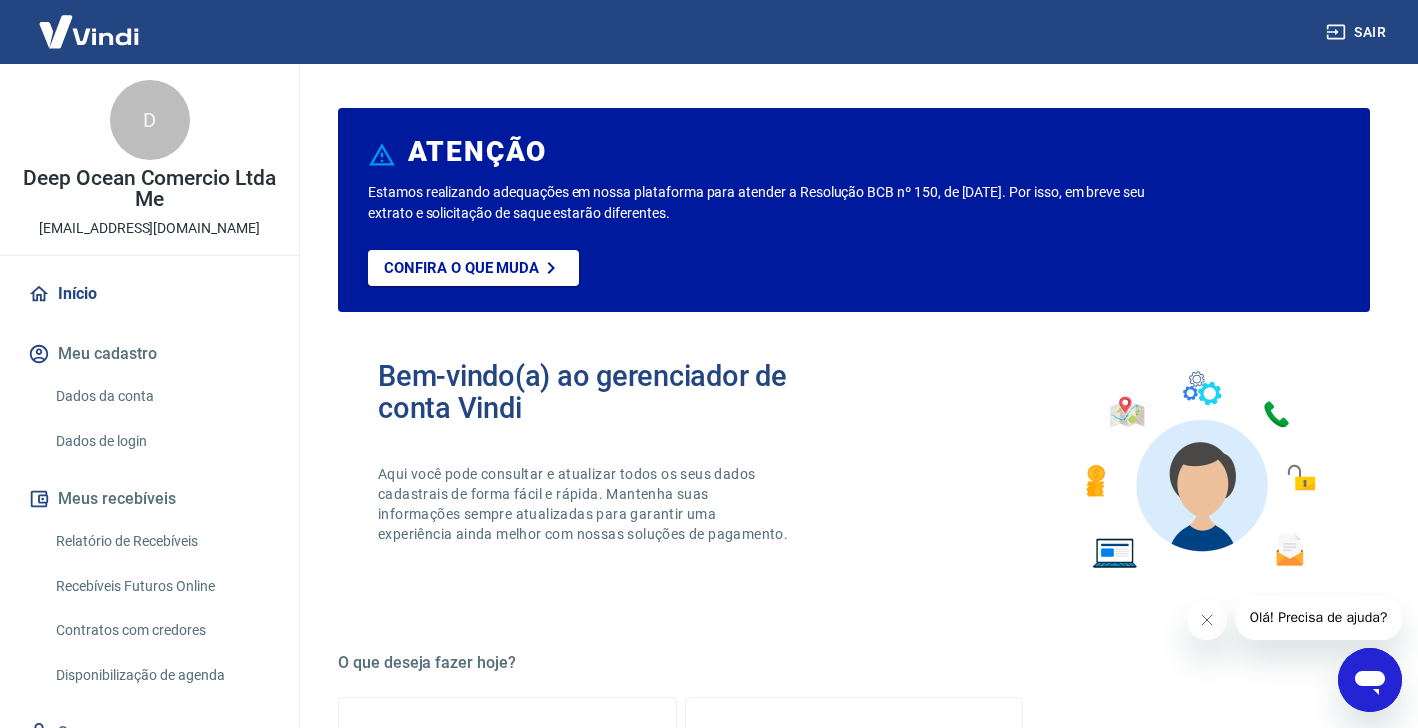 click on "Dados da conta" at bounding box center (161, 396) 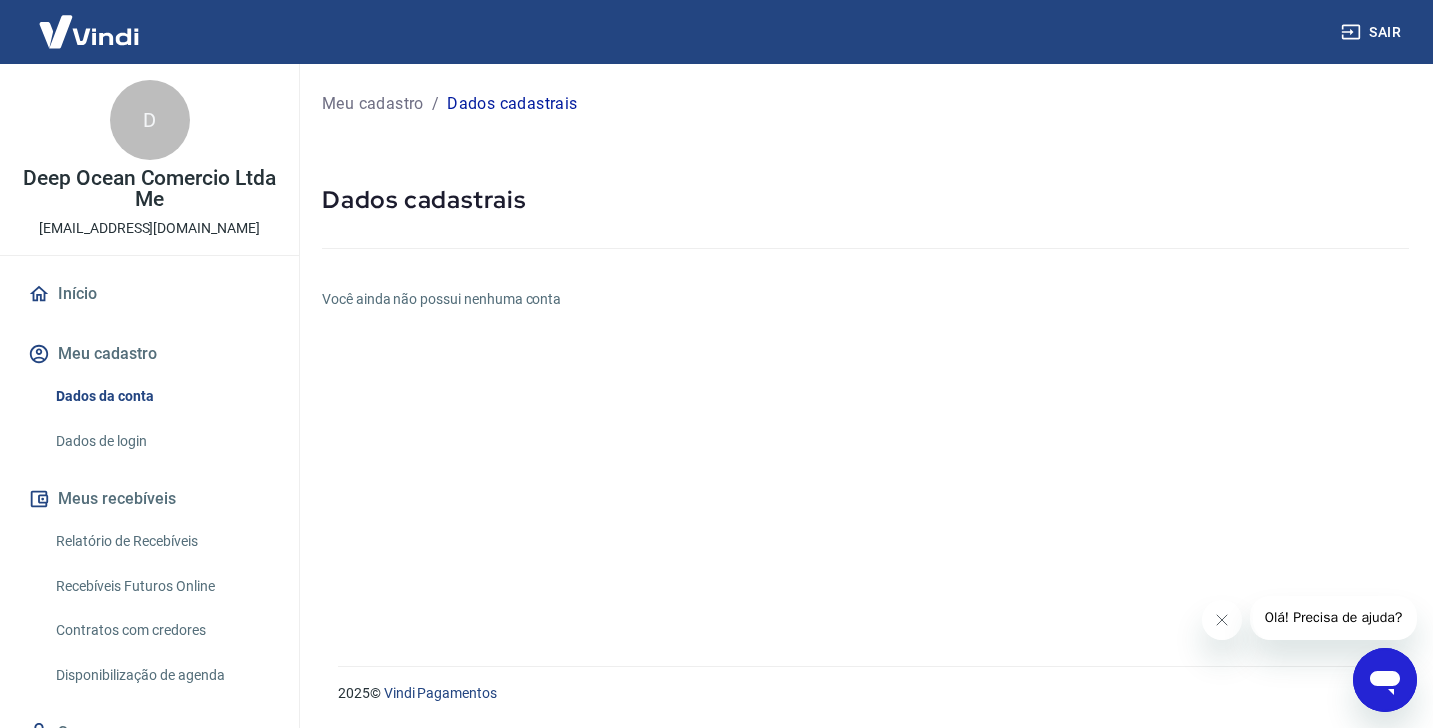 drag, startPoint x: 151, startPoint y: 424, endPoint x: 163, endPoint y: 433, distance: 15 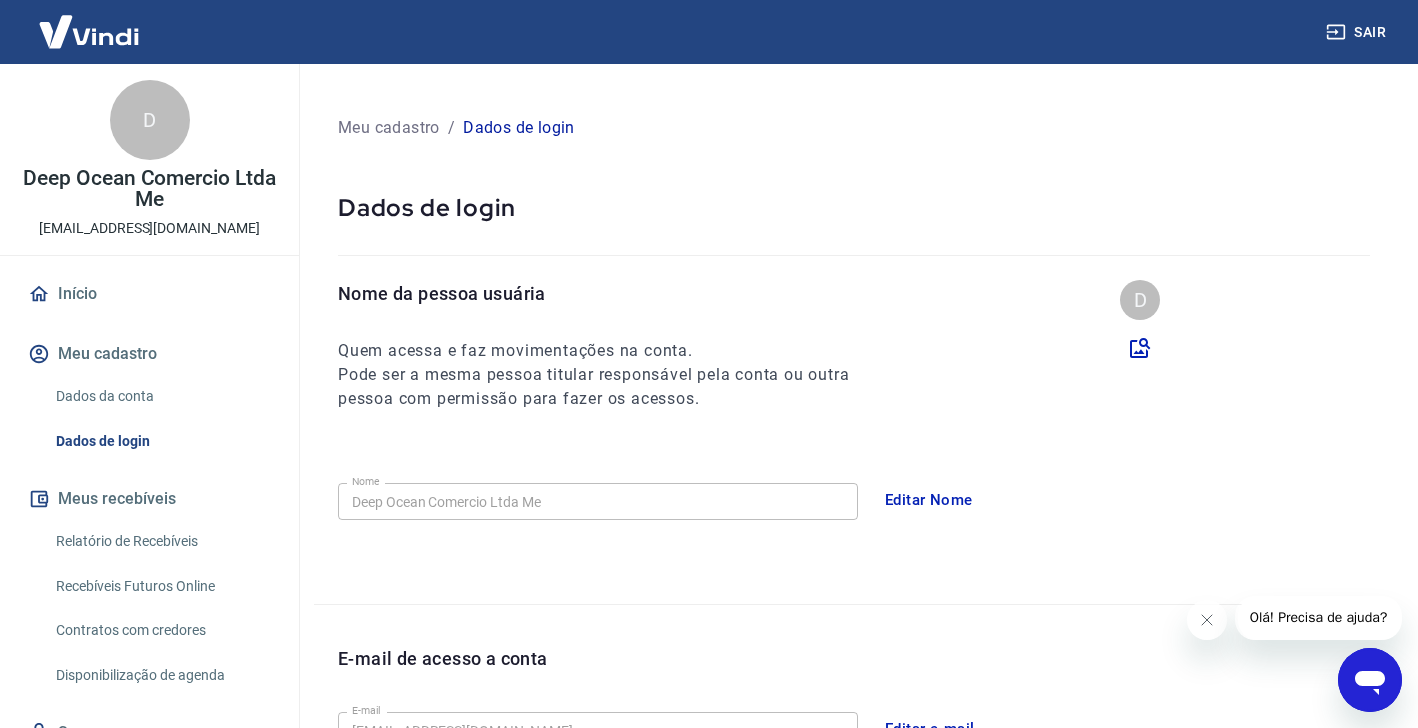 click on "Dados de login" at bounding box center (161, 441) 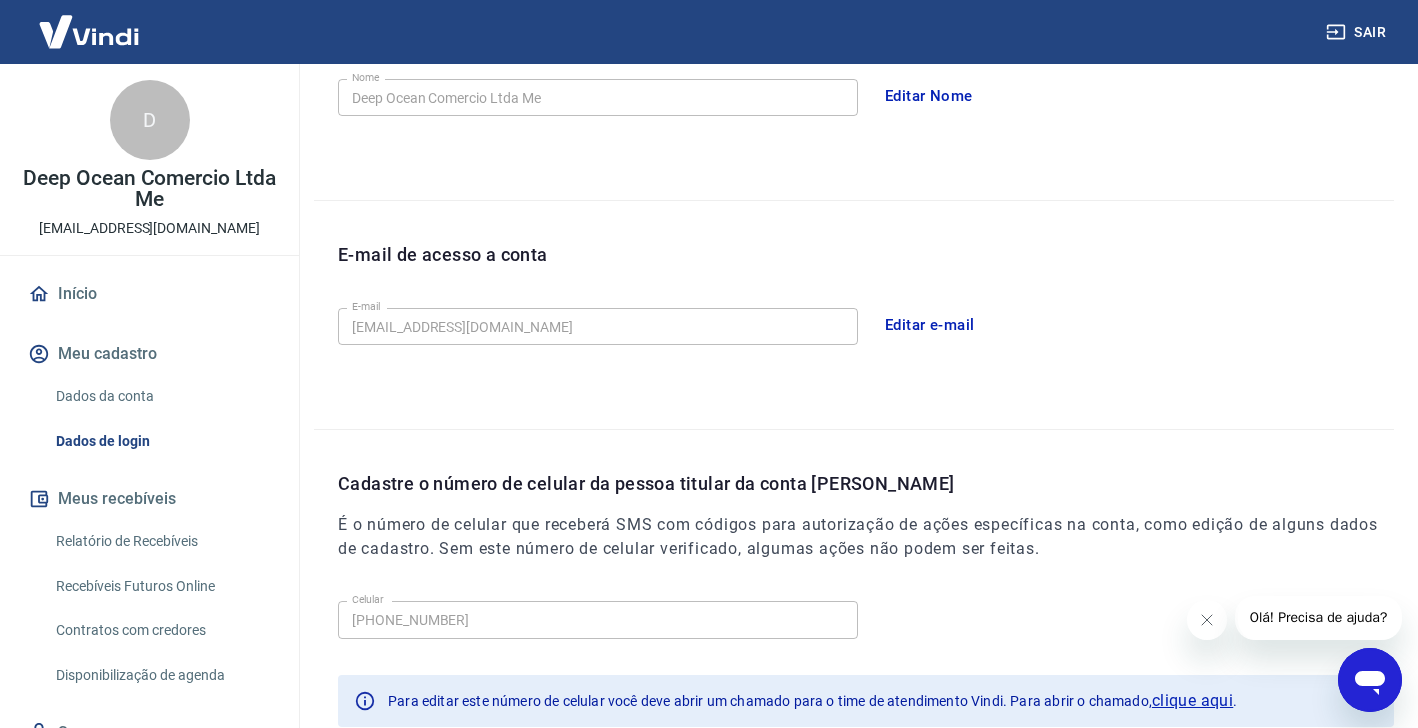 scroll, scrollTop: 467, scrollLeft: 0, axis: vertical 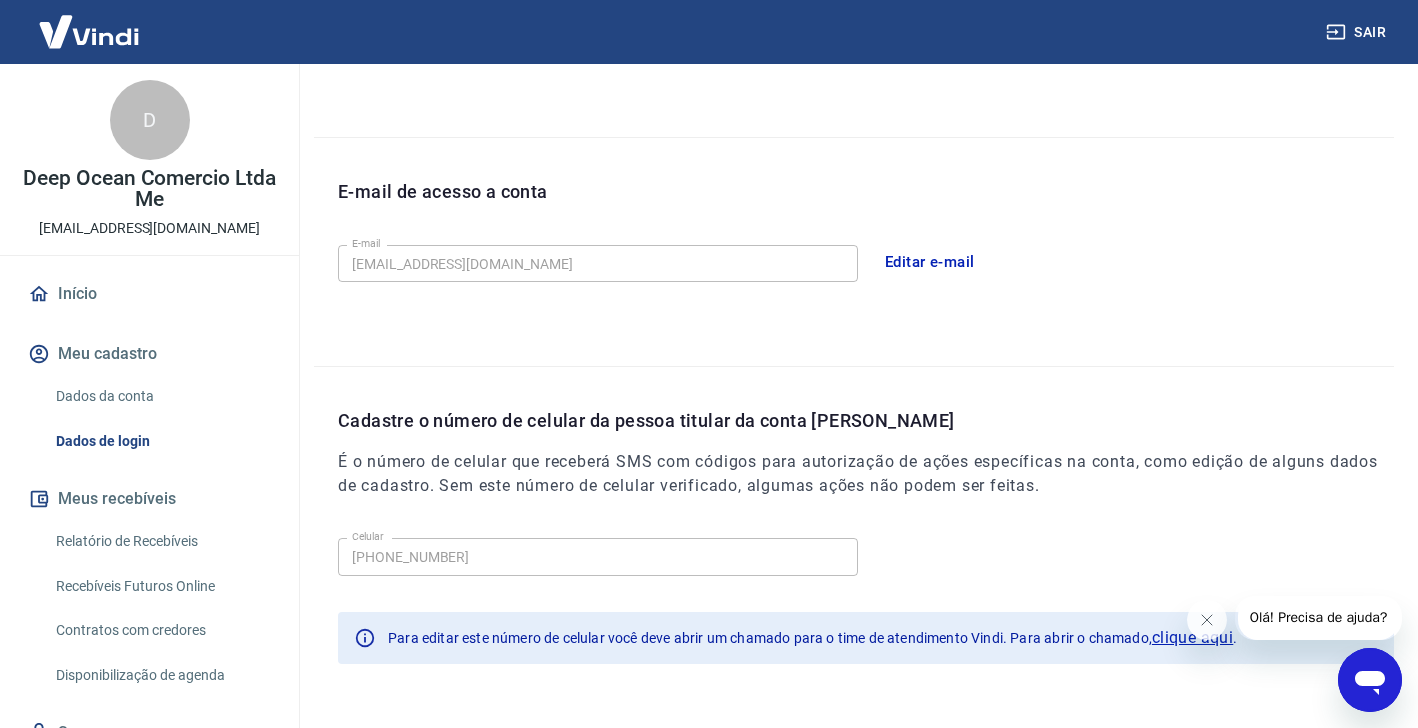 click on "Início" at bounding box center (149, 294) 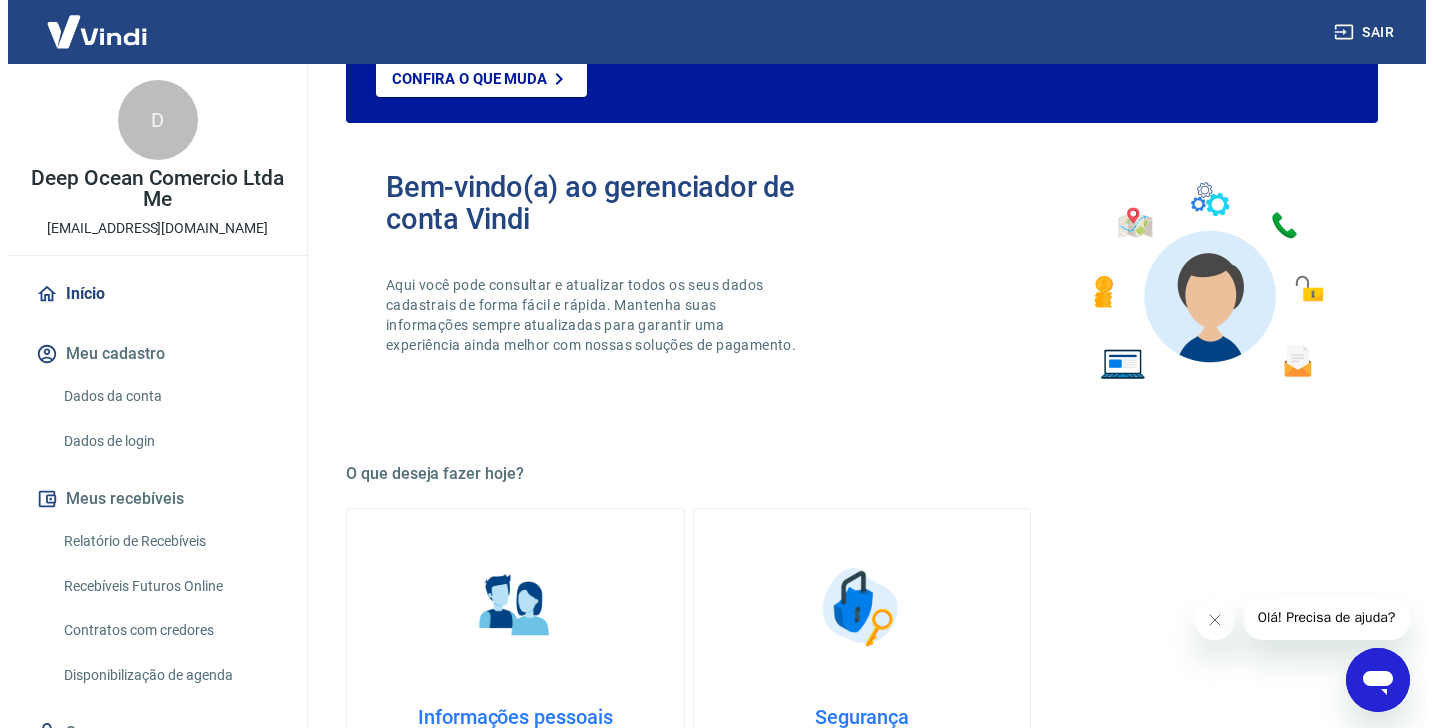 scroll, scrollTop: 0, scrollLeft: 0, axis: both 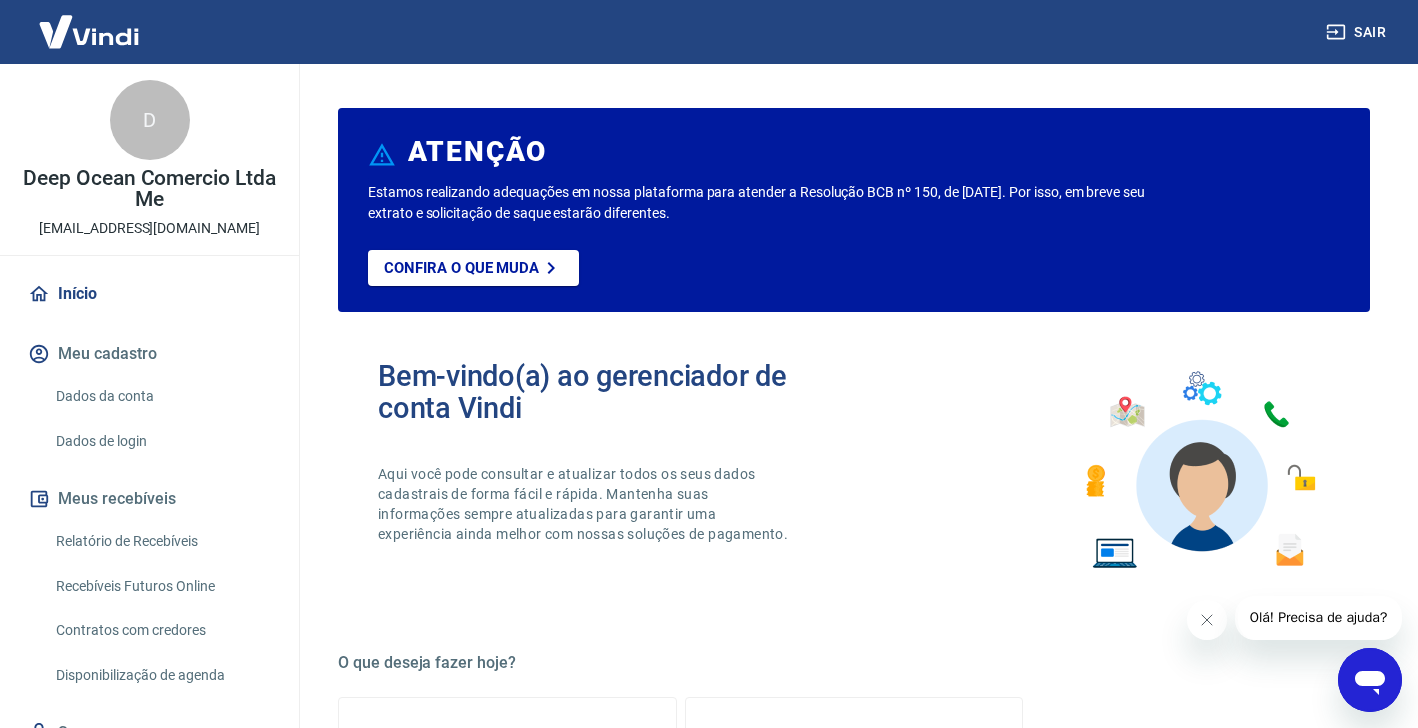 click on "Início" at bounding box center [149, 294] 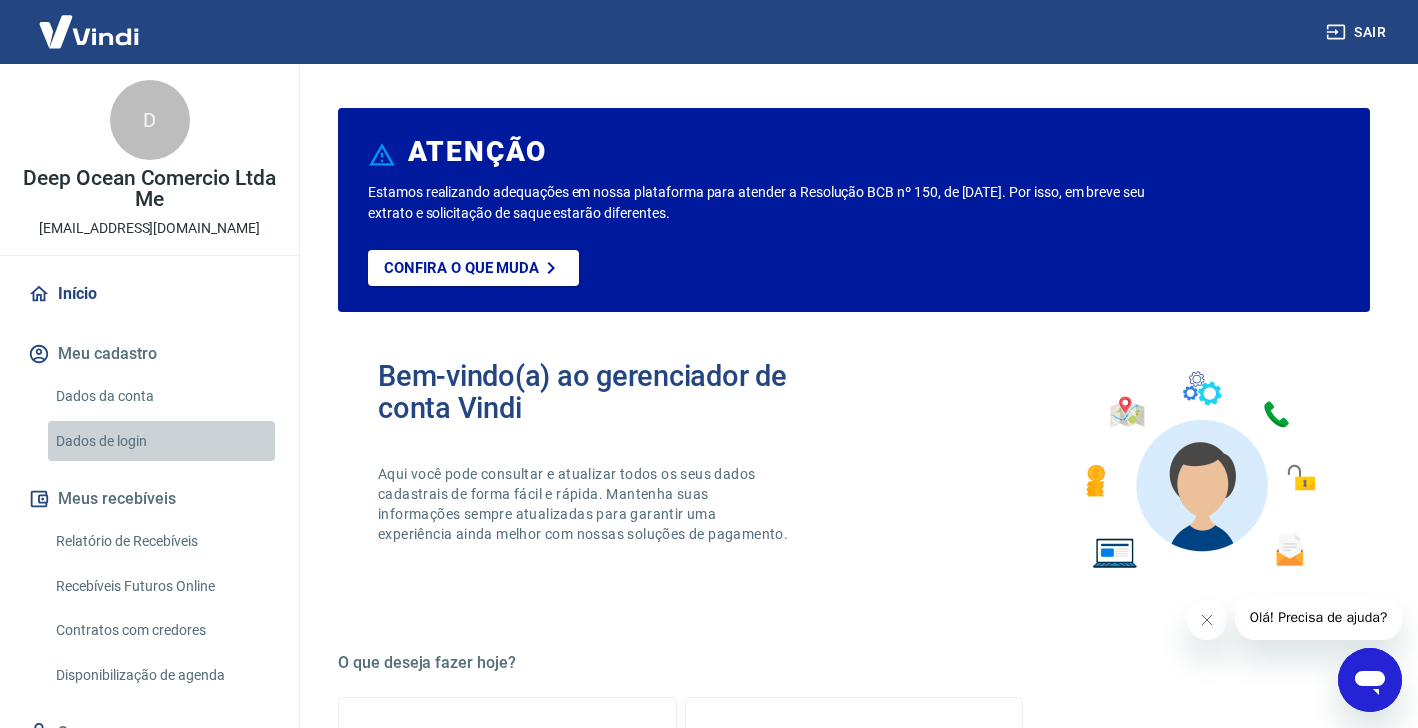 drag, startPoint x: 181, startPoint y: 445, endPoint x: 193, endPoint y: 542, distance: 97.73945 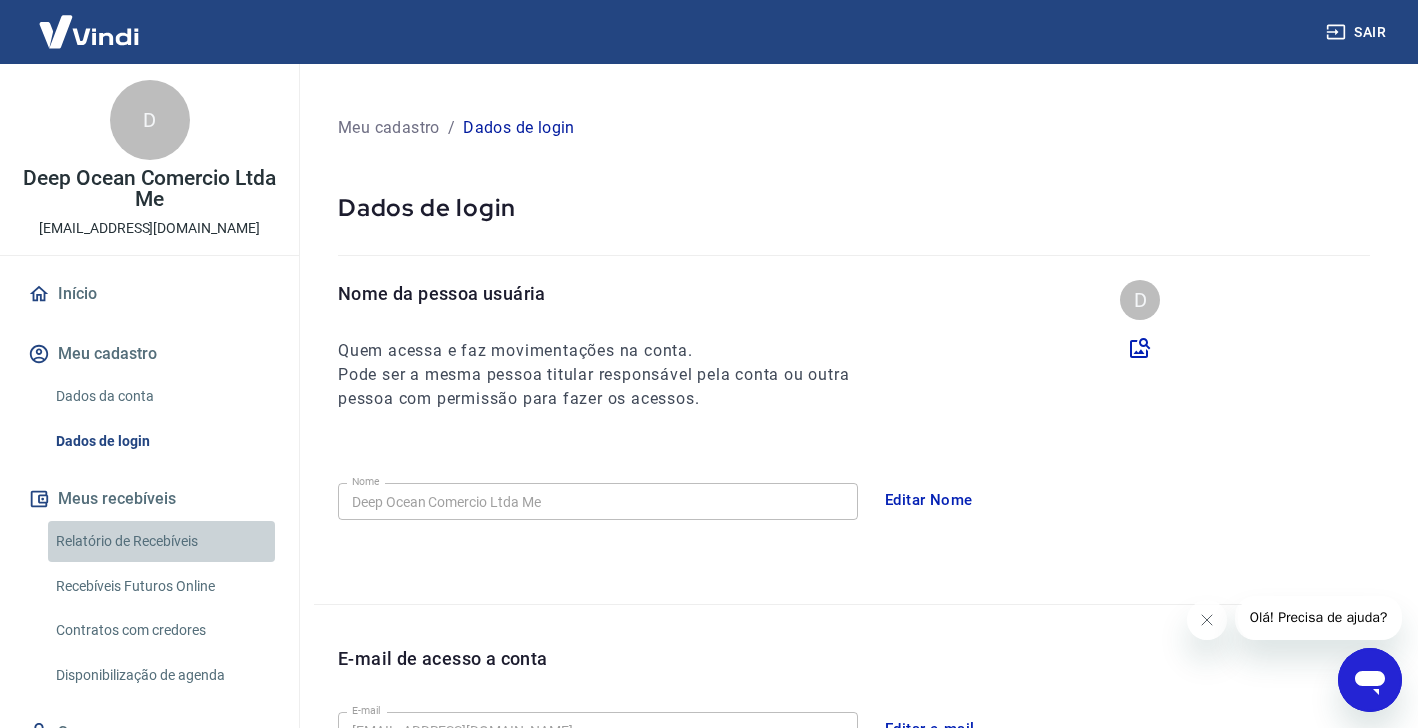 click on "Relatório de Recebíveis" at bounding box center (161, 541) 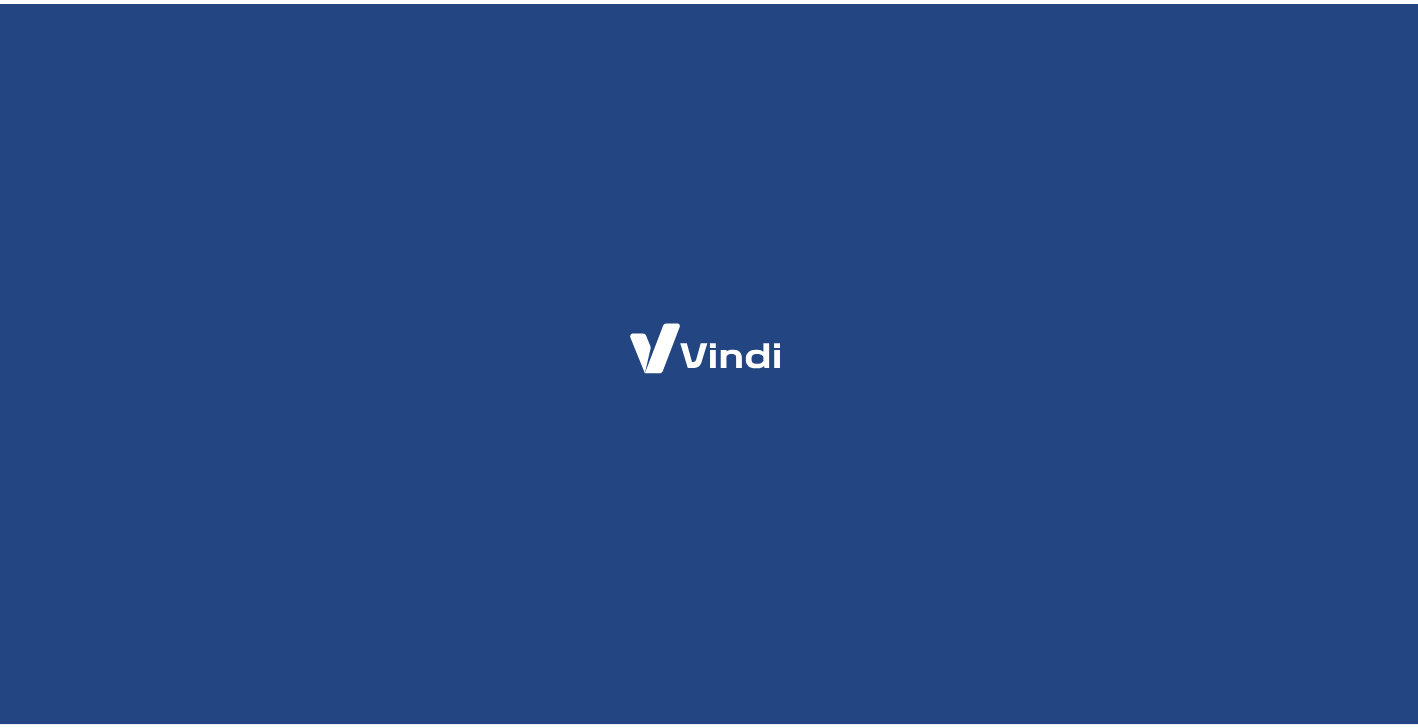 scroll, scrollTop: 0, scrollLeft: 0, axis: both 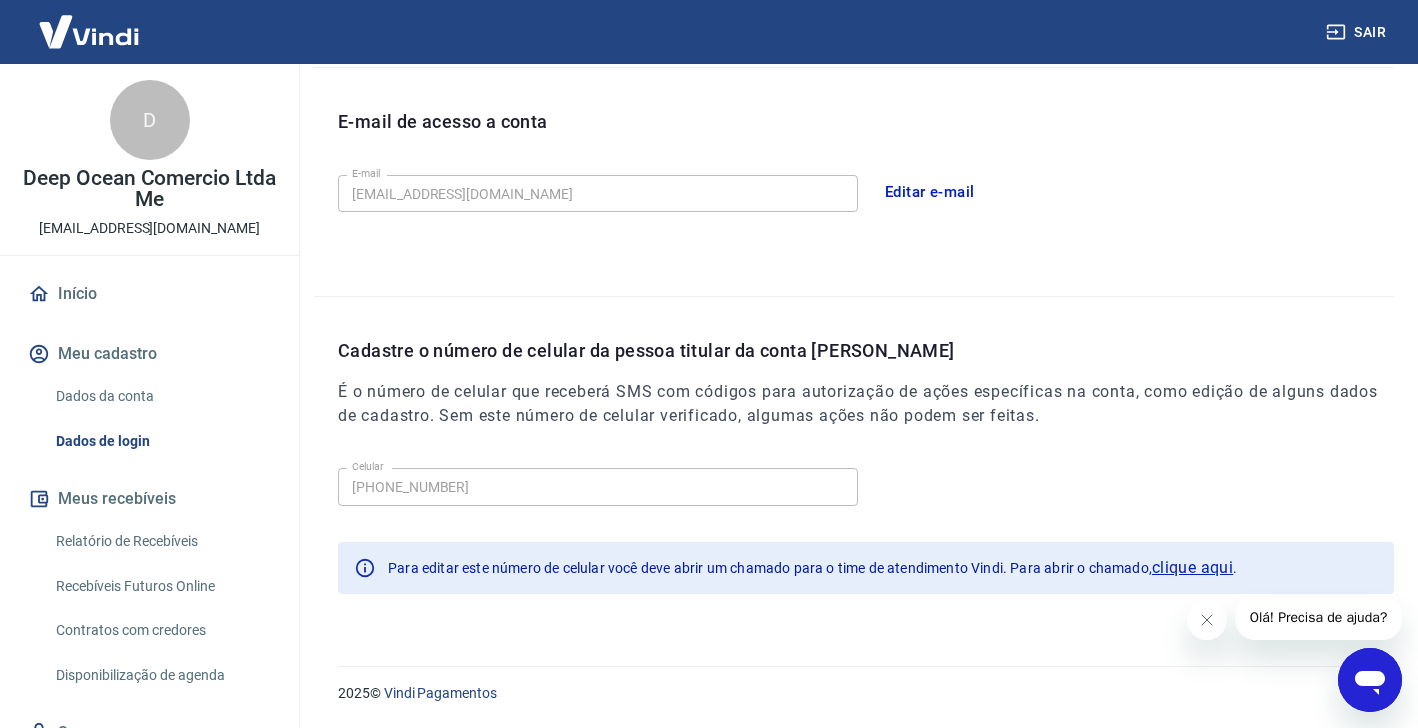 click on "Meu cadastro" at bounding box center [149, 354] 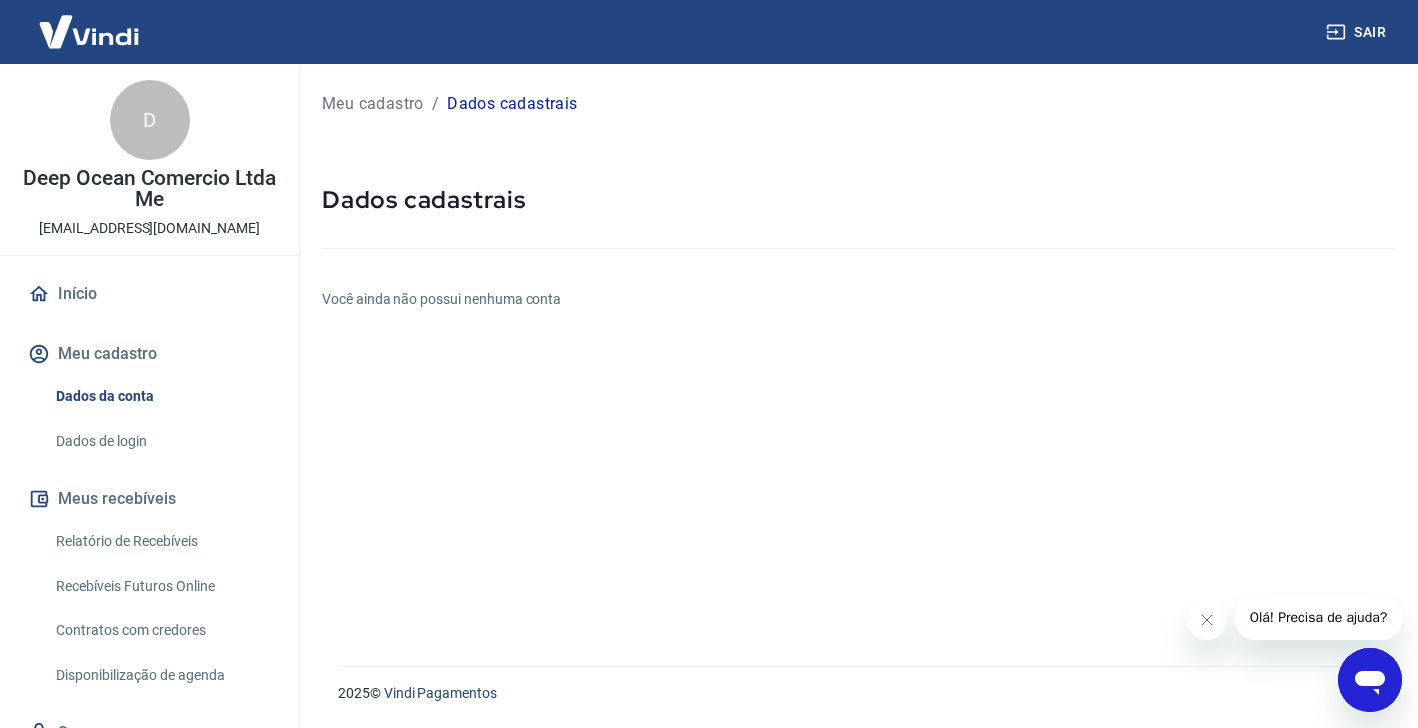 scroll, scrollTop: 0, scrollLeft: 0, axis: both 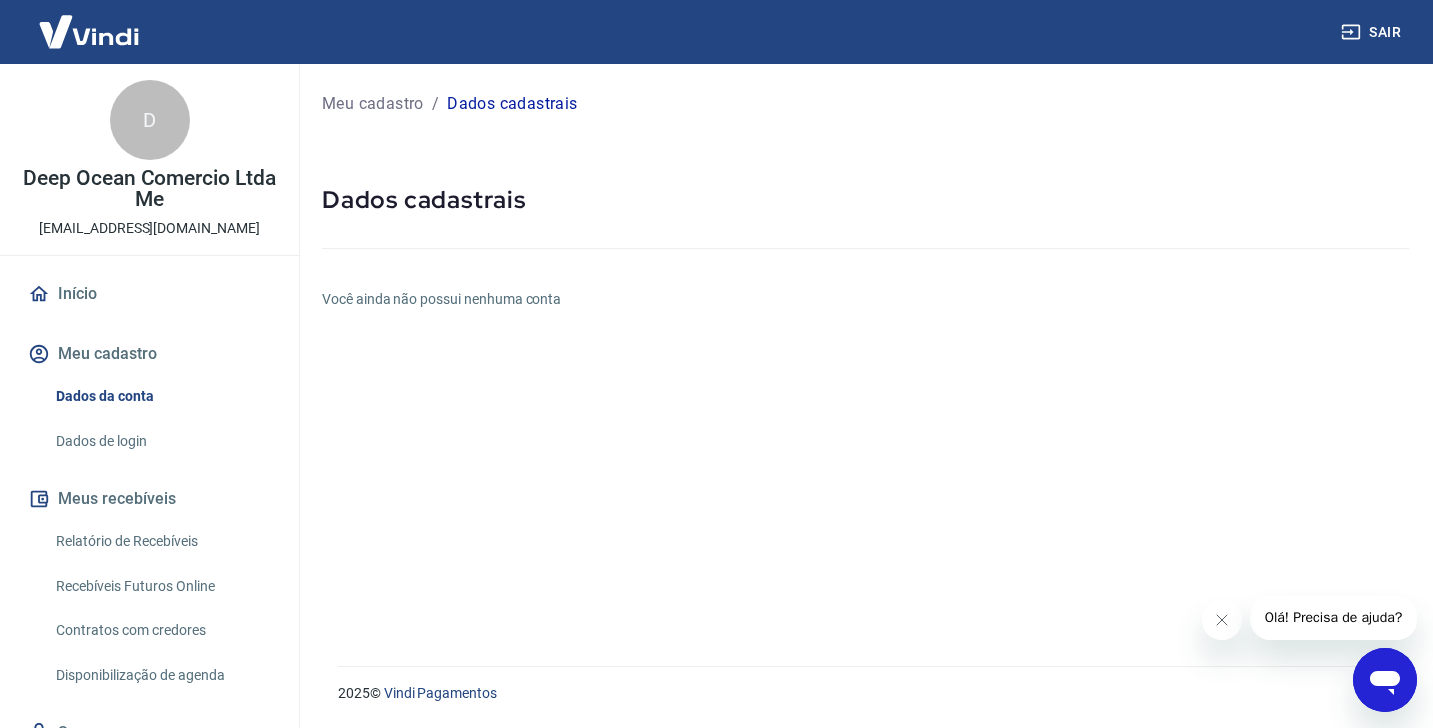 click at bounding box center [865, 244] 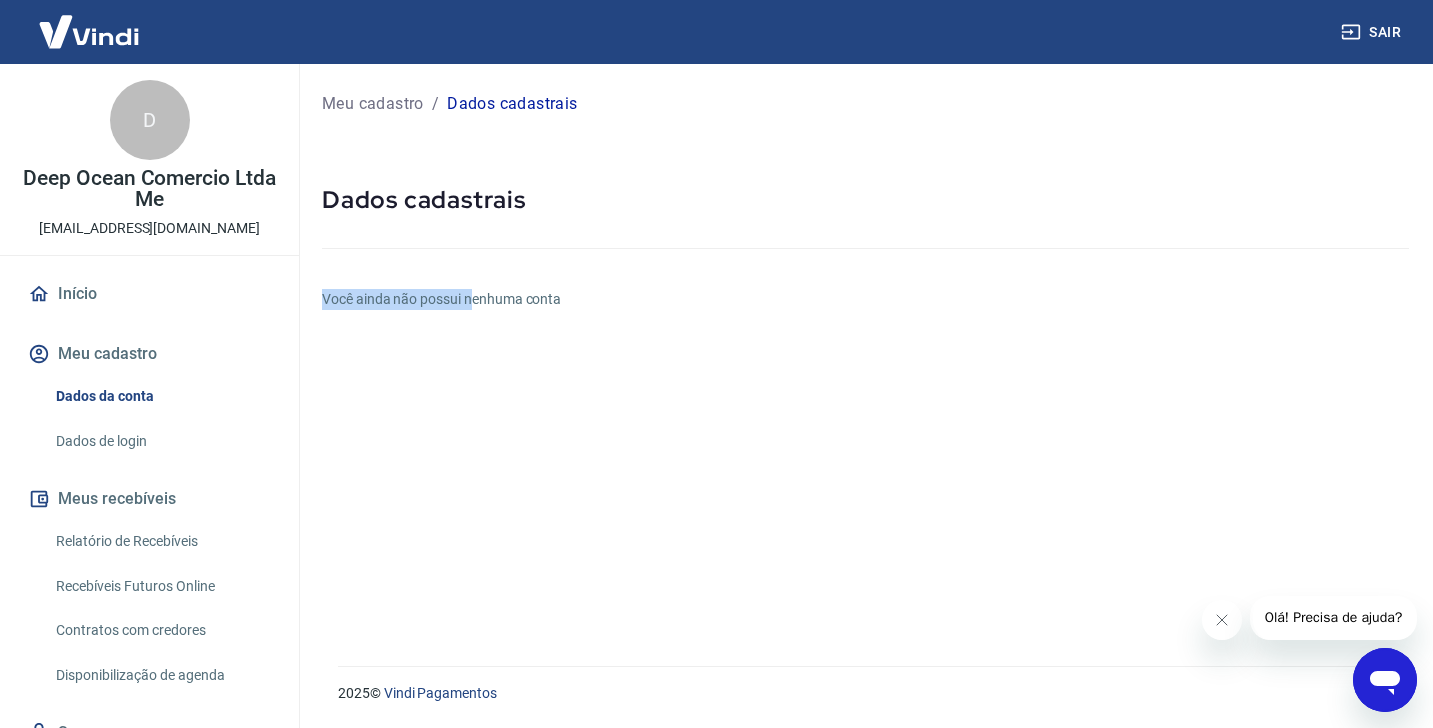 click on "Meu cadastro / Dados cadastrais Dados cadastrais Você ainda não possui nenhuma conta" at bounding box center (865, 353) 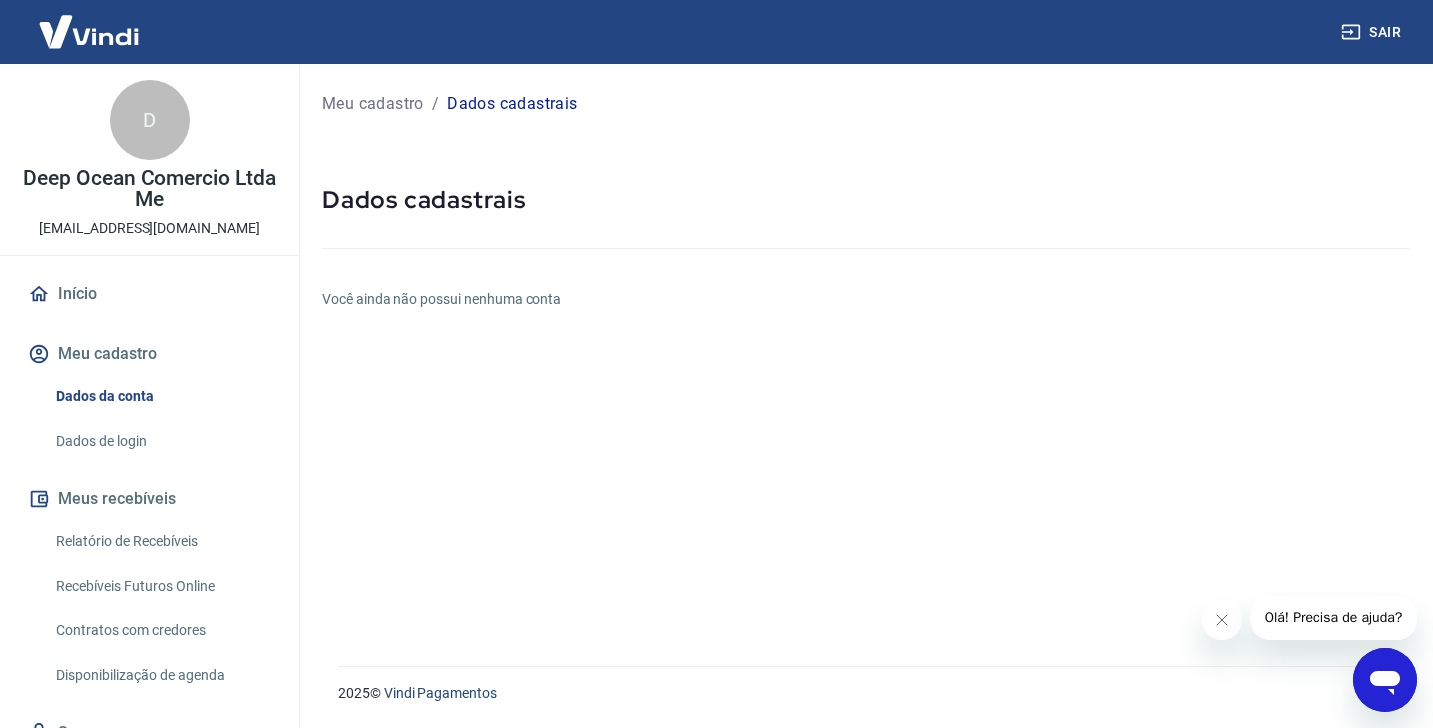 click on "Início Meu cadastro Dados da conta Dados de login Meus recebíveis Relatório de Recebíveis Recebíveis Futuros Online Contratos com credores Disponibilização de agenda Segurança Fale conosco" at bounding box center [149, 543] 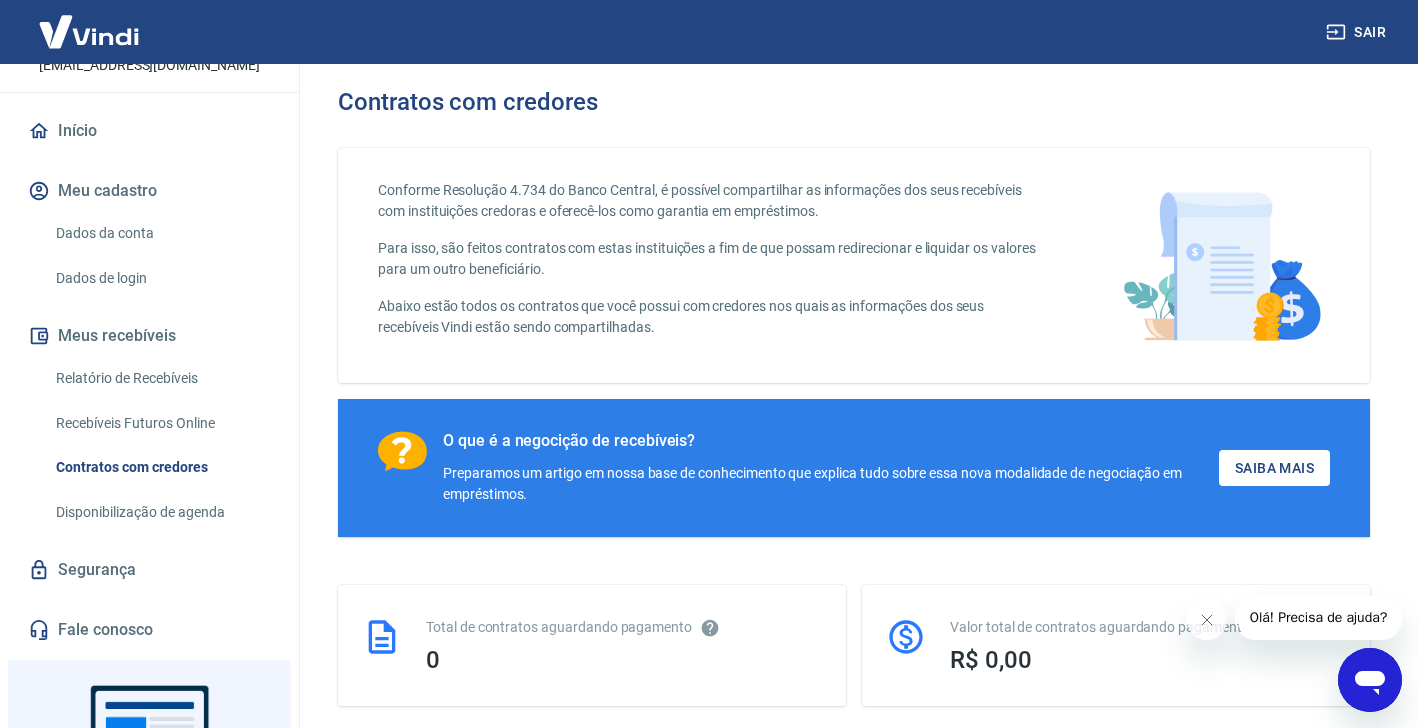 scroll, scrollTop: 165, scrollLeft: 0, axis: vertical 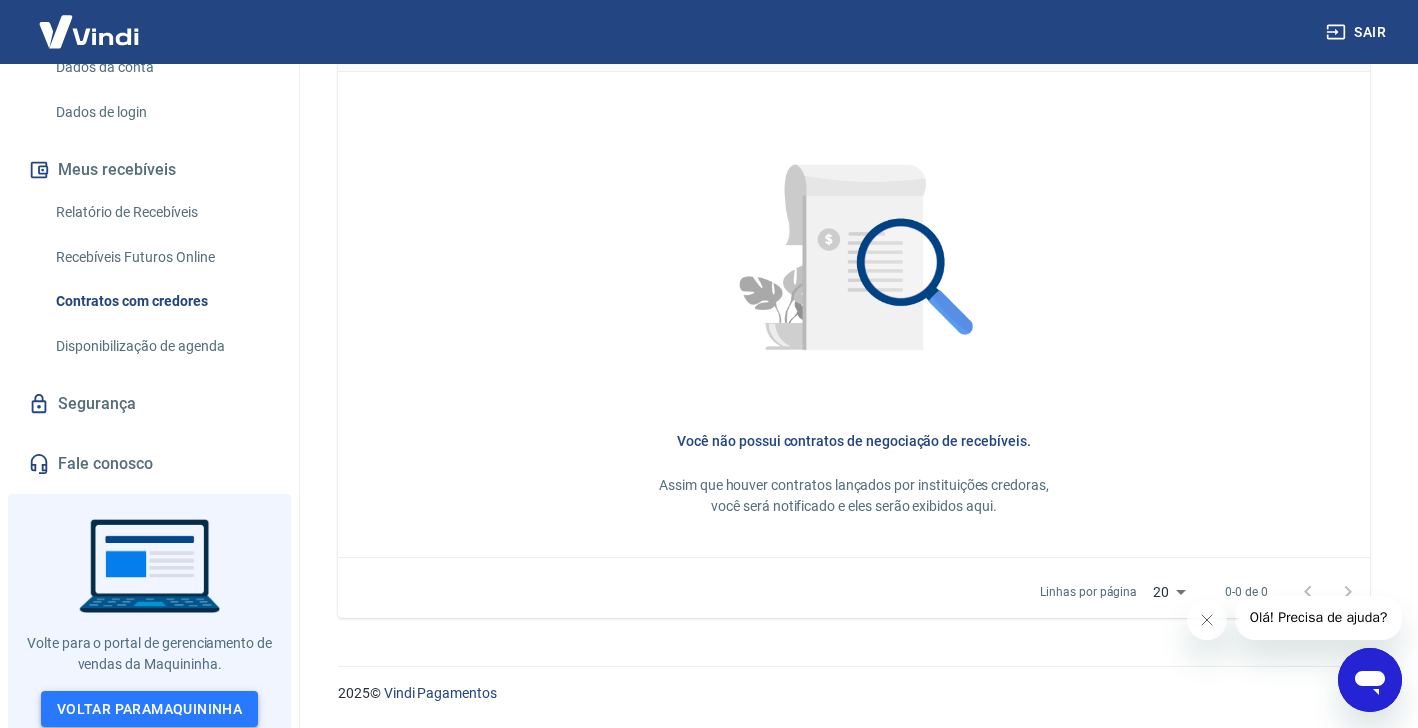 click on "Voltar para  Maquininha" at bounding box center [149, 709] 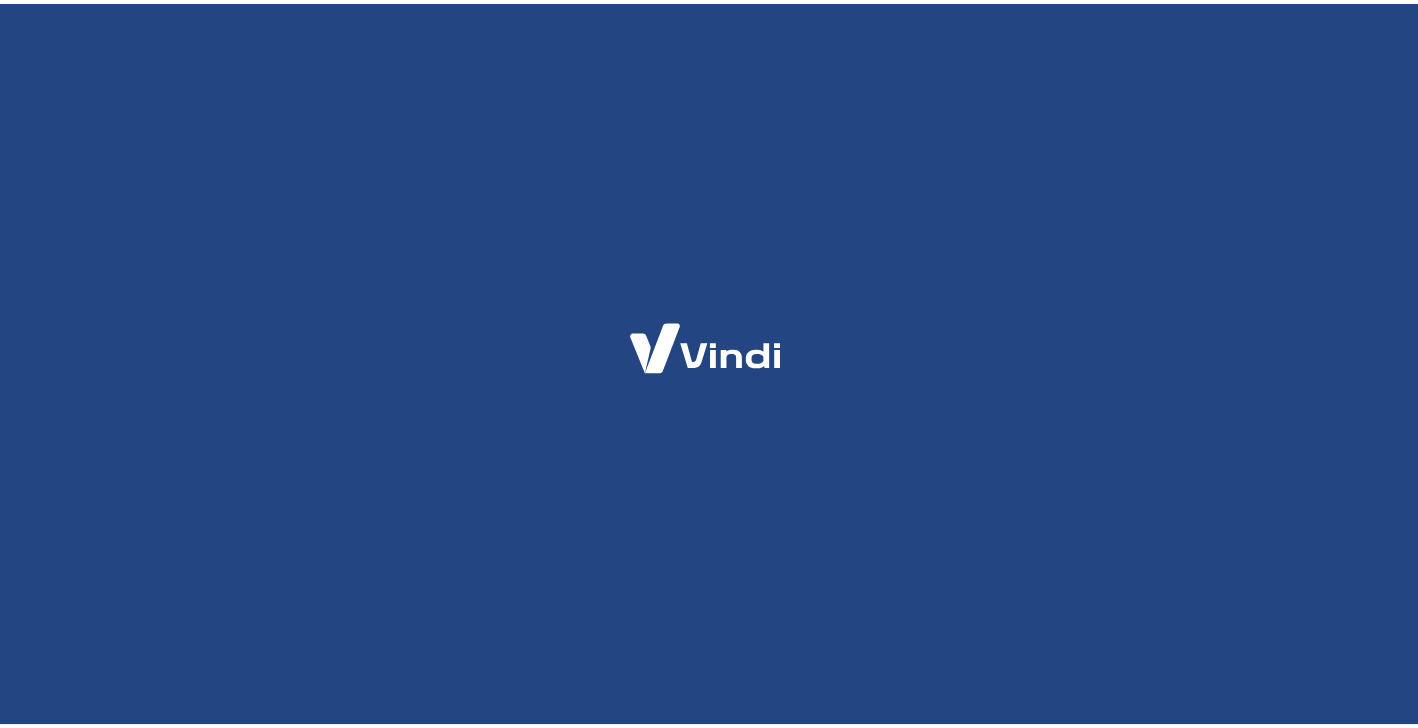 scroll, scrollTop: 0, scrollLeft: 0, axis: both 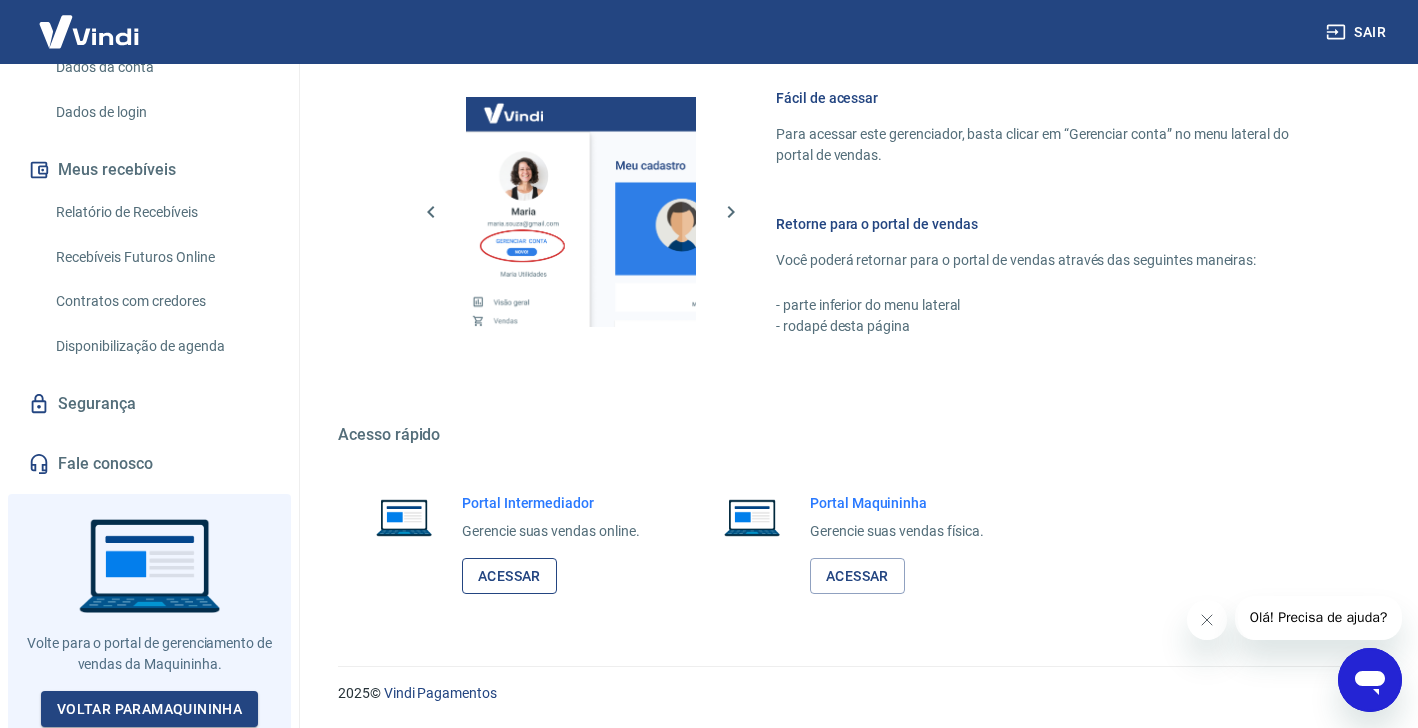 click on "Acessar" at bounding box center (509, 576) 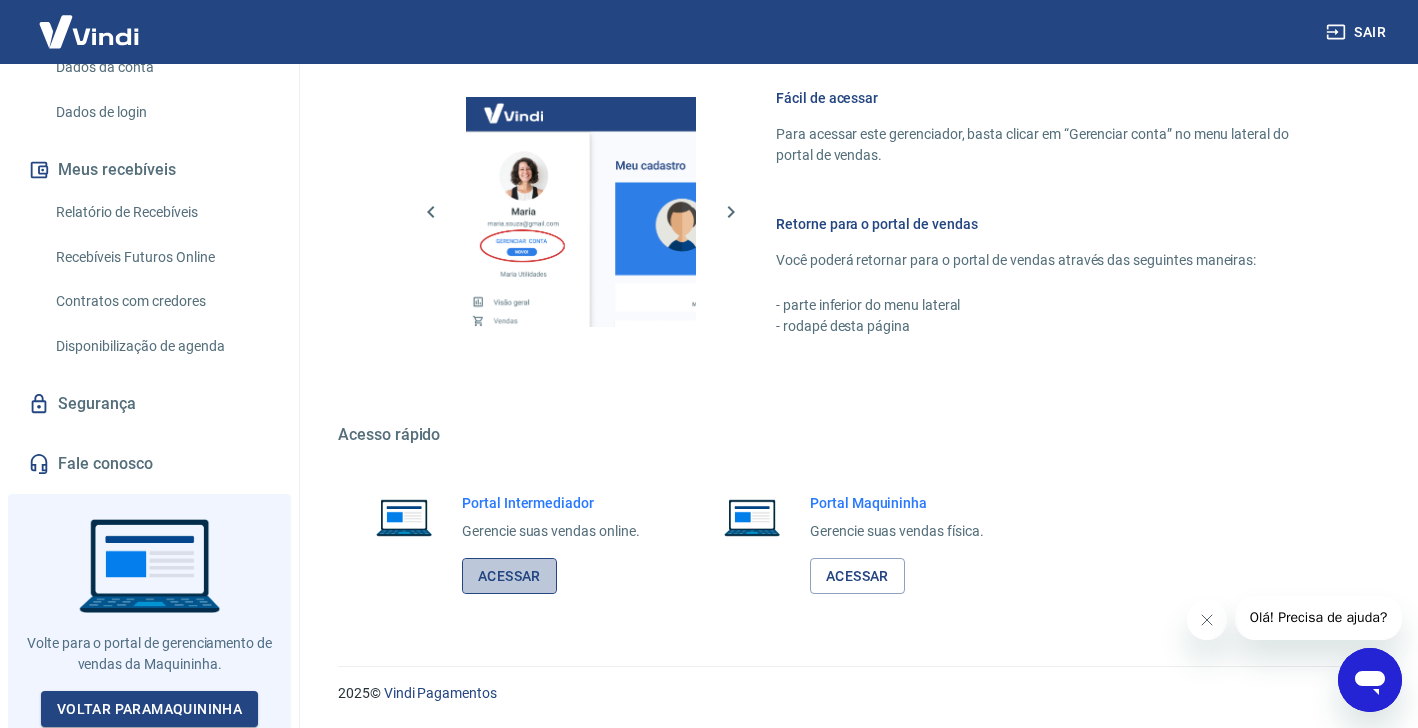 click on "Acessar" at bounding box center (509, 576) 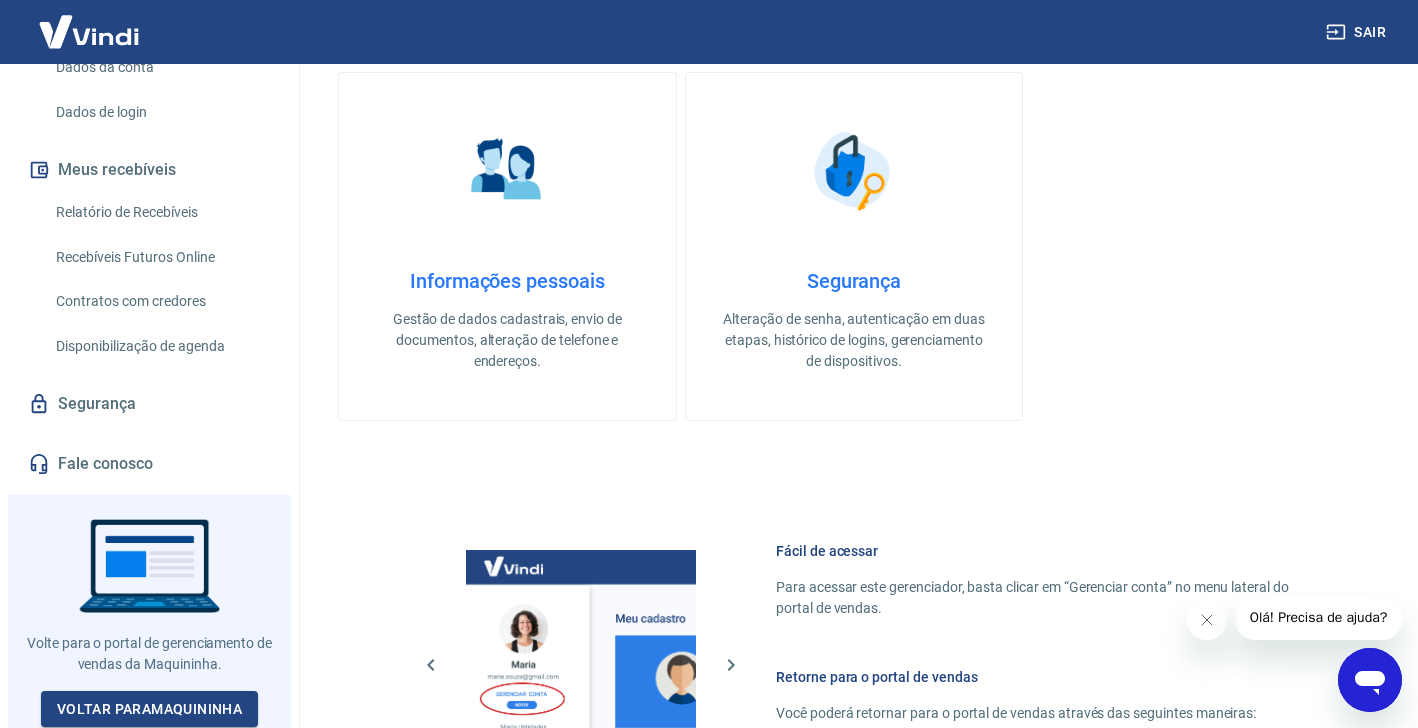 scroll, scrollTop: 0, scrollLeft: 0, axis: both 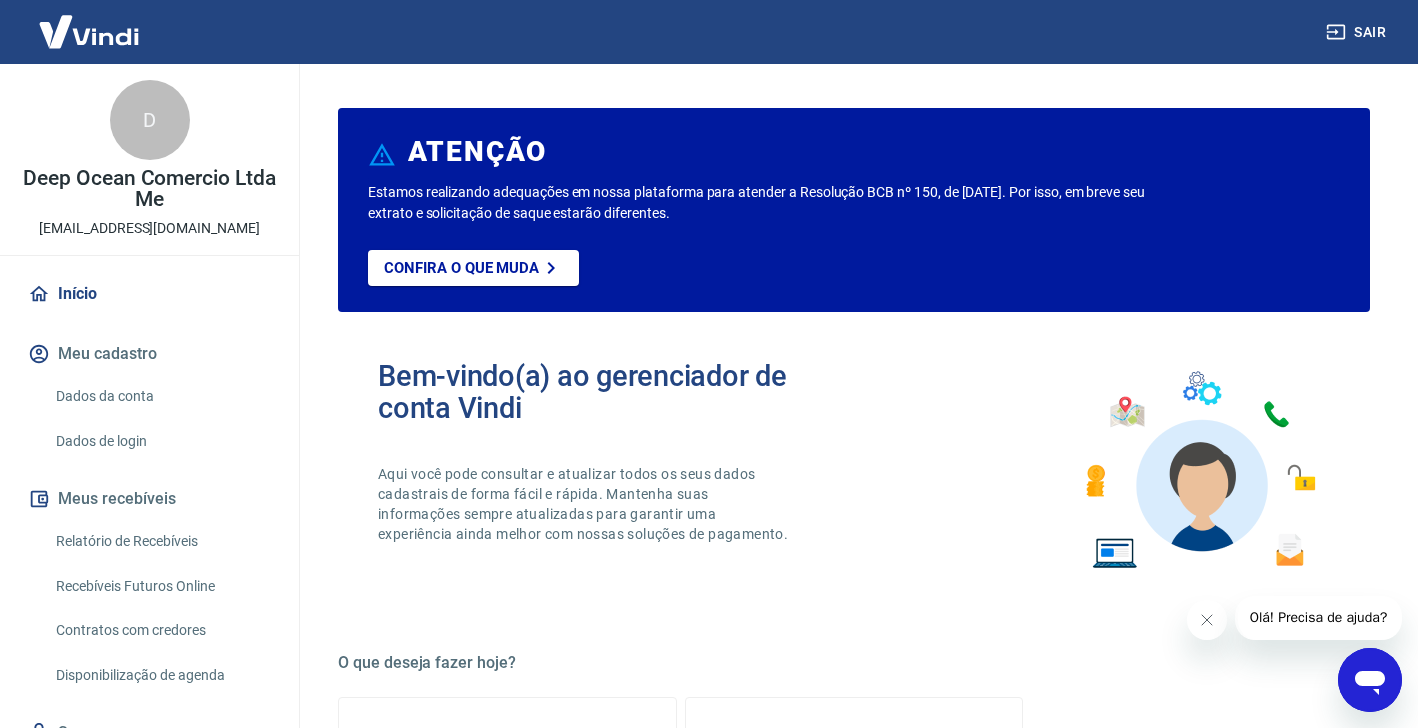 drag, startPoint x: 146, startPoint y: 312, endPoint x: 163, endPoint y: 335, distance: 28.600698 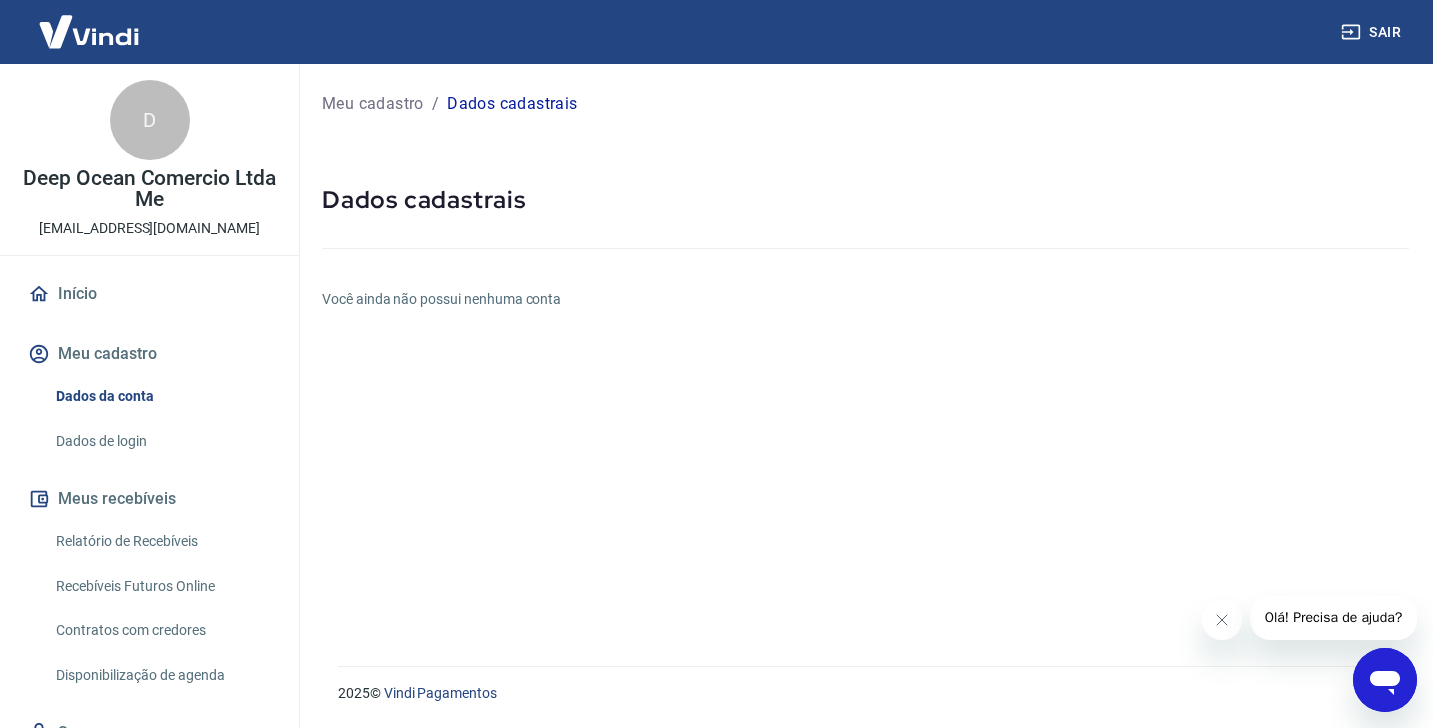 click on "Dados de login" at bounding box center [161, 441] 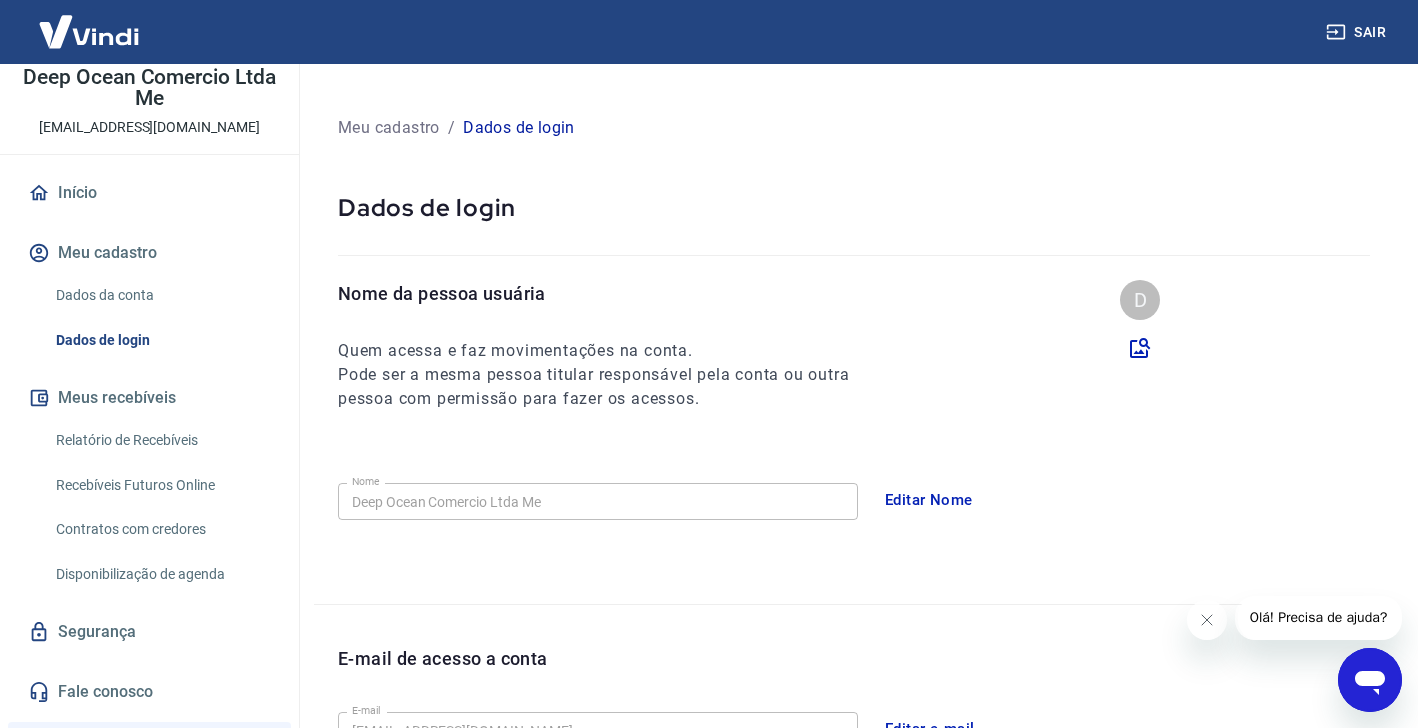 scroll, scrollTop: 329, scrollLeft: 0, axis: vertical 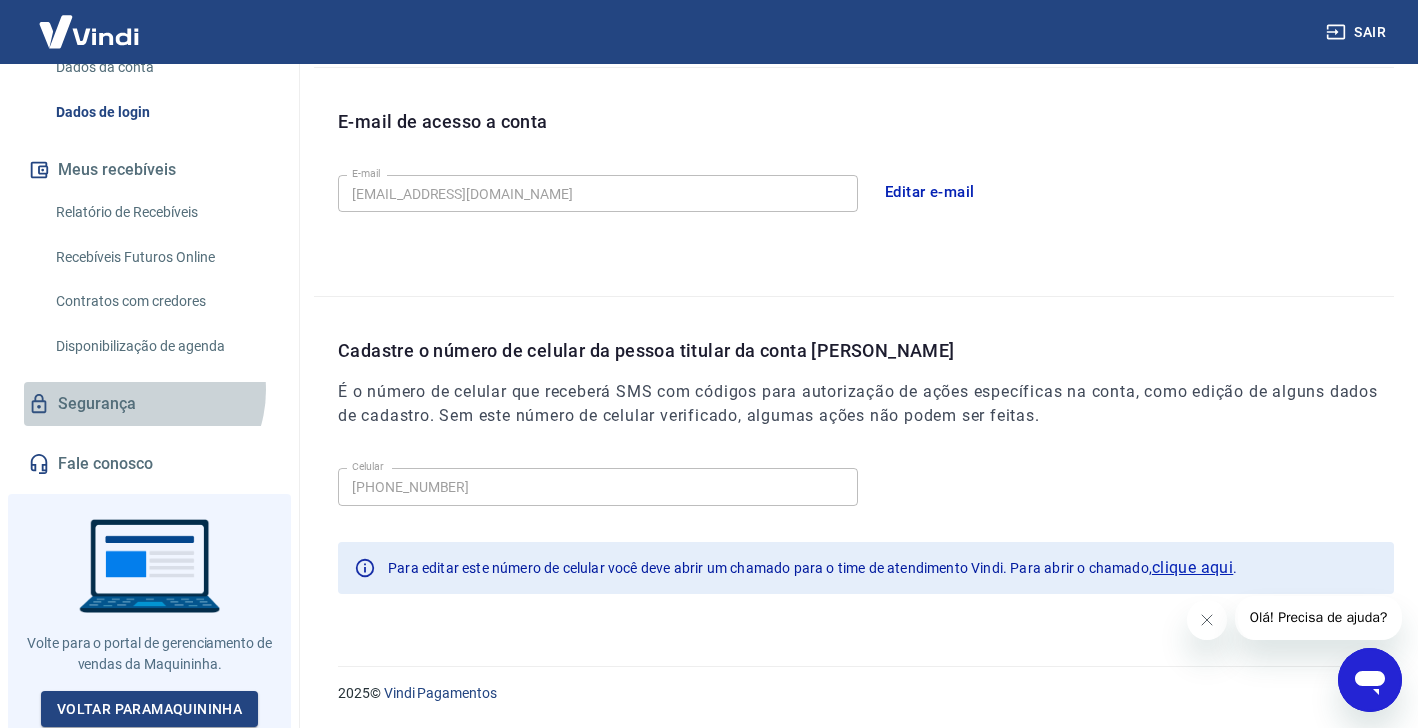 click on "Segurança" at bounding box center [149, 404] 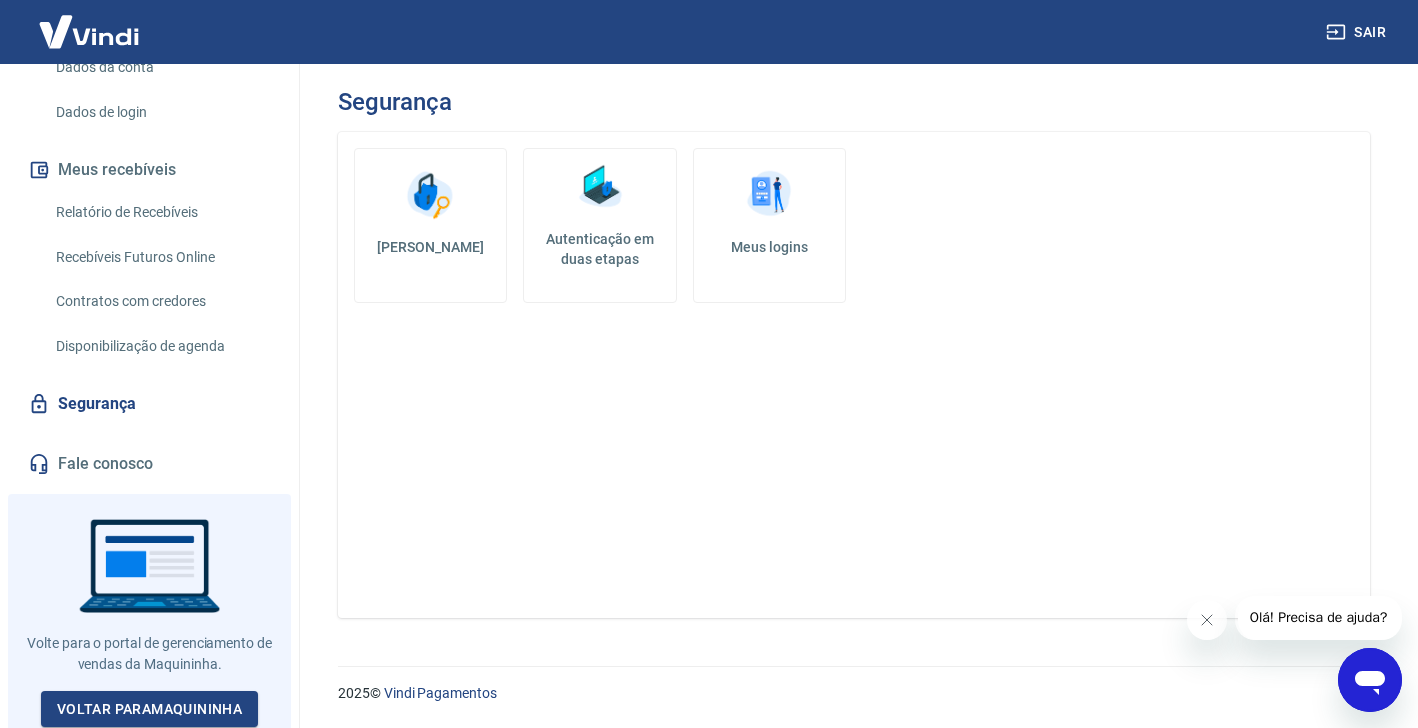 scroll, scrollTop: 0, scrollLeft: 0, axis: both 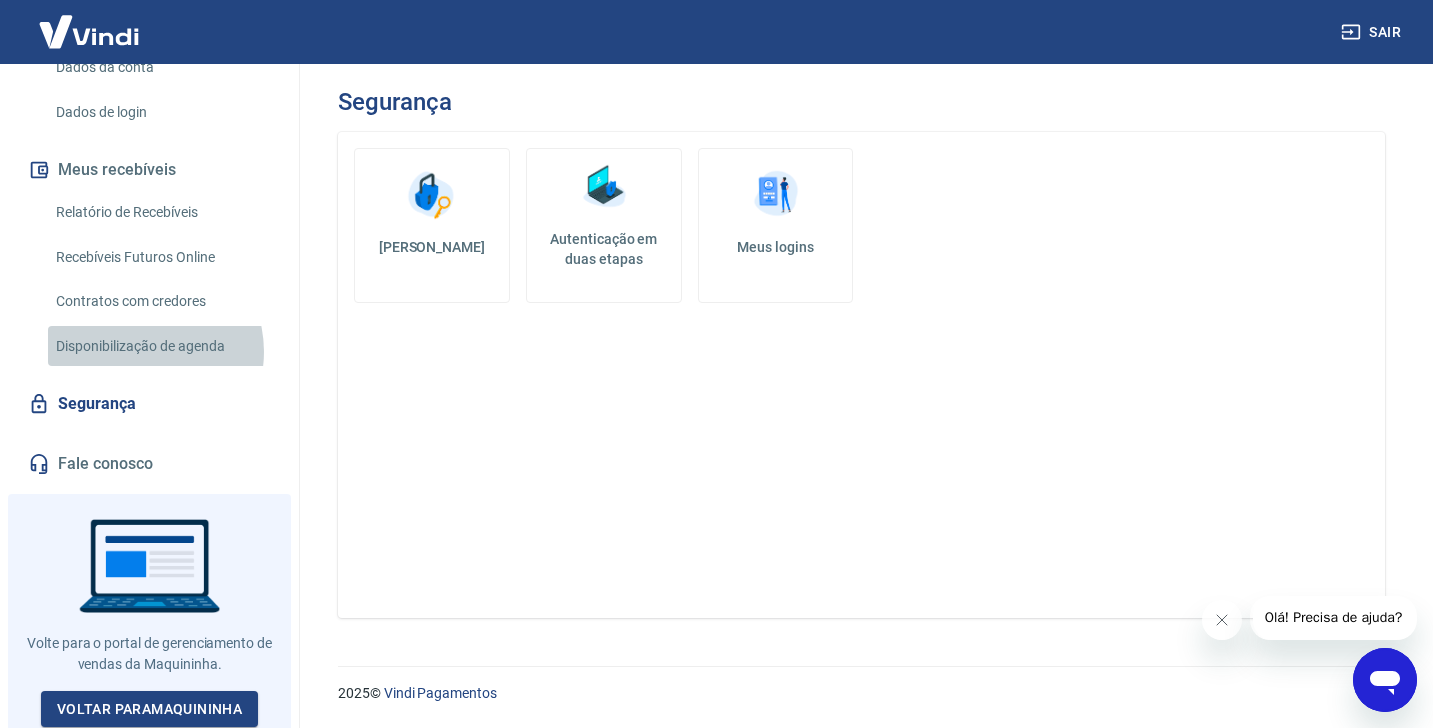 click on "Disponibilização de agenda" at bounding box center (161, 346) 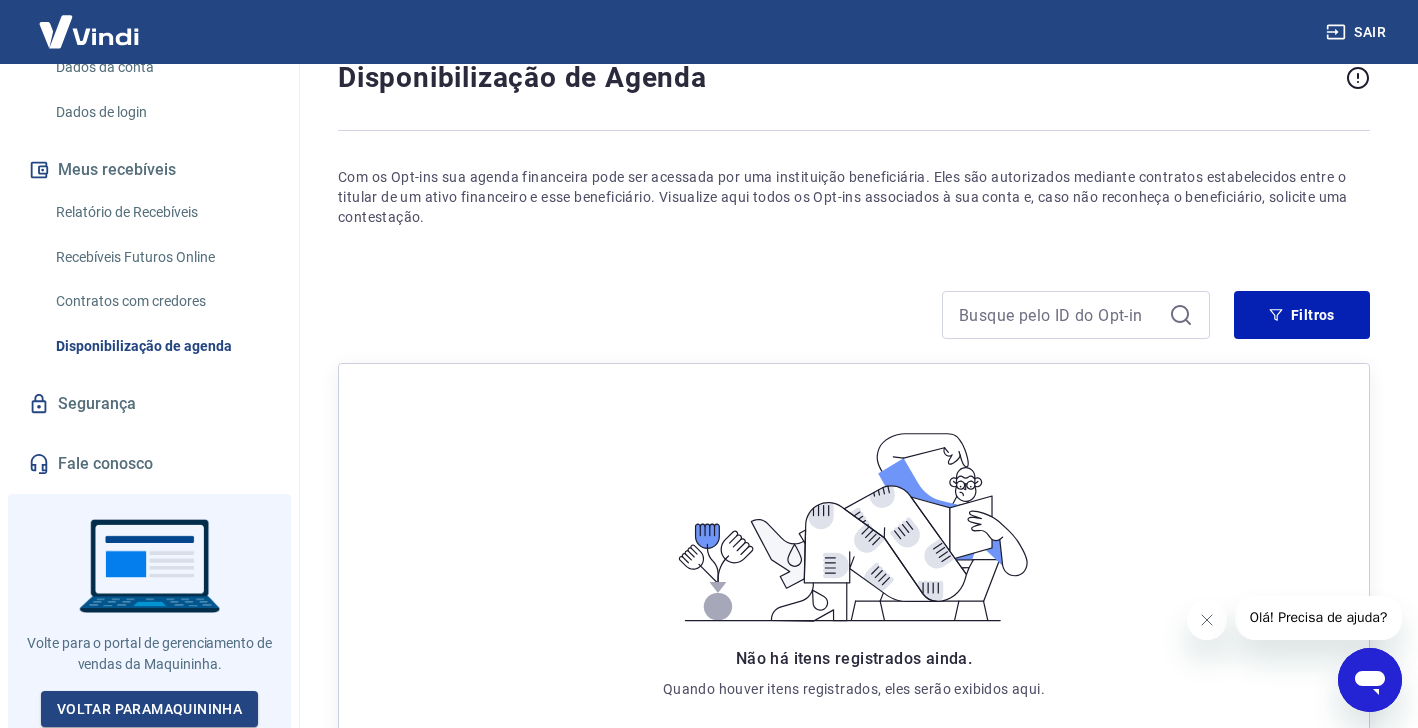 scroll, scrollTop: 0, scrollLeft: 0, axis: both 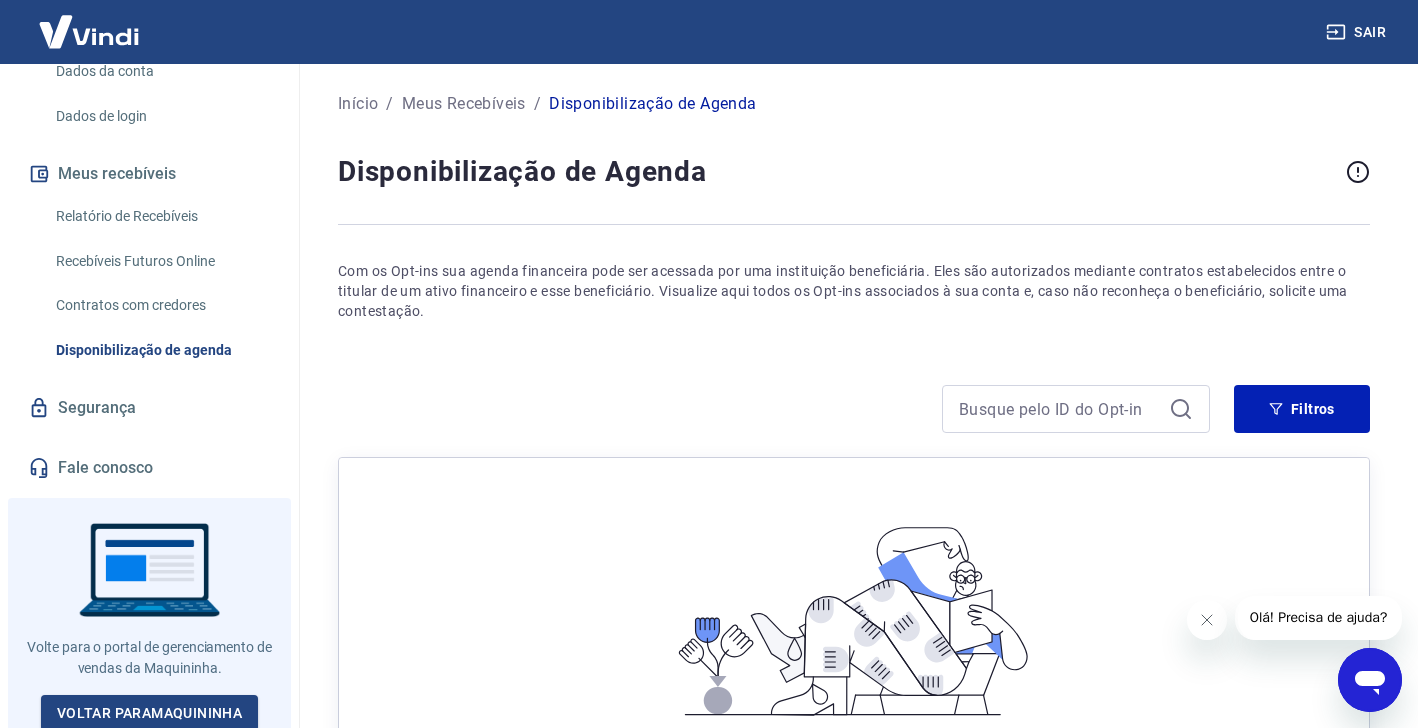 click on "Contratos com credores" at bounding box center [161, 305] 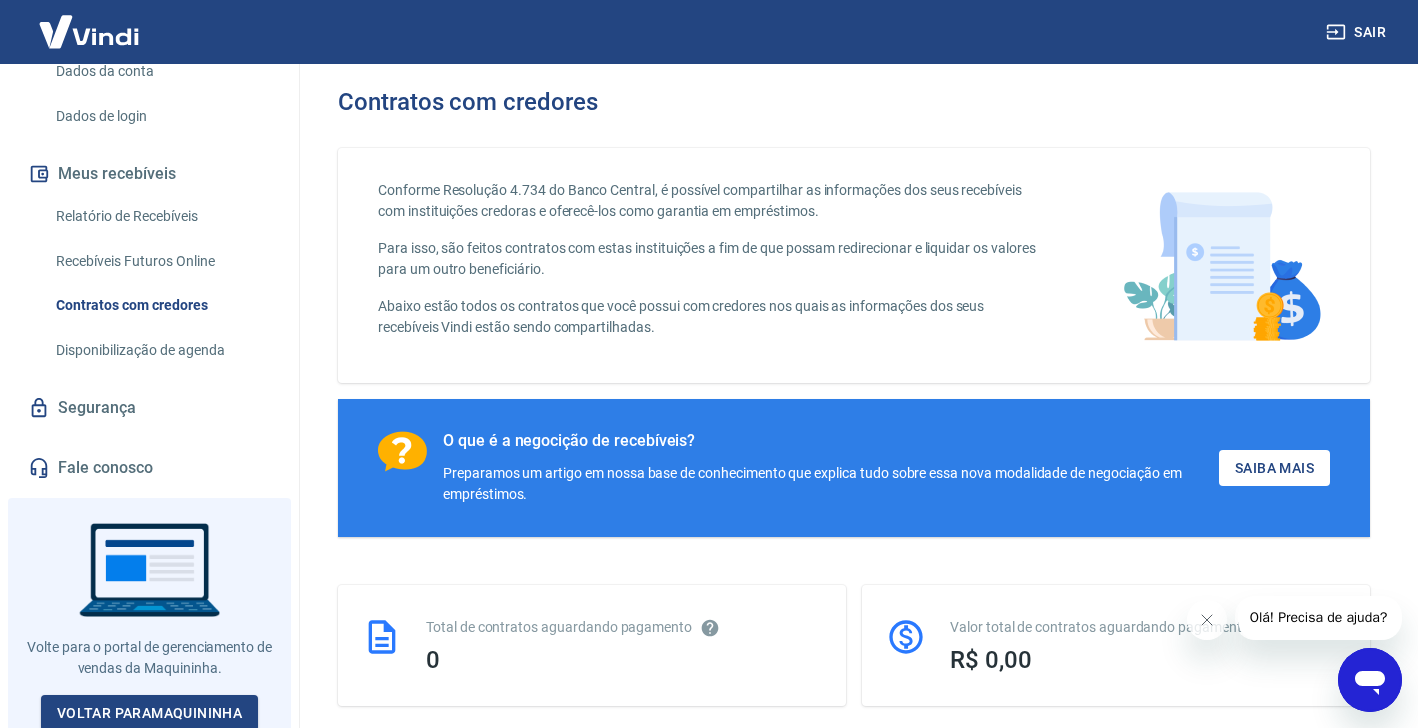scroll, scrollTop: 321, scrollLeft: 0, axis: vertical 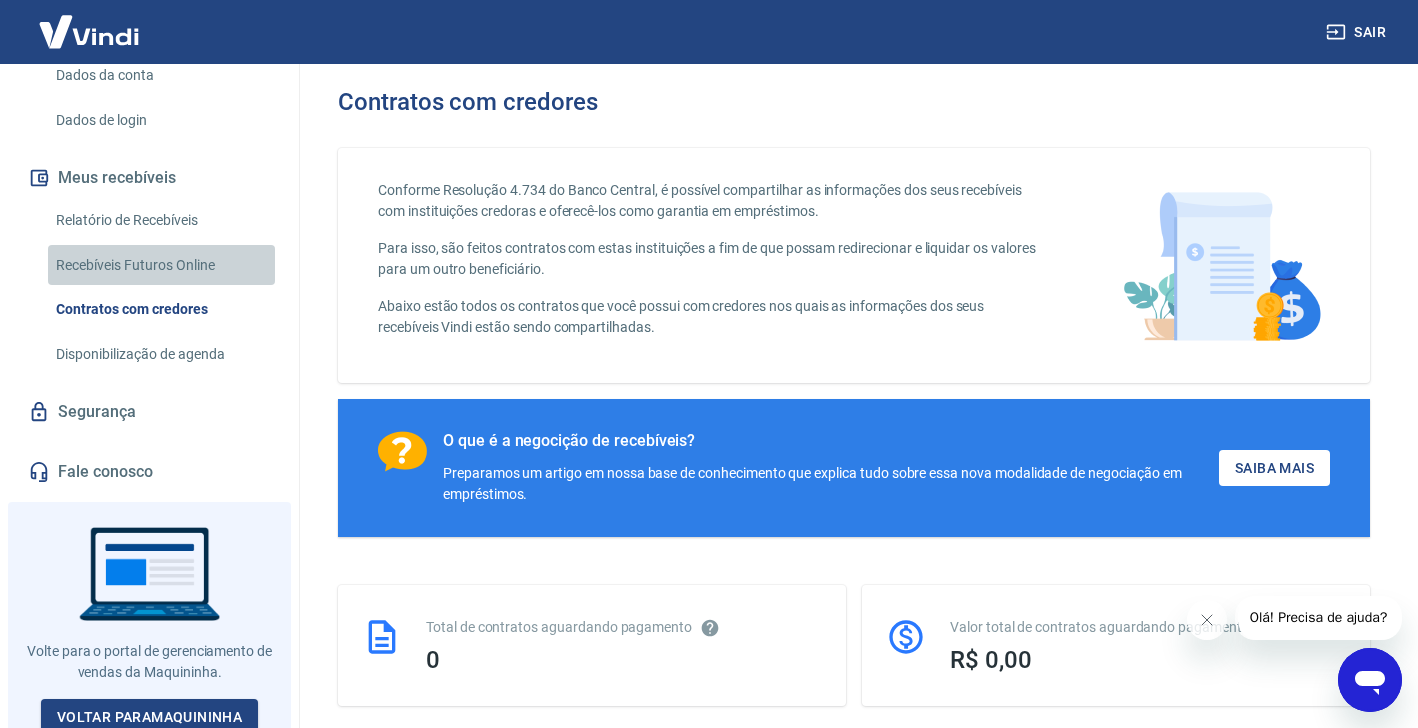 click on "Recebíveis Futuros Online" at bounding box center (161, 265) 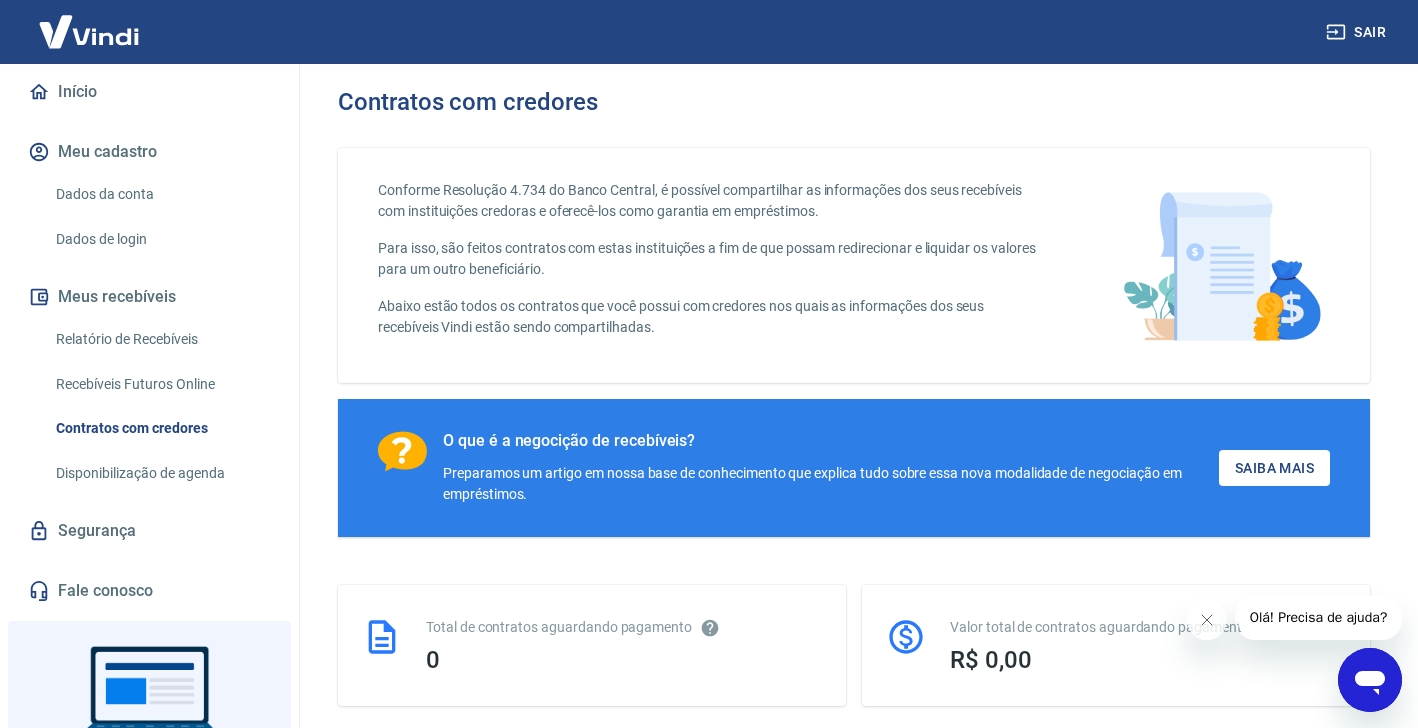 scroll, scrollTop: 0, scrollLeft: 0, axis: both 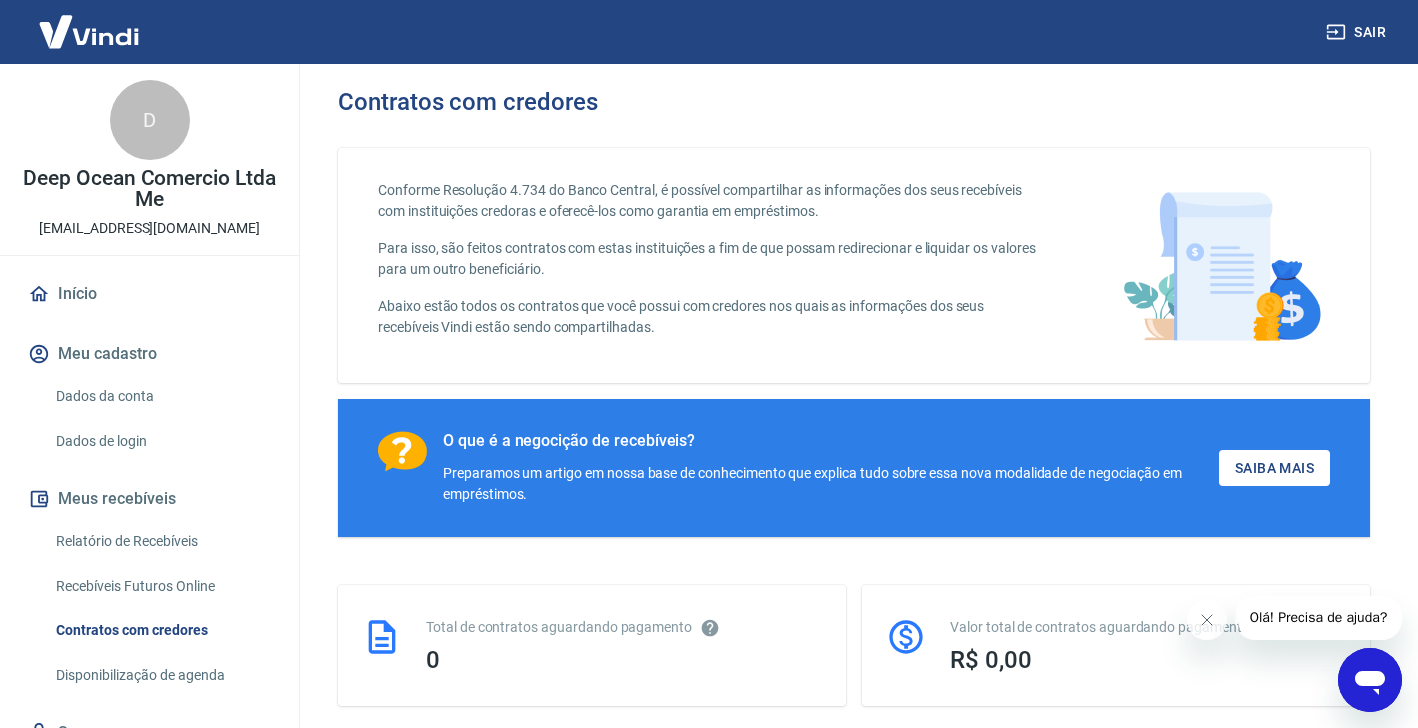 click on "Dados da conta" at bounding box center (161, 396) 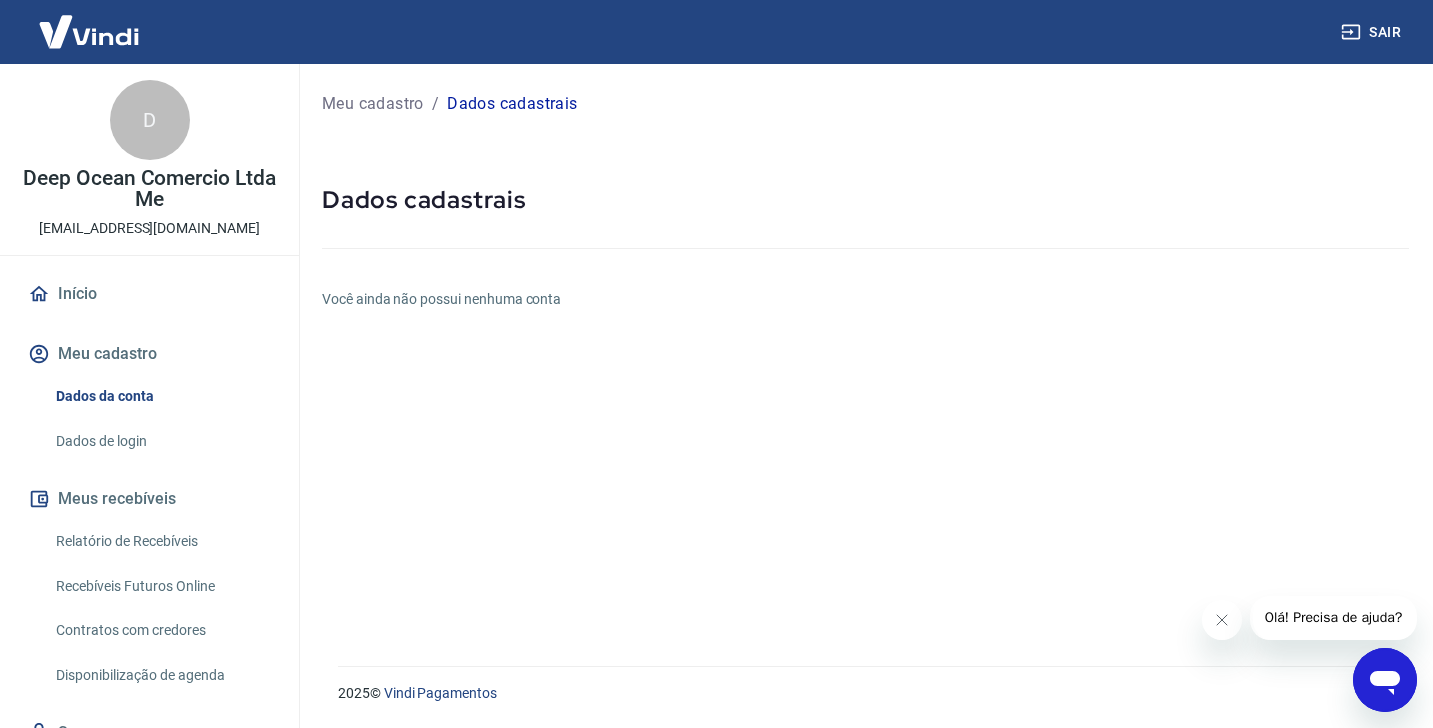 click on "Dados da conta" at bounding box center [161, 396] 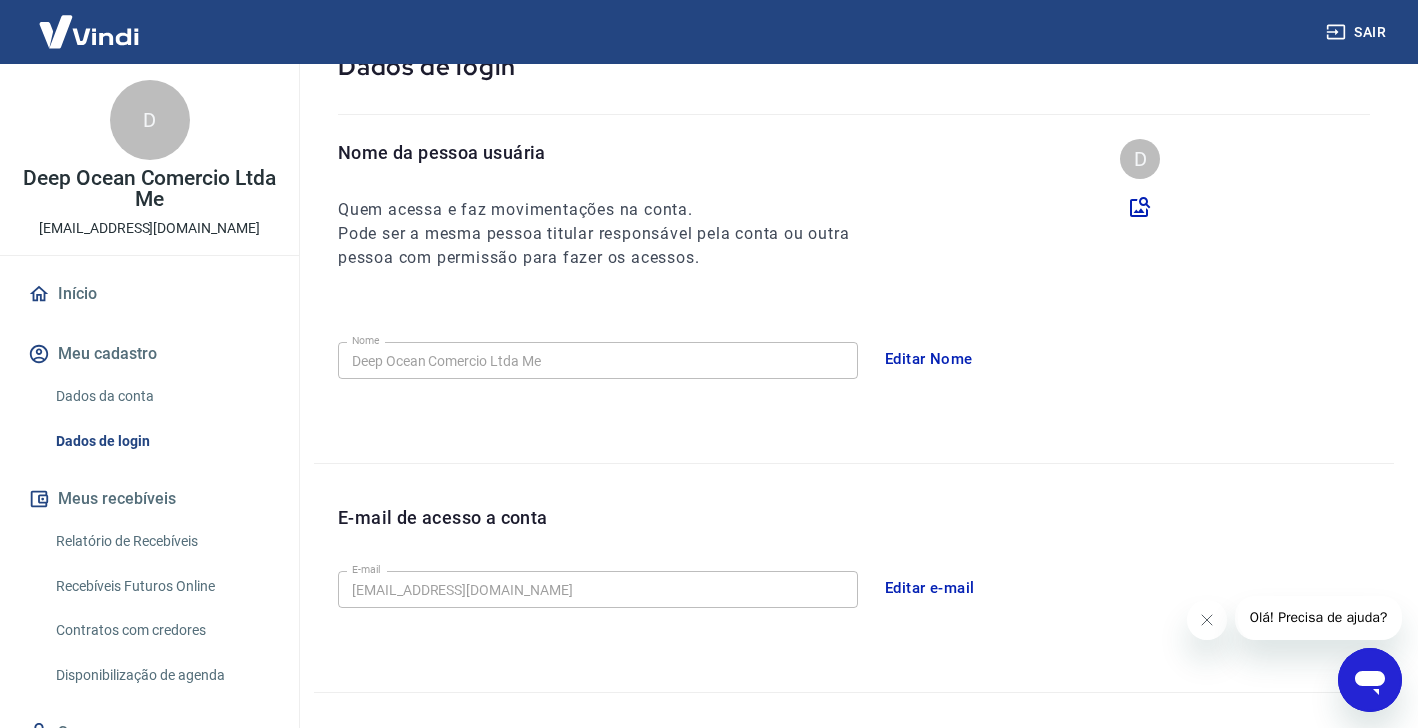 scroll, scrollTop: 0, scrollLeft: 0, axis: both 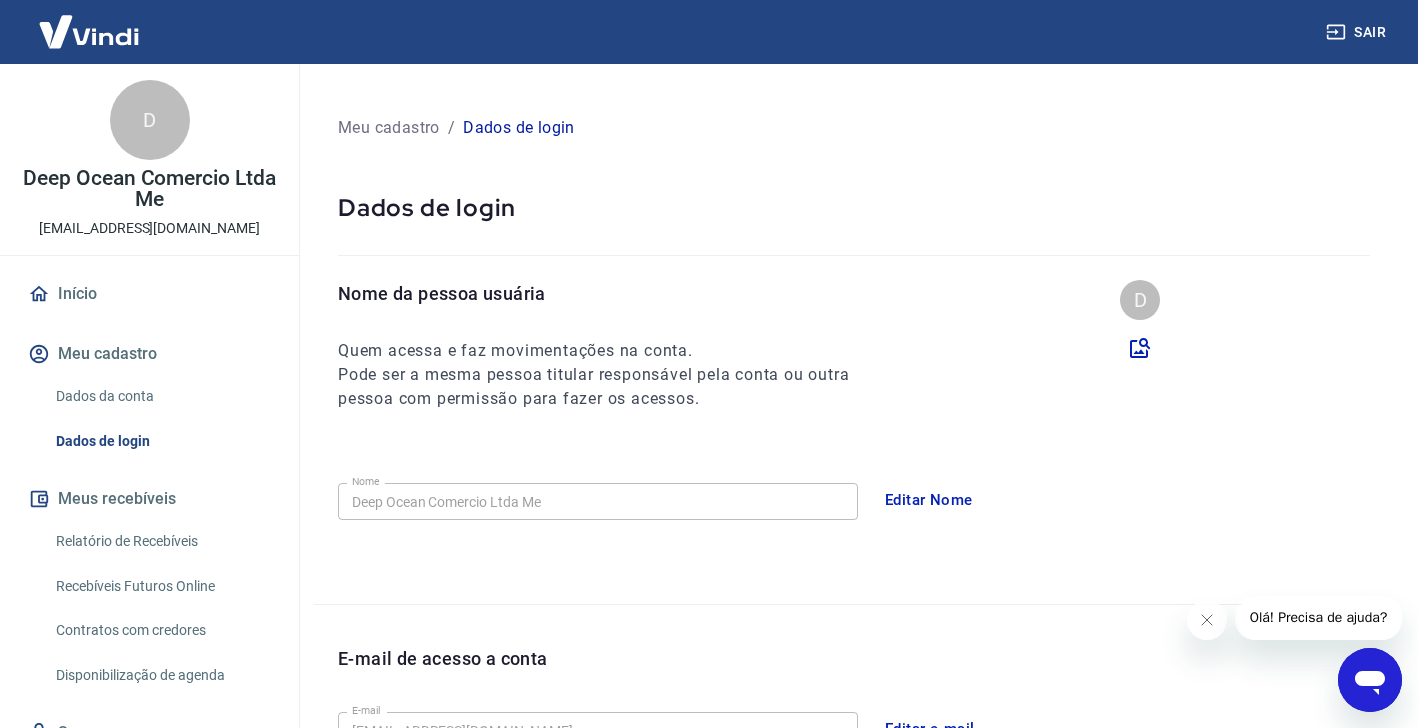 click on "Dados da conta" at bounding box center [161, 396] 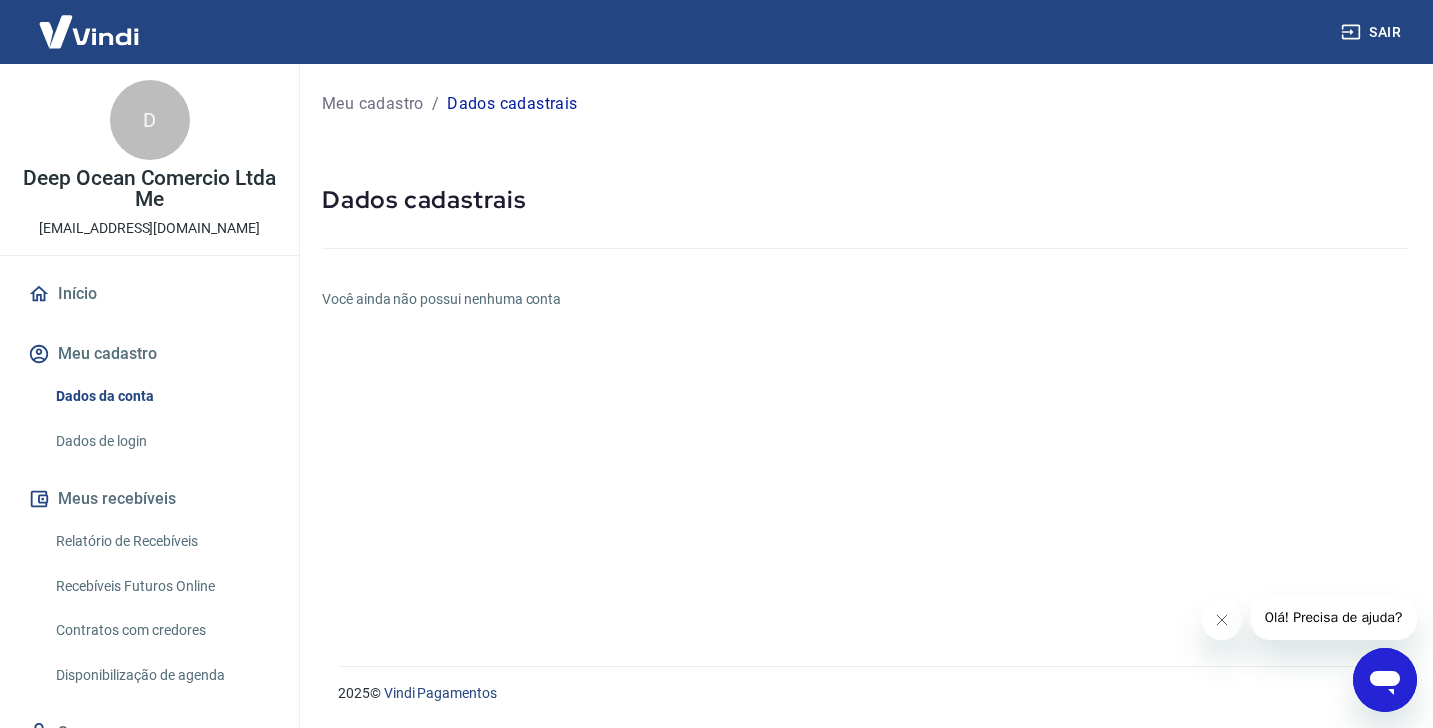 click on "Dados de login" at bounding box center [161, 441] 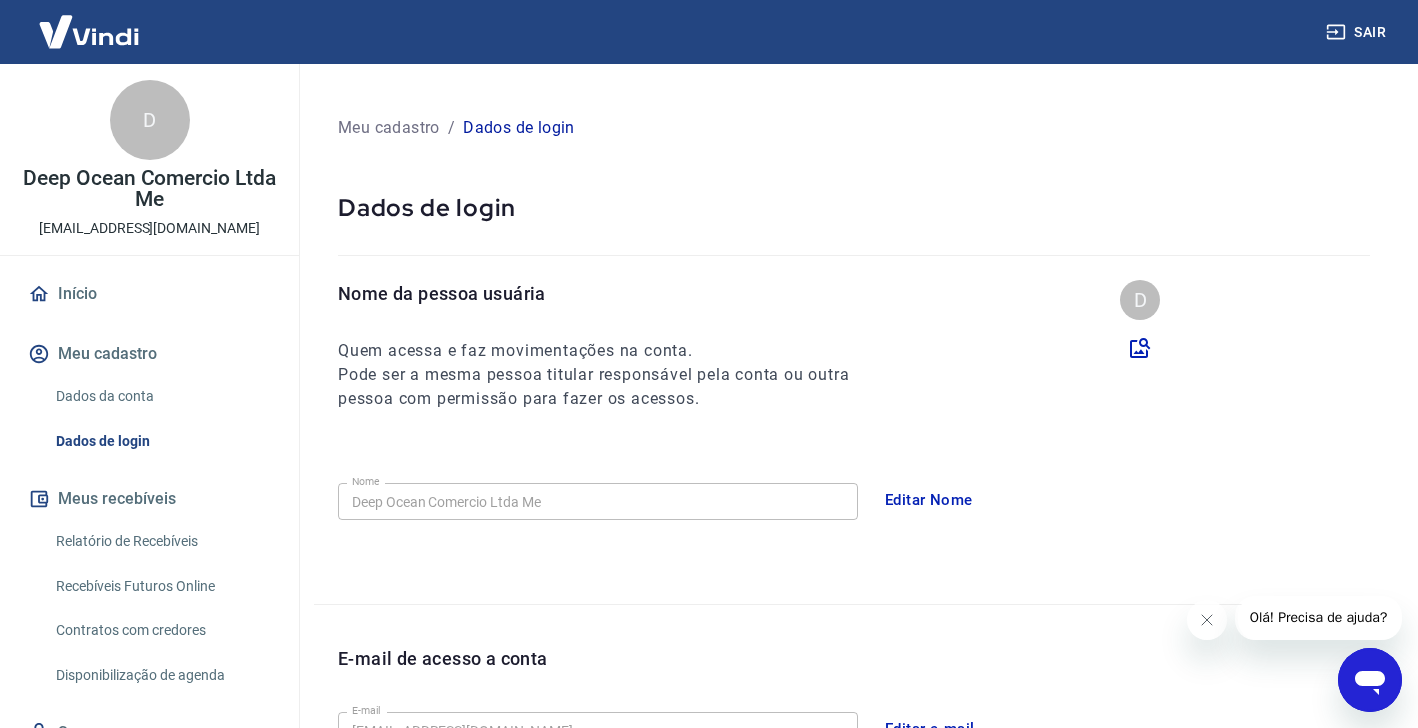 click on "Início" at bounding box center (149, 294) 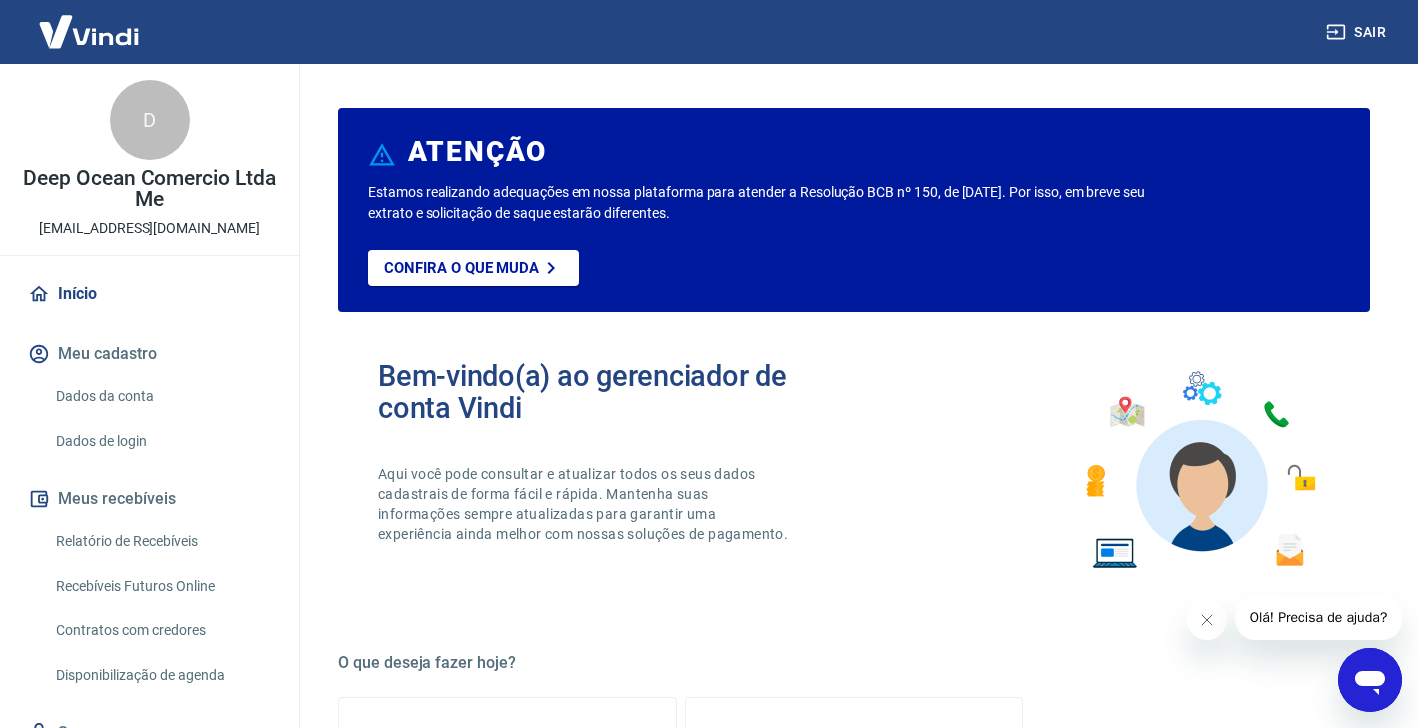 scroll, scrollTop: 1078, scrollLeft: 0, axis: vertical 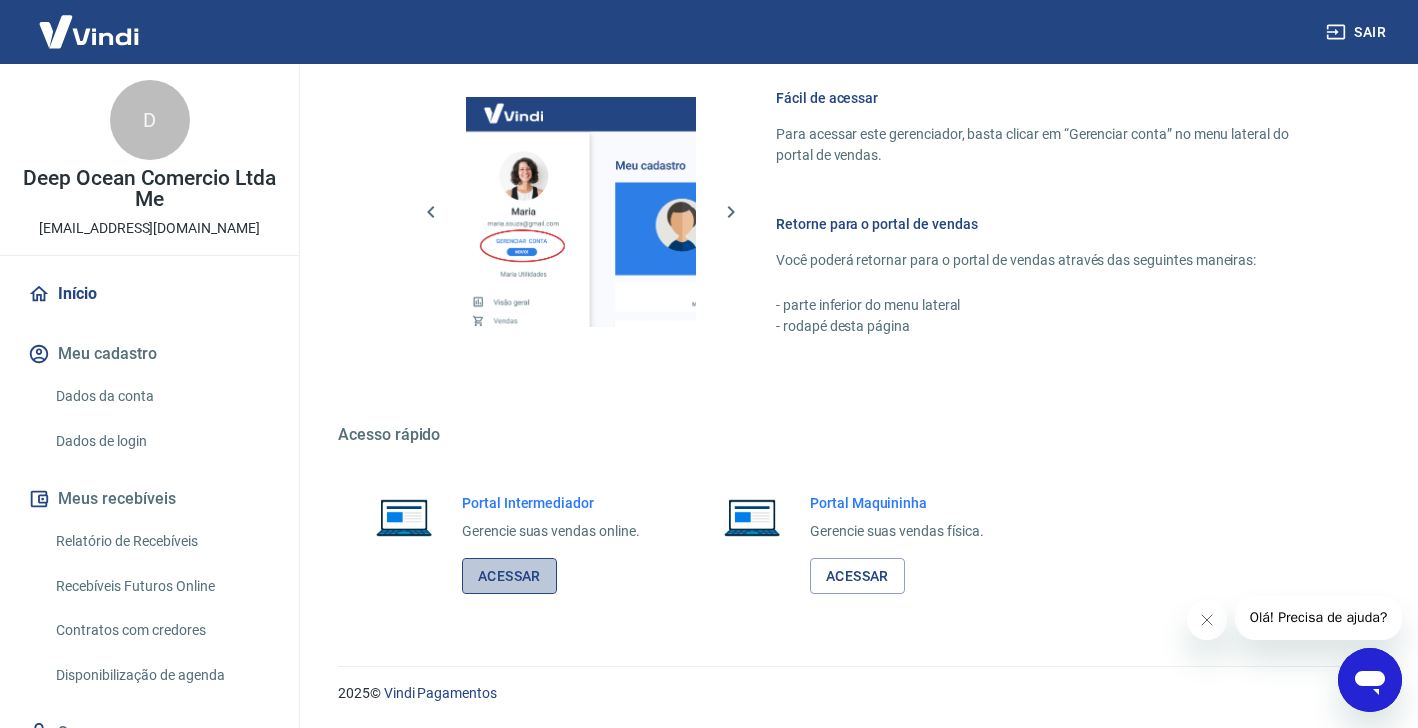 click on "Acessar" at bounding box center (509, 576) 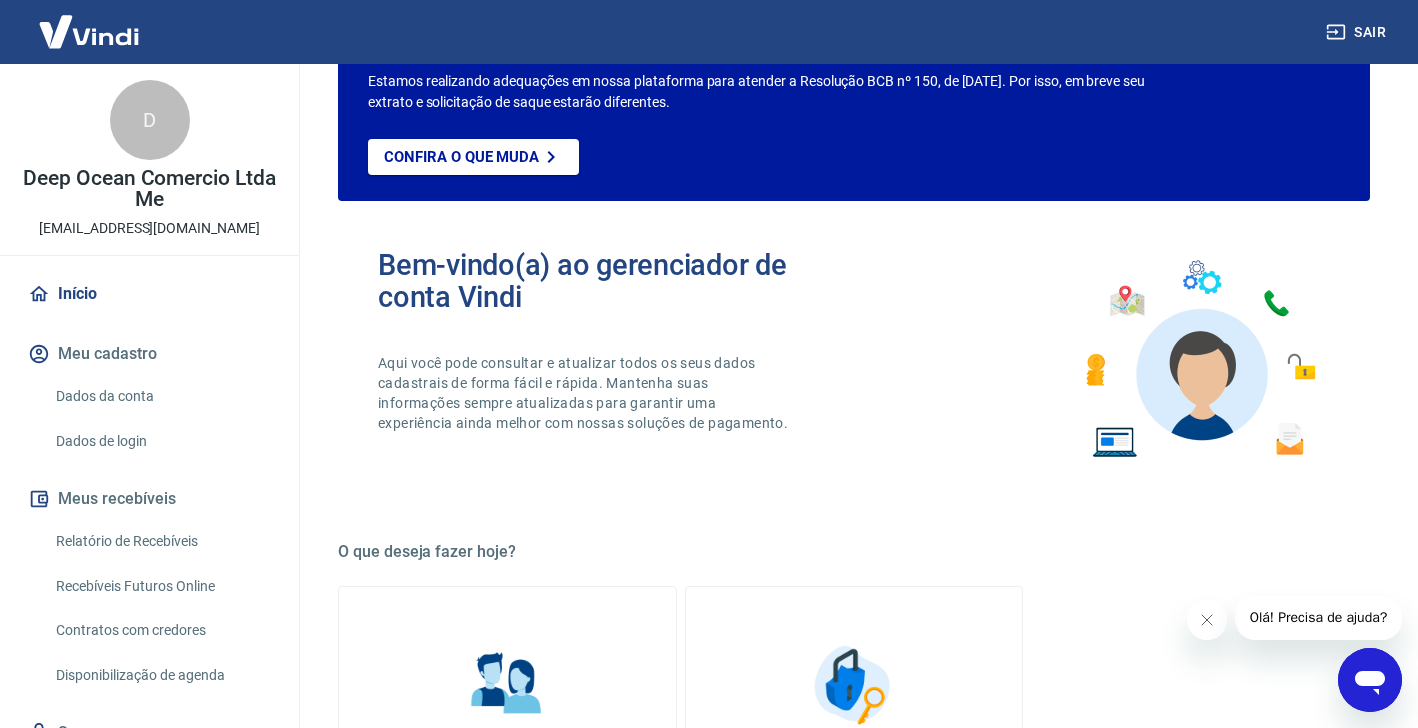 scroll, scrollTop: 0, scrollLeft: 0, axis: both 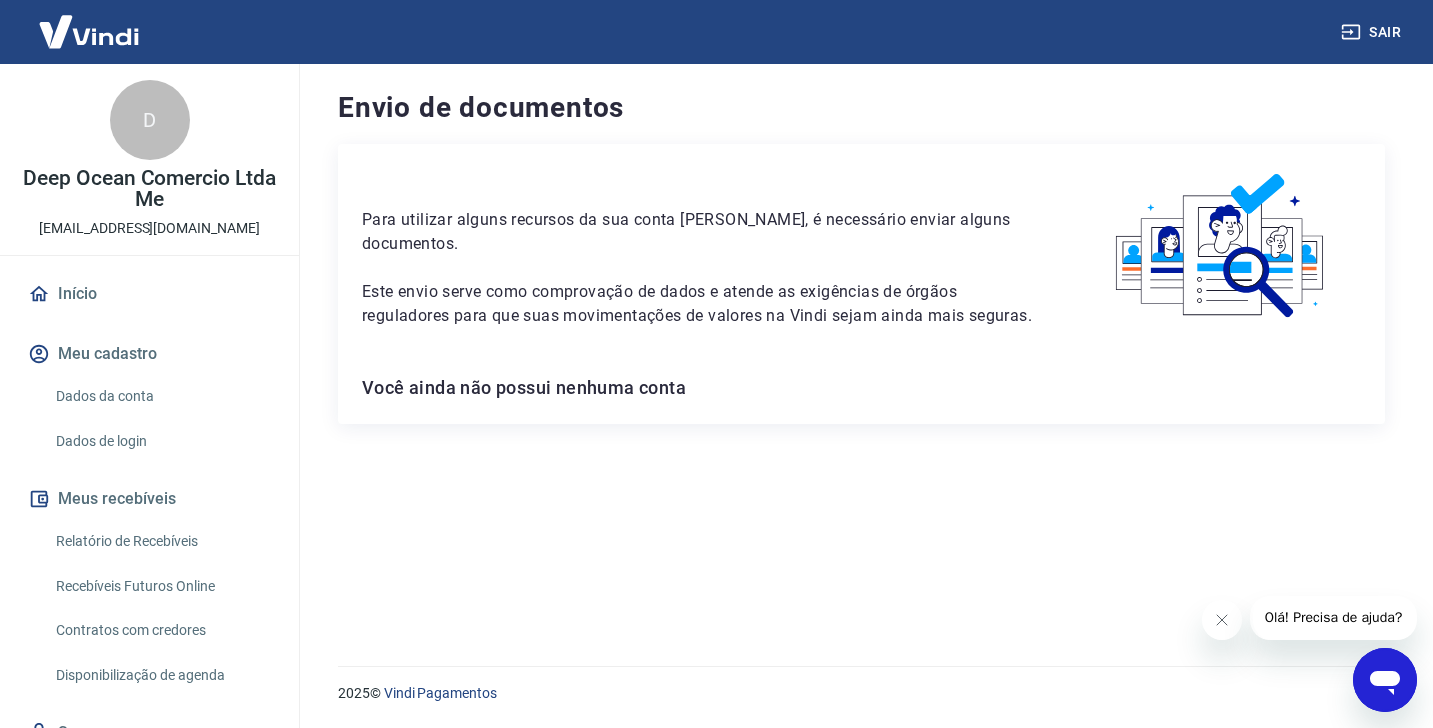 click on "Você ainda não possui nenhuma conta" at bounding box center (861, 388) 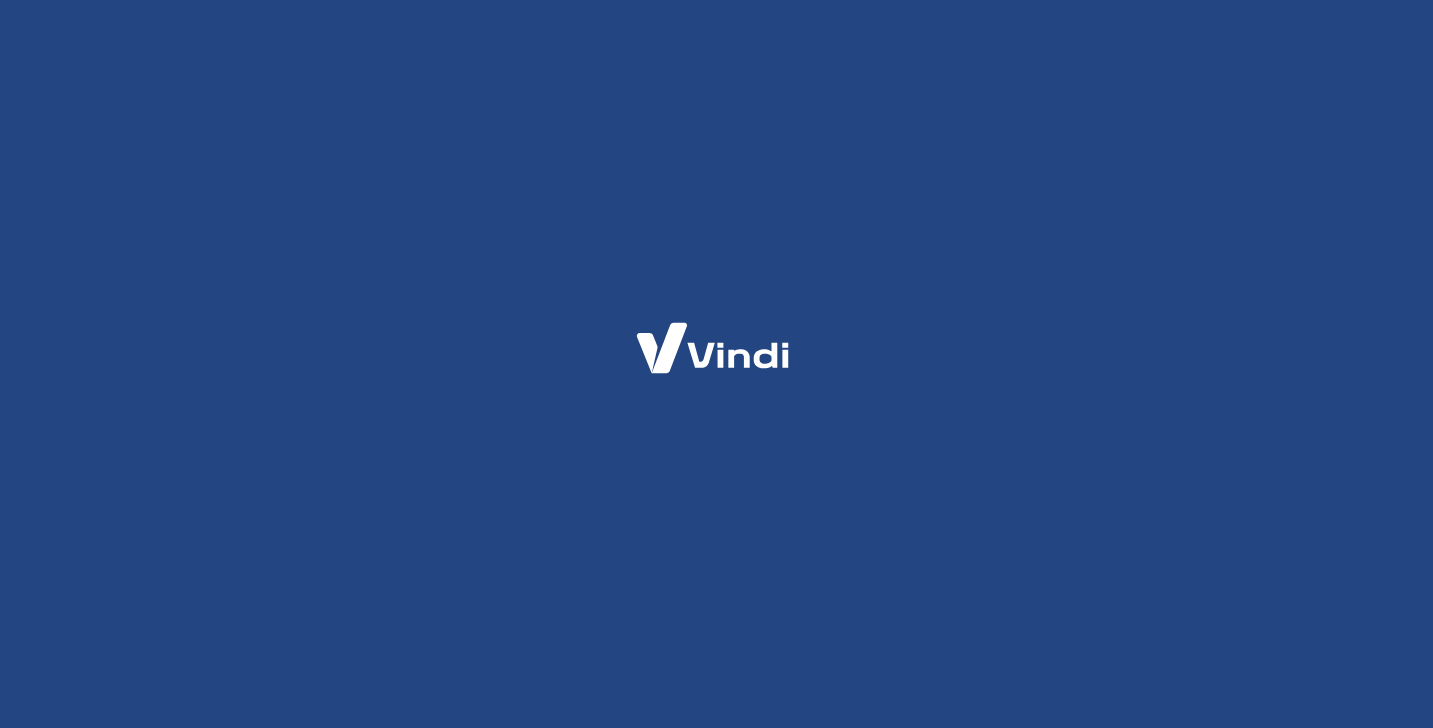 scroll, scrollTop: 0, scrollLeft: 0, axis: both 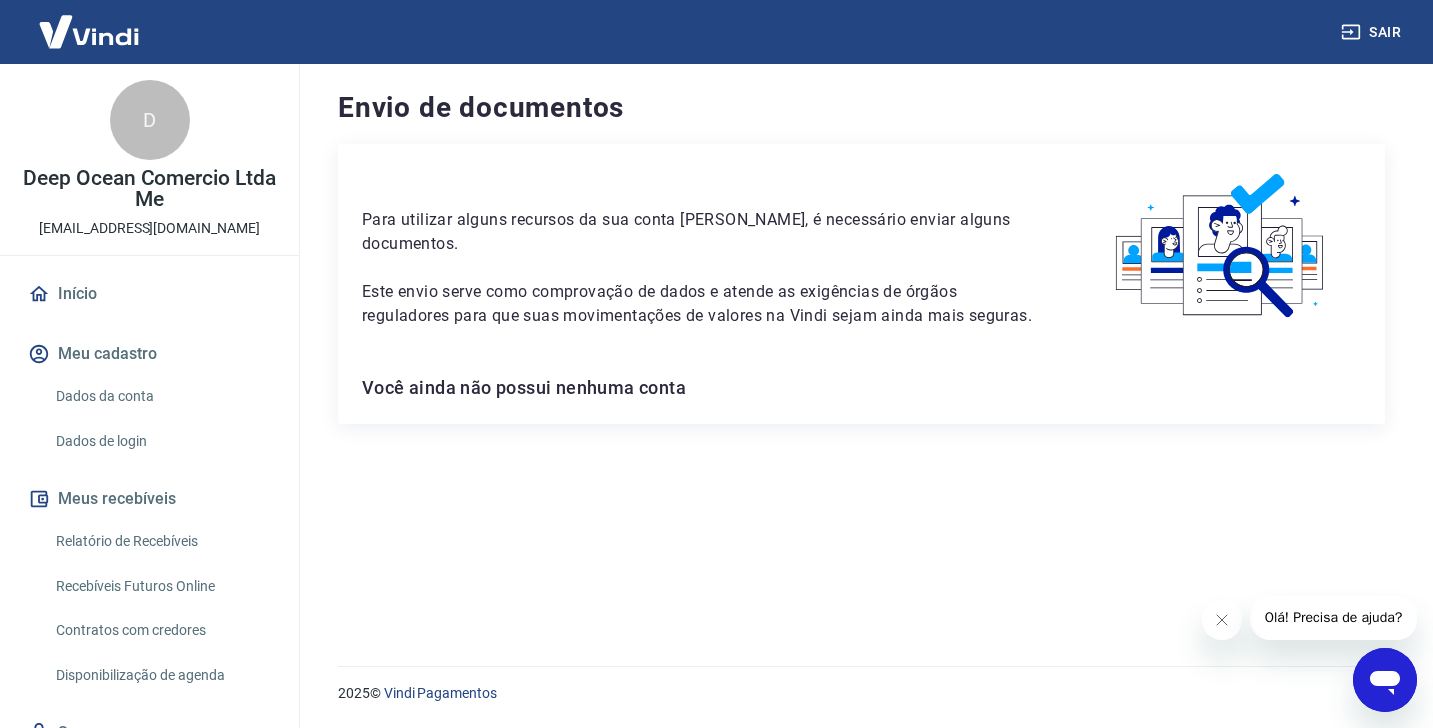 click on "Você ainda não possui nenhuma conta" at bounding box center [861, 388] 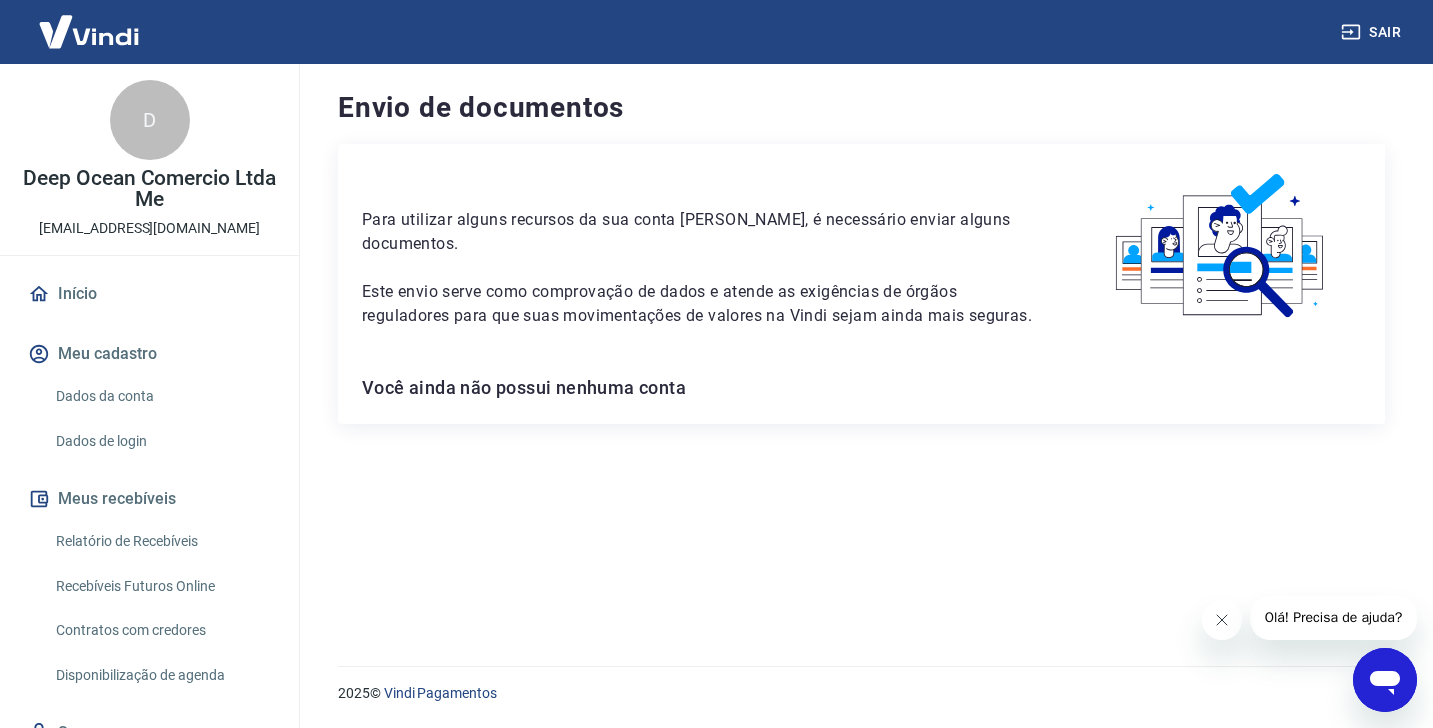 click 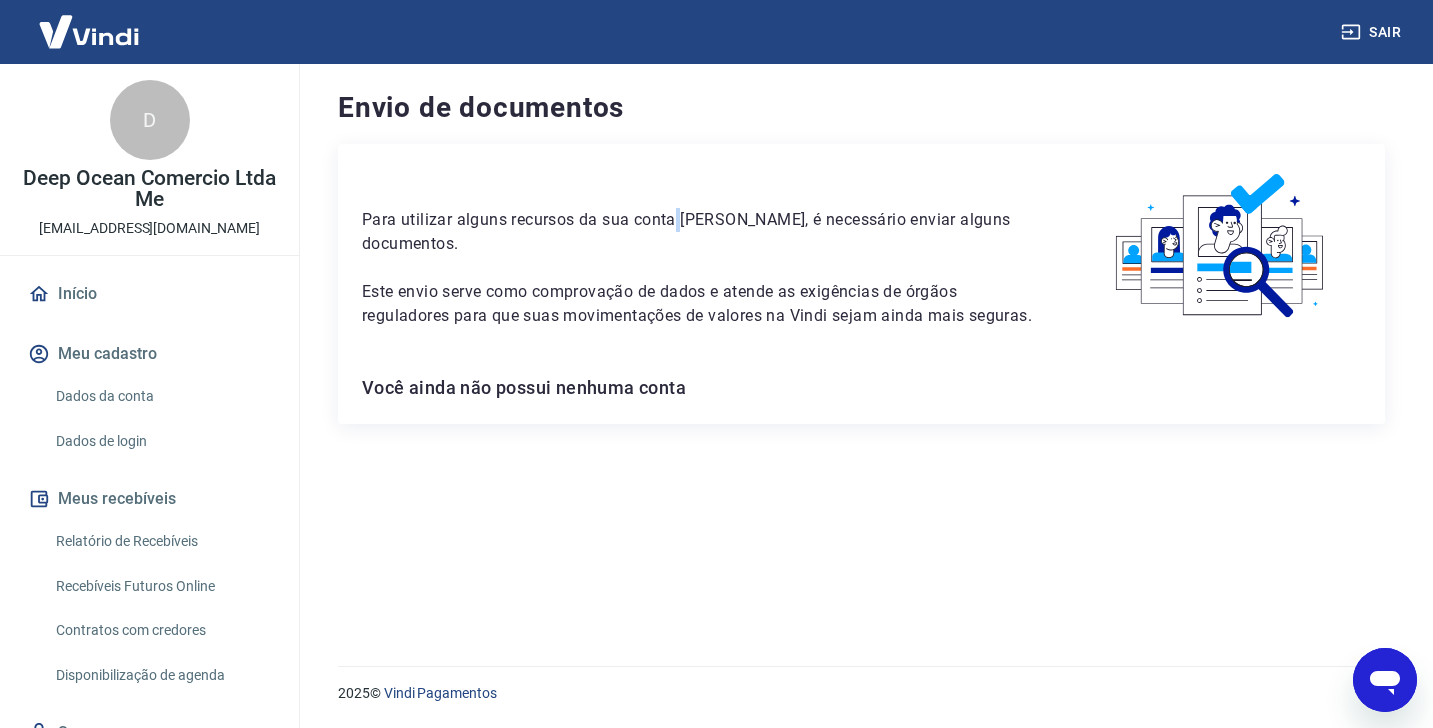 click on "Para utilizar alguns recursos da sua conta [PERSON_NAME], é necessário enviar alguns documentos." at bounding box center (698, 232) 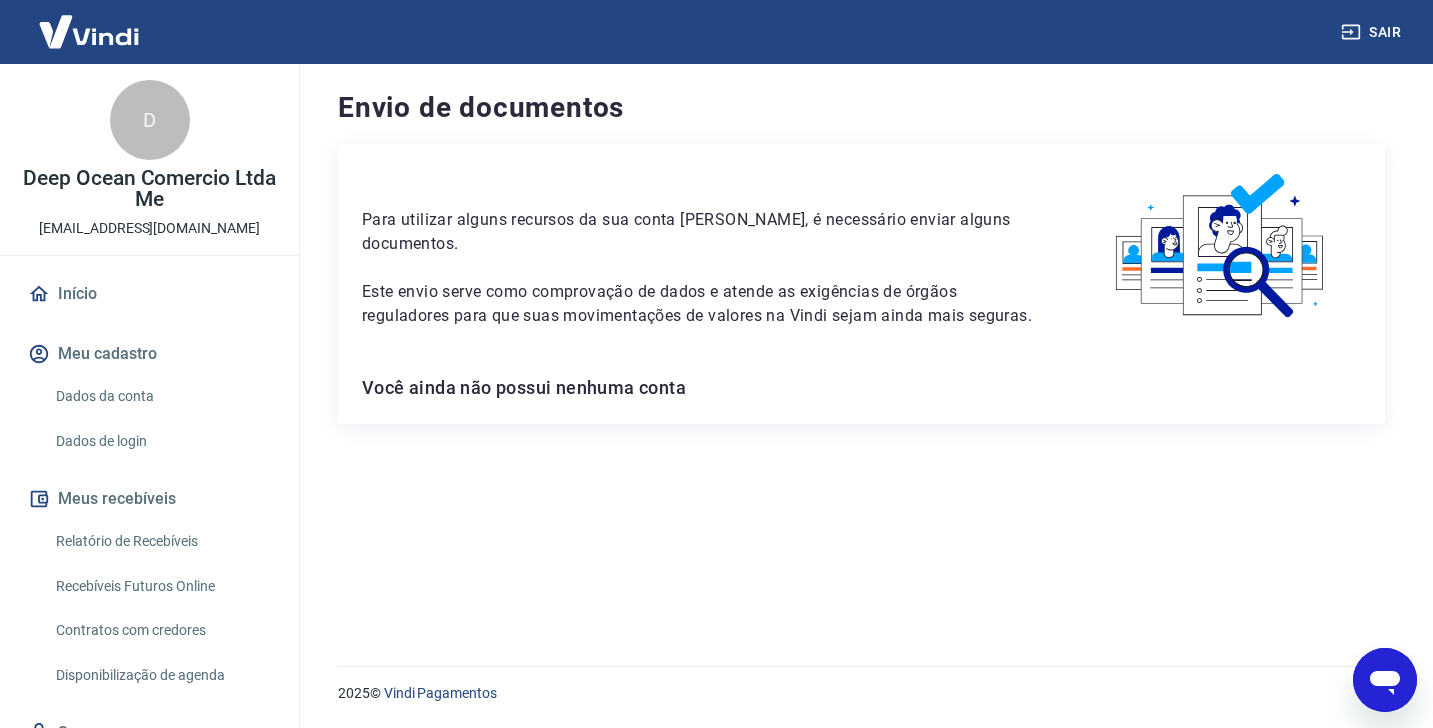 click on "Você ainda não possui nenhuma conta" at bounding box center [861, 388] 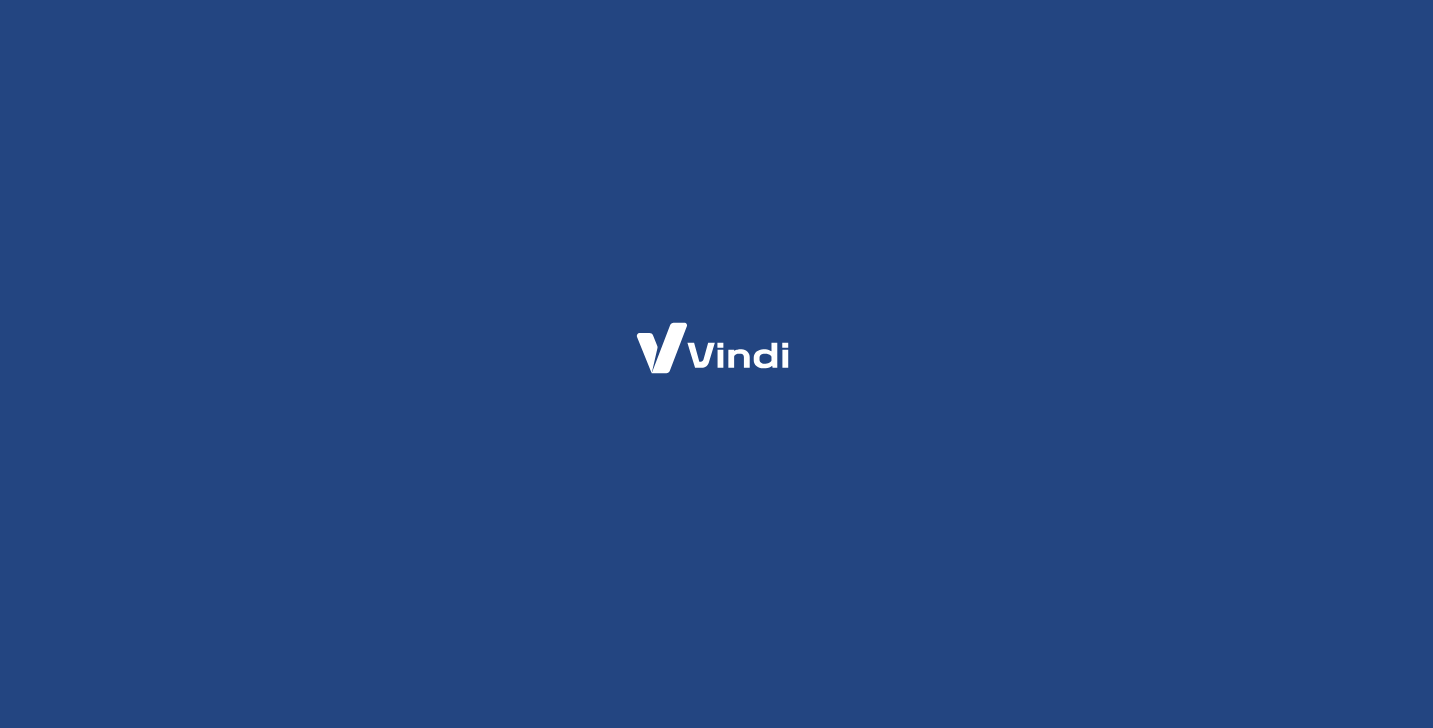 scroll, scrollTop: 0, scrollLeft: 0, axis: both 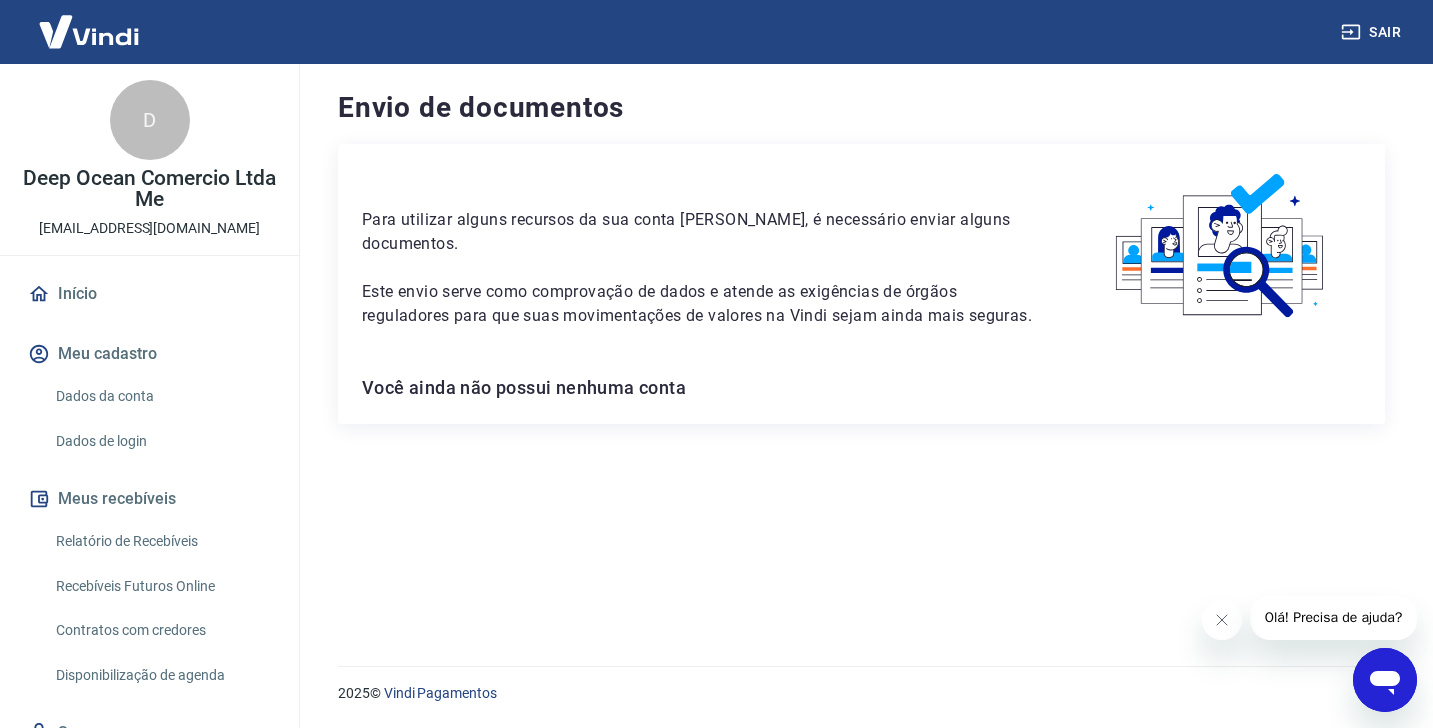 drag, startPoint x: 610, startPoint y: 397, endPoint x: 812, endPoint y: 363, distance: 204.8414 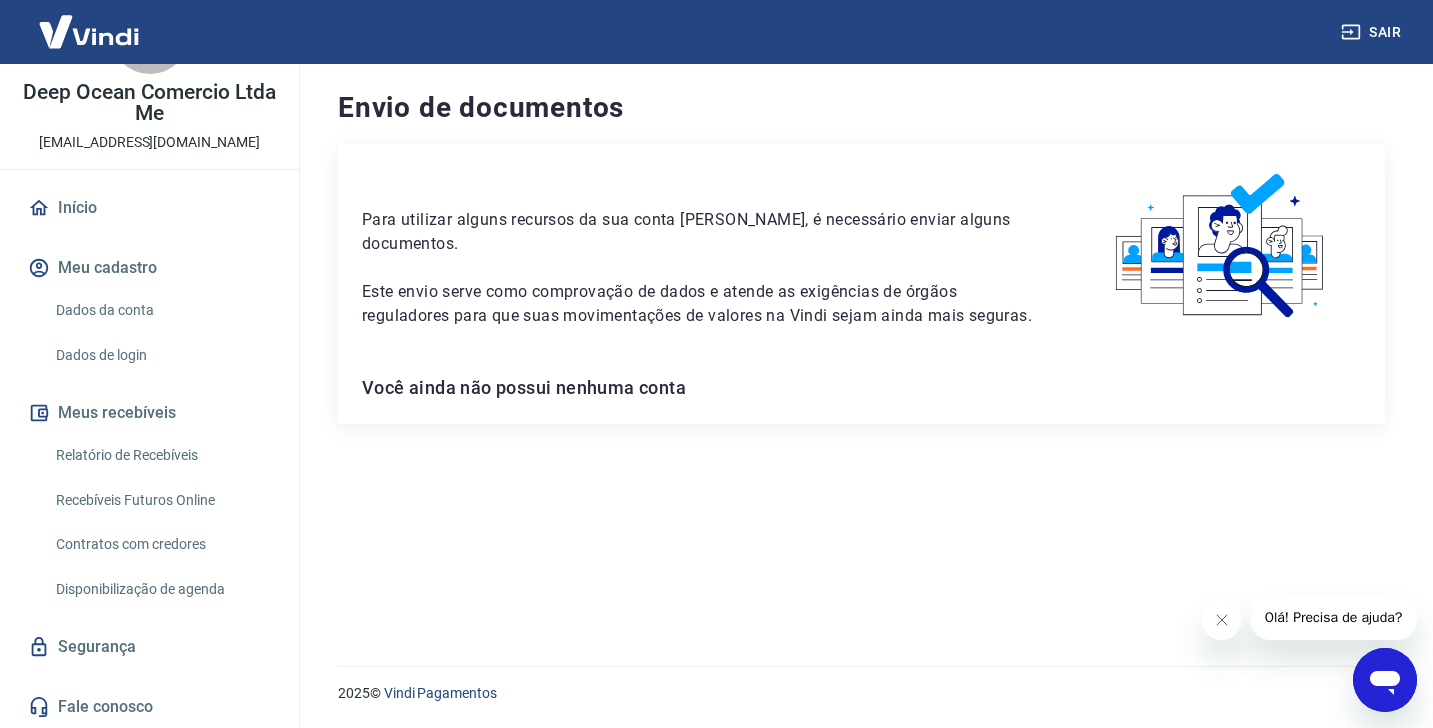 scroll, scrollTop: 87, scrollLeft: 0, axis: vertical 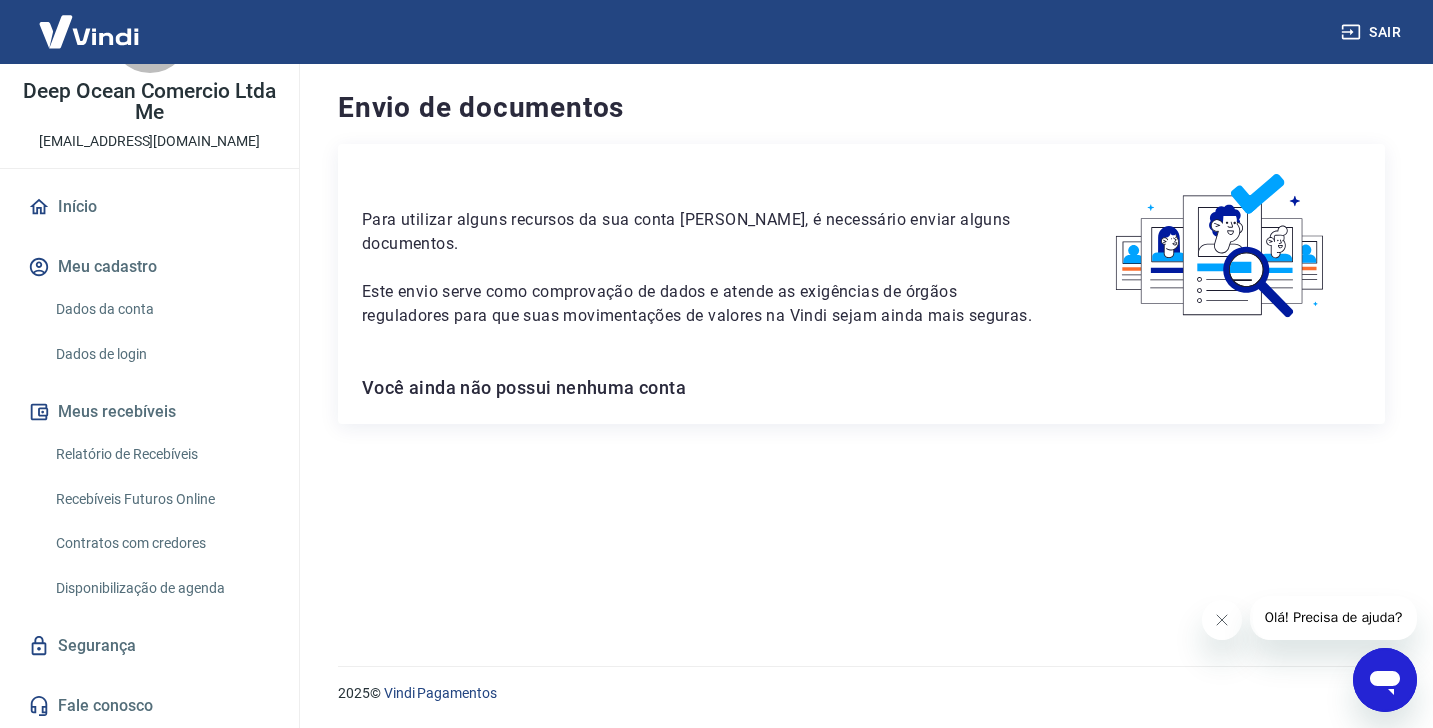 click on "Recebíveis Futuros Online" at bounding box center [161, 499] 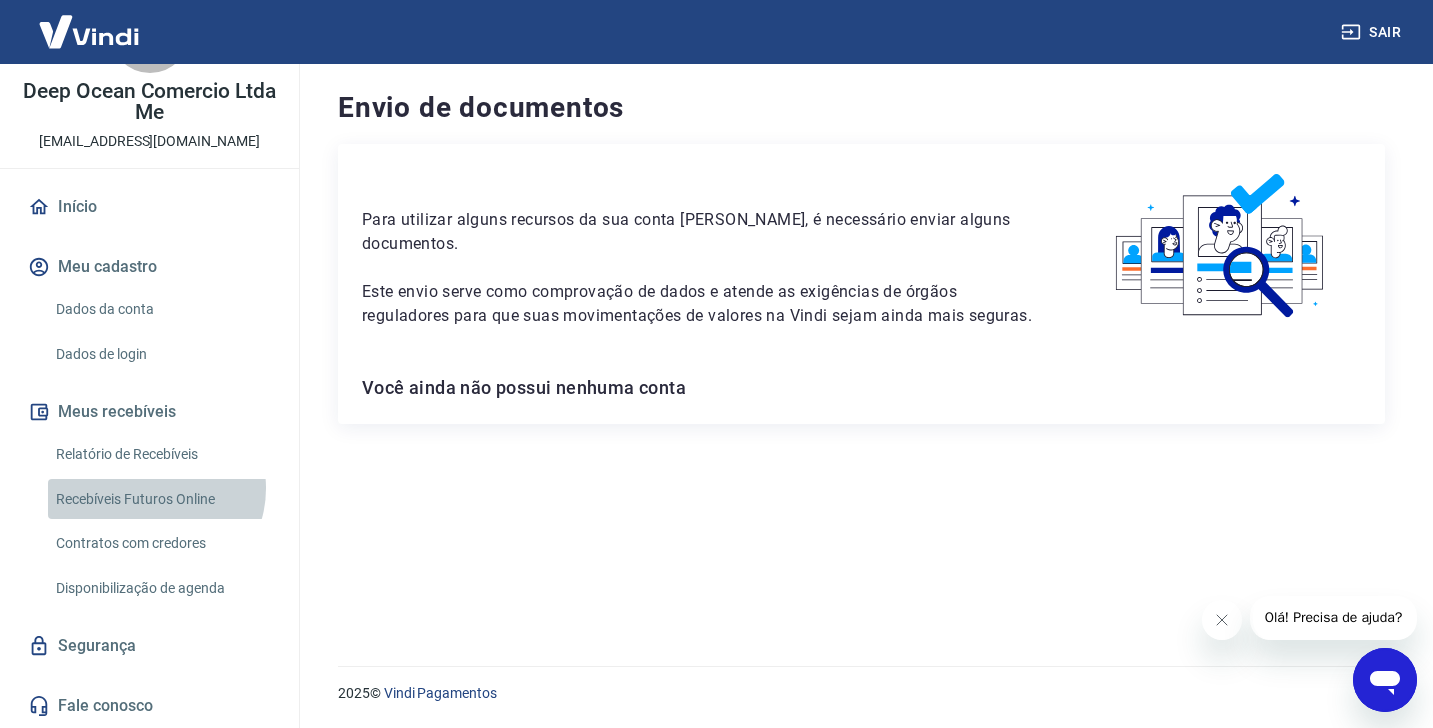 click on "Recebíveis Futuros Online" at bounding box center [161, 499] 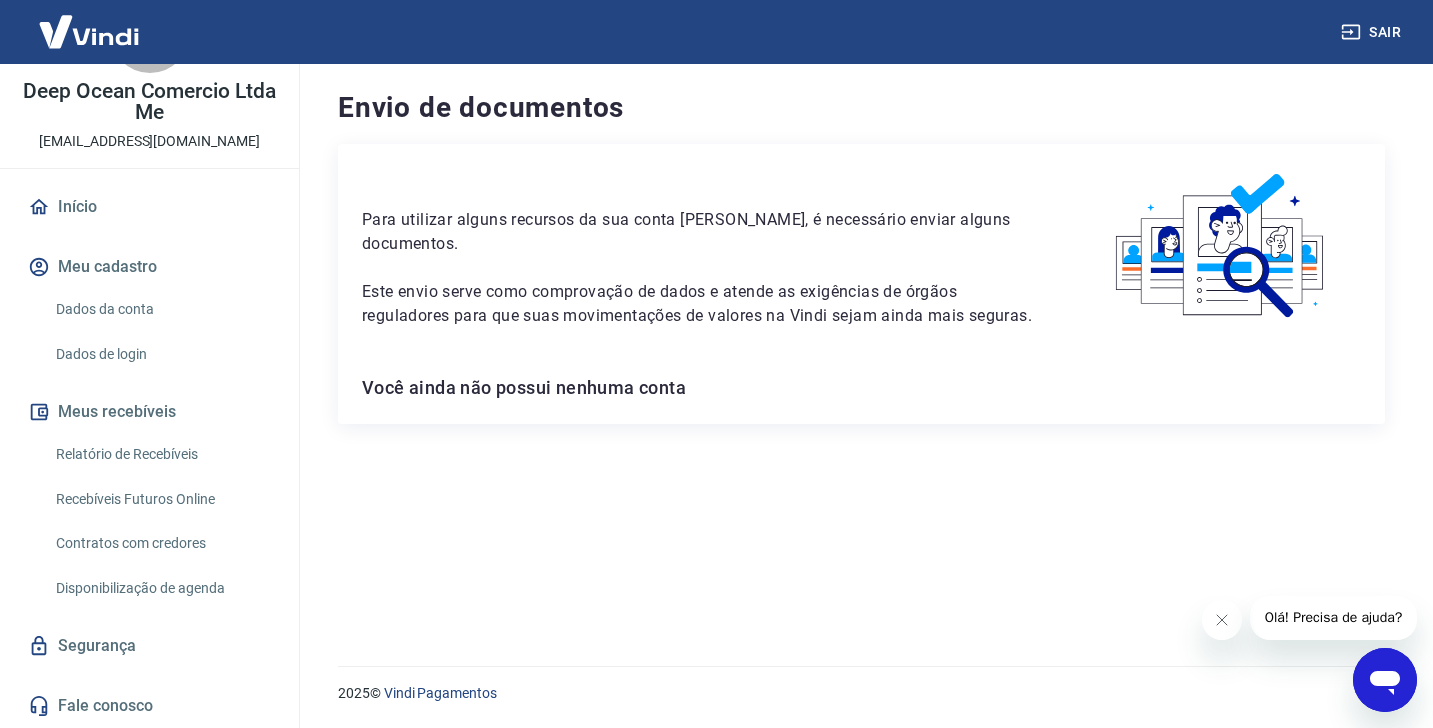click on "Relatório de Recebíveis" at bounding box center [161, 454] 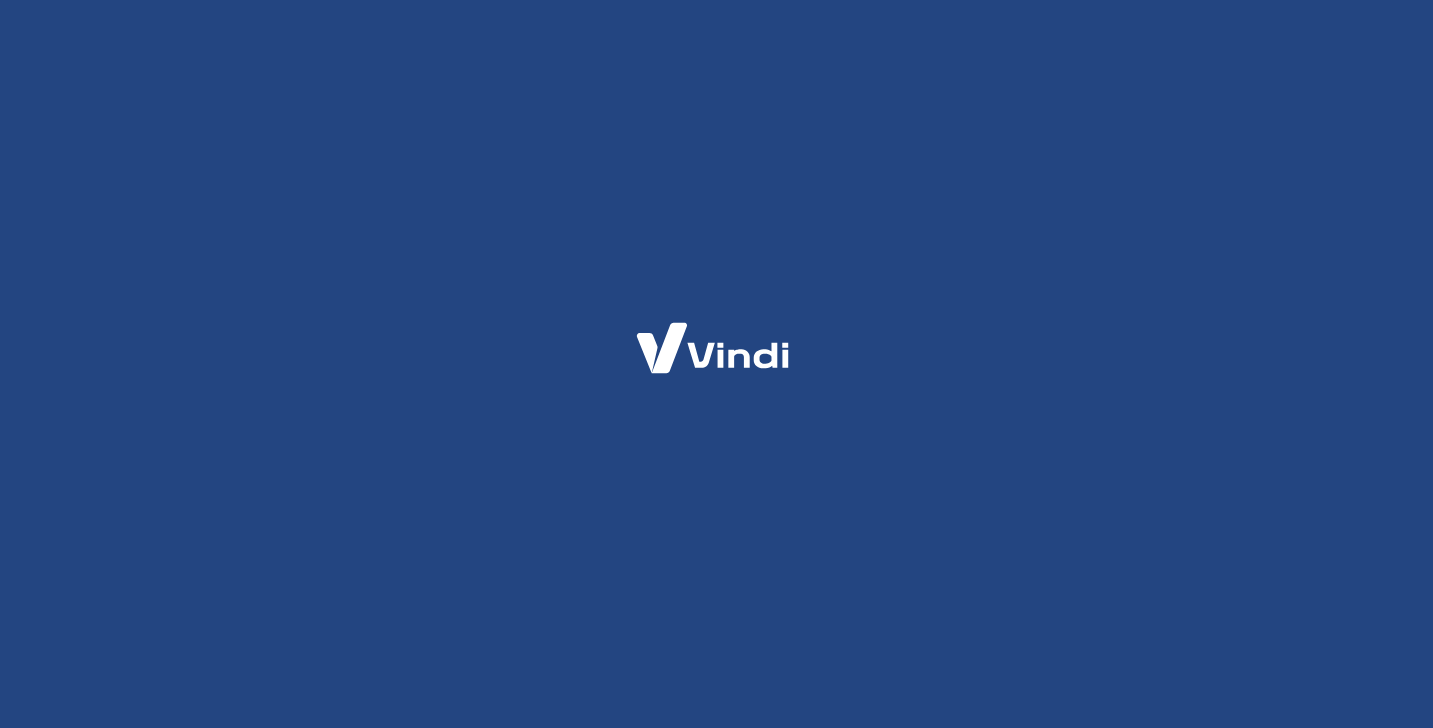 scroll, scrollTop: 0, scrollLeft: 0, axis: both 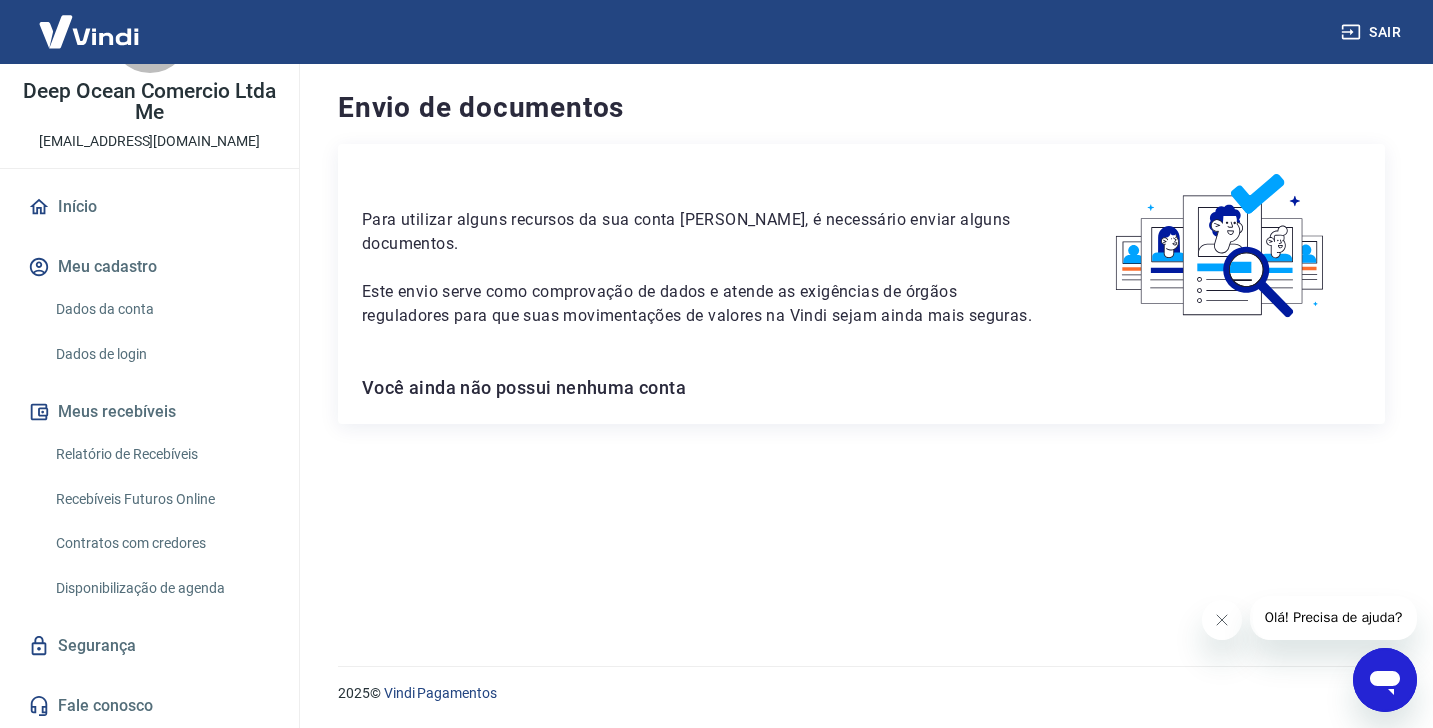 drag, startPoint x: 584, startPoint y: 369, endPoint x: 595, endPoint y: 368, distance: 11.045361 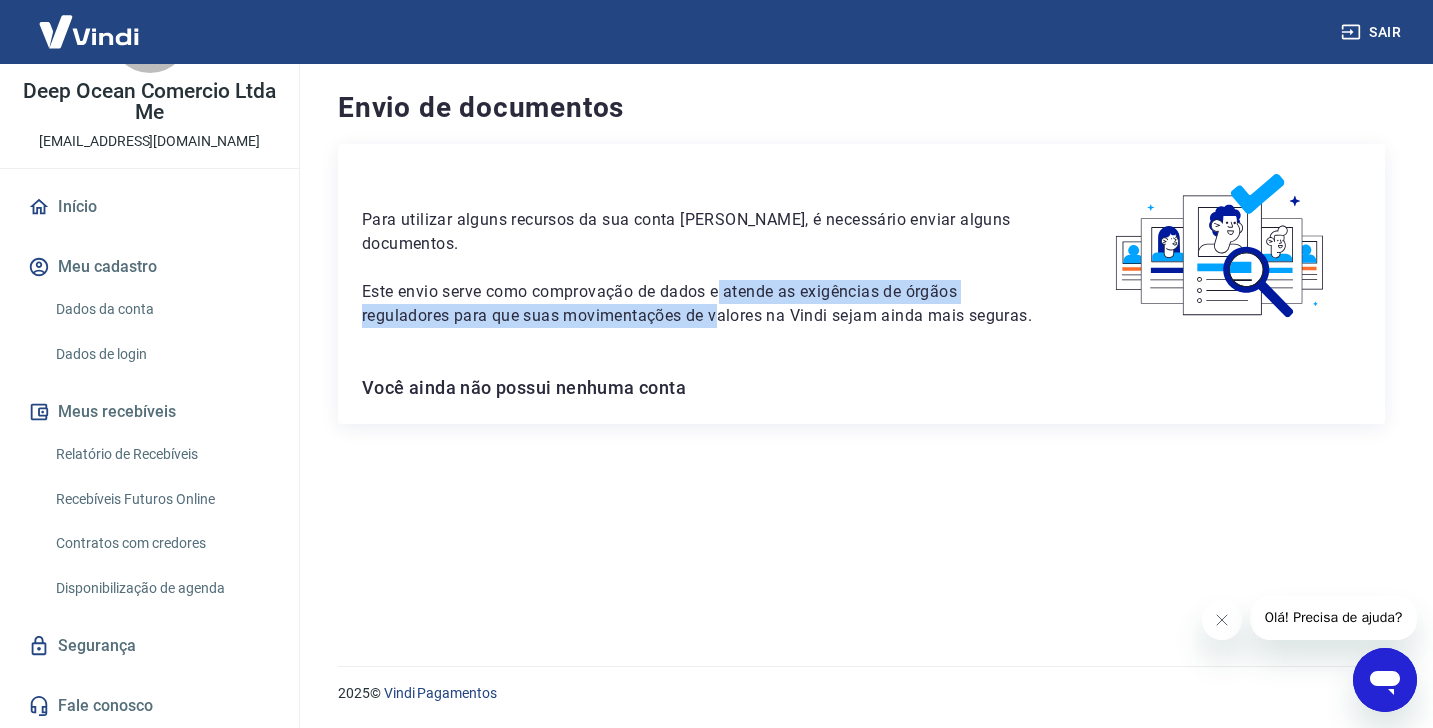 click on "Este envio serve como comprovação de dados e atende as exigências de órgãos reguladores para que suas movimentações de valores na Vindi sejam ainda mais seguras." at bounding box center (698, 304) 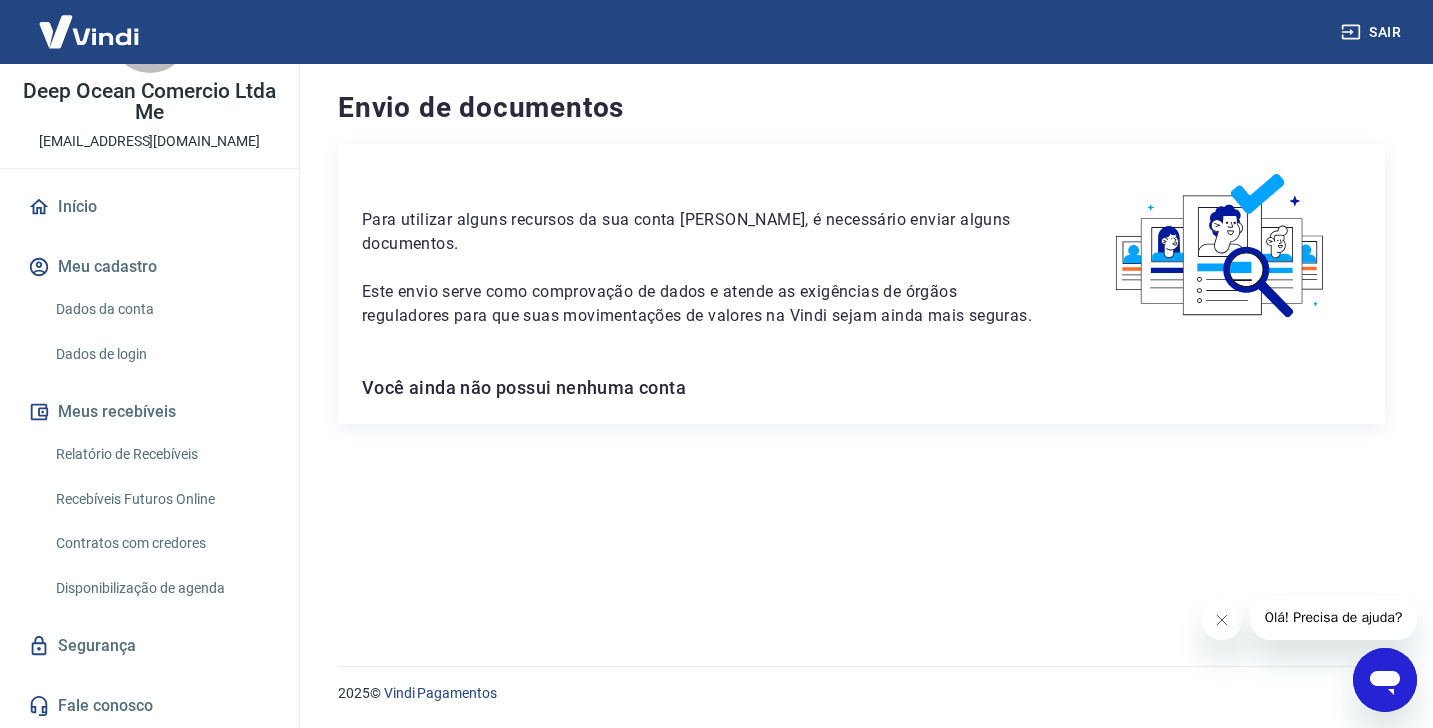 click on "Você ainda não possui nenhuma conta" at bounding box center [861, 388] 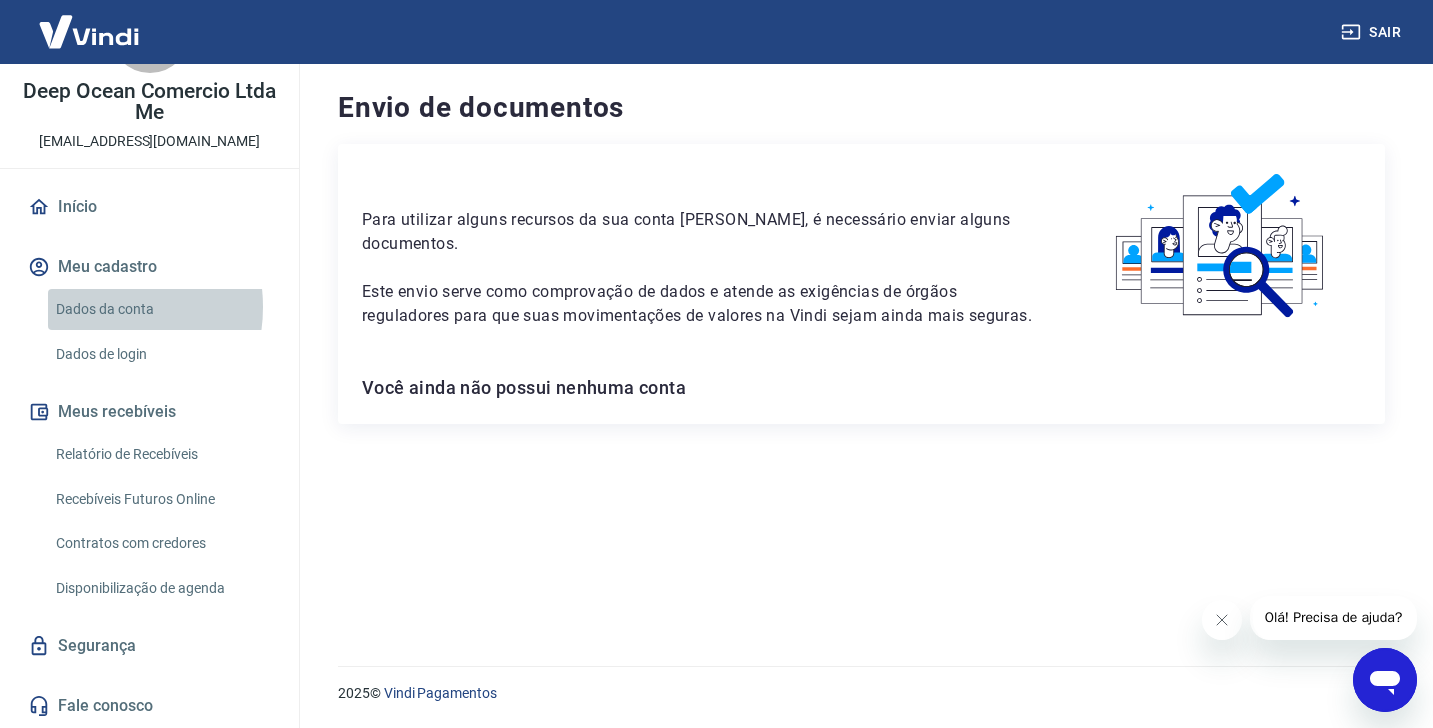 click on "Dados da conta" at bounding box center [161, 309] 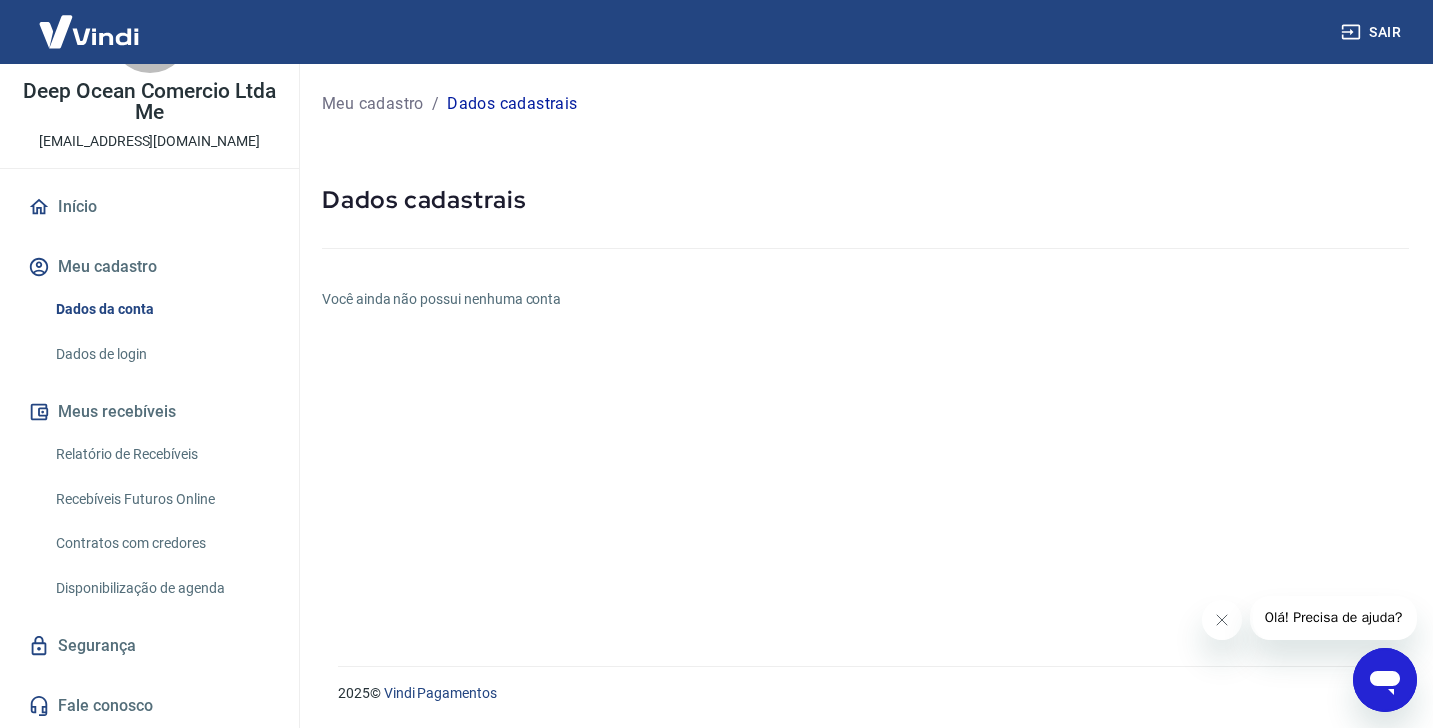 click on "Dados de login" at bounding box center [161, 354] 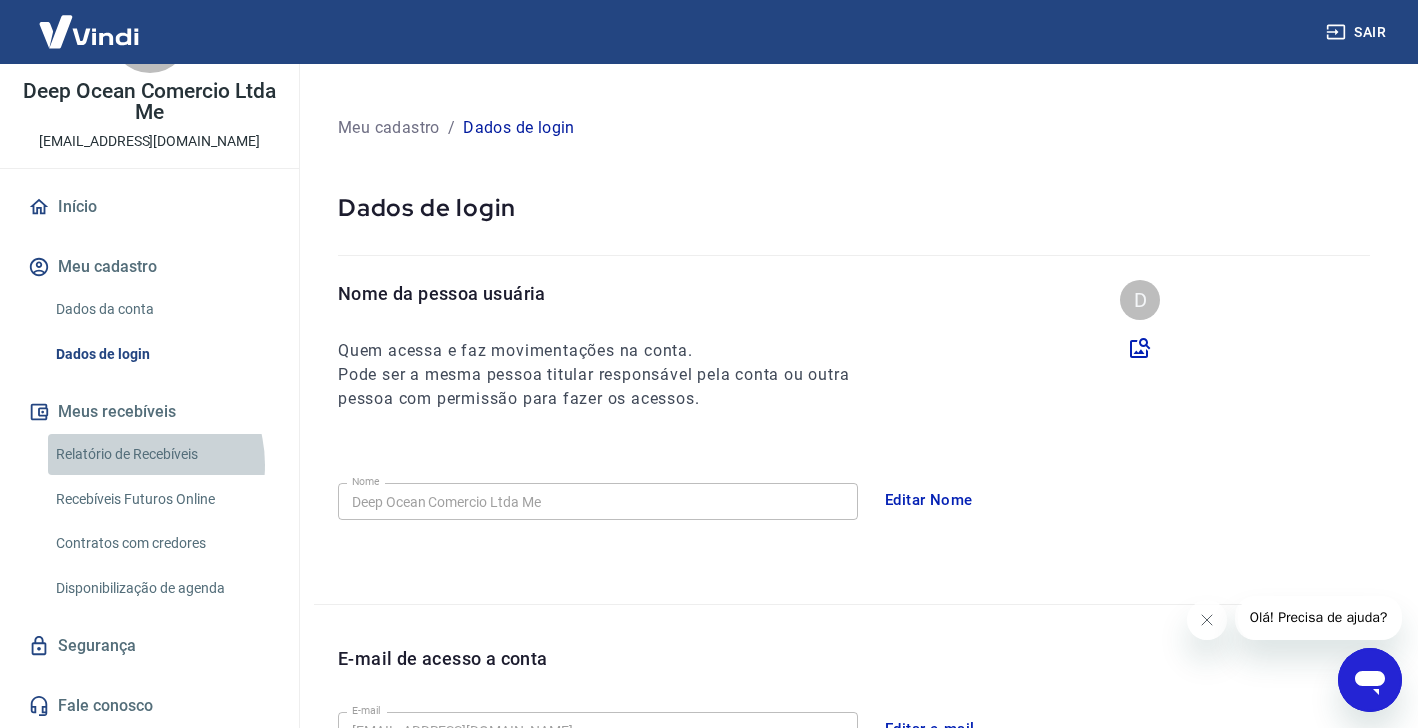 click on "Relatório de Recebíveis" at bounding box center (161, 454) 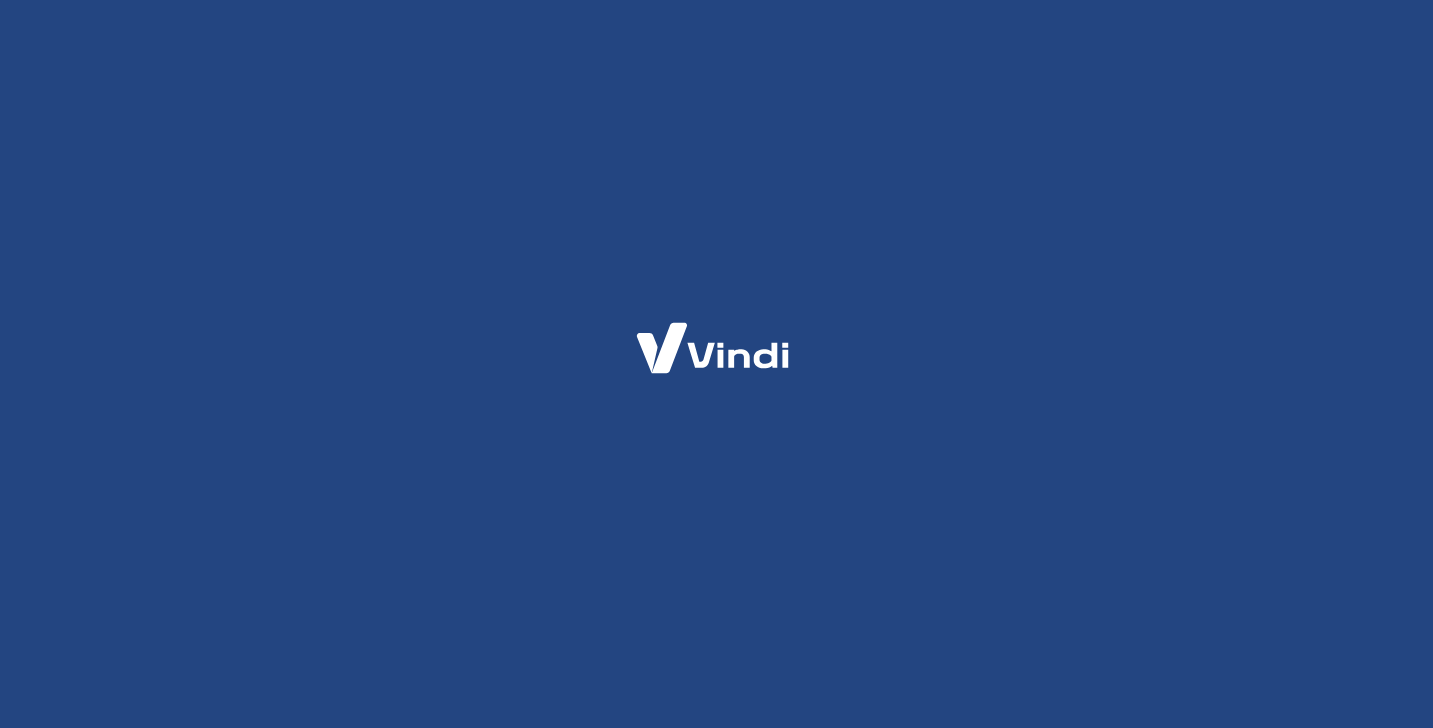 scroll, scrollTop: 0, scrollLeft: 0, axis: both 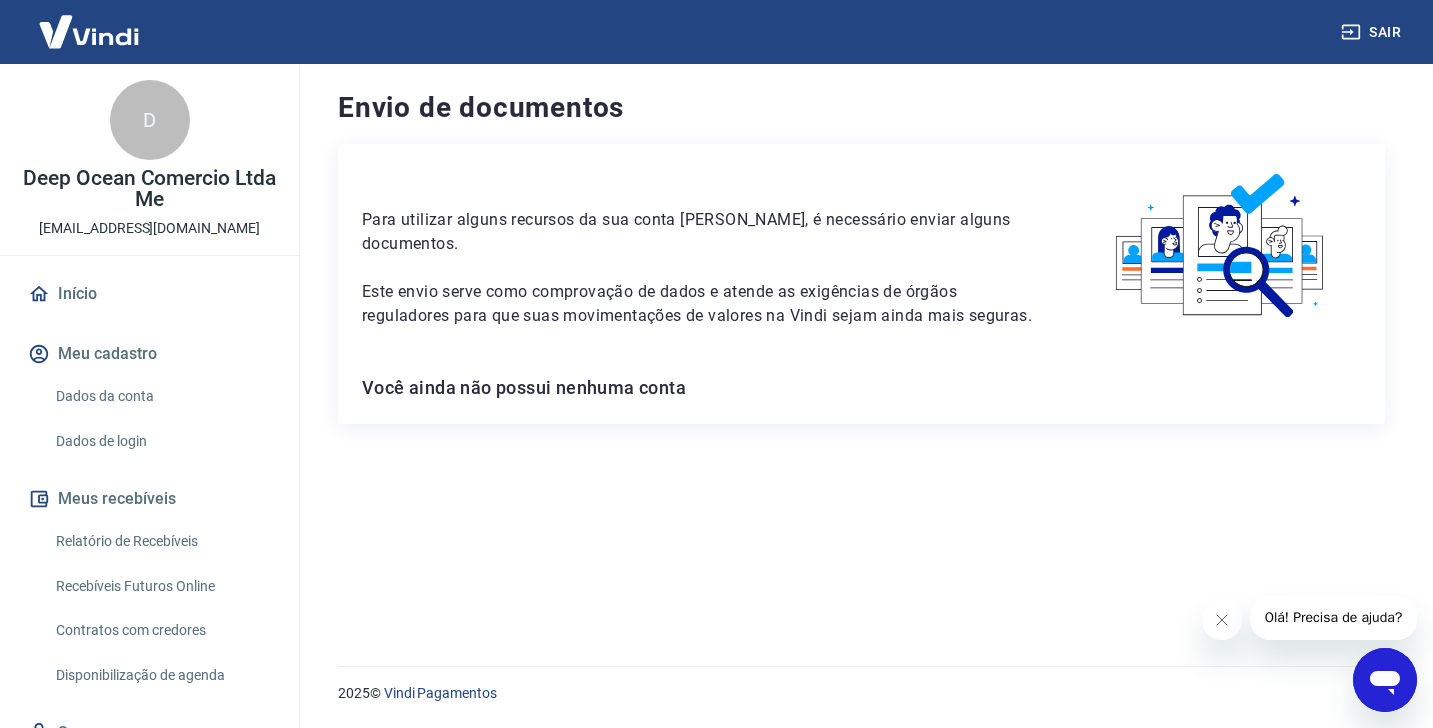 click on "Este envio serve como comprovação de dados e atende as exigências de órgãos reguladores para que suas movimentações de valores na Vindi sejam ainda mais seguras." at bounding box center (698, 304) 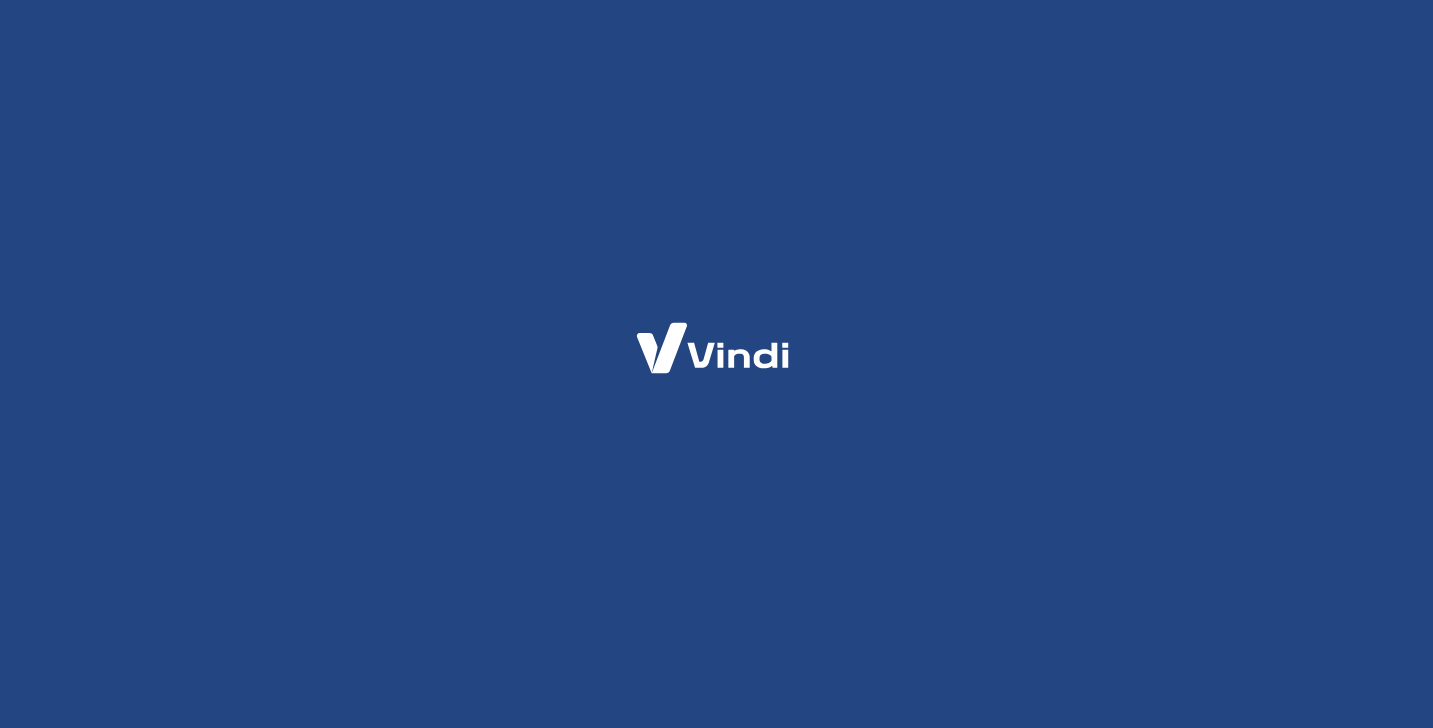 scroll, scrollTop: 0, scrollLeft: 0, axis: both 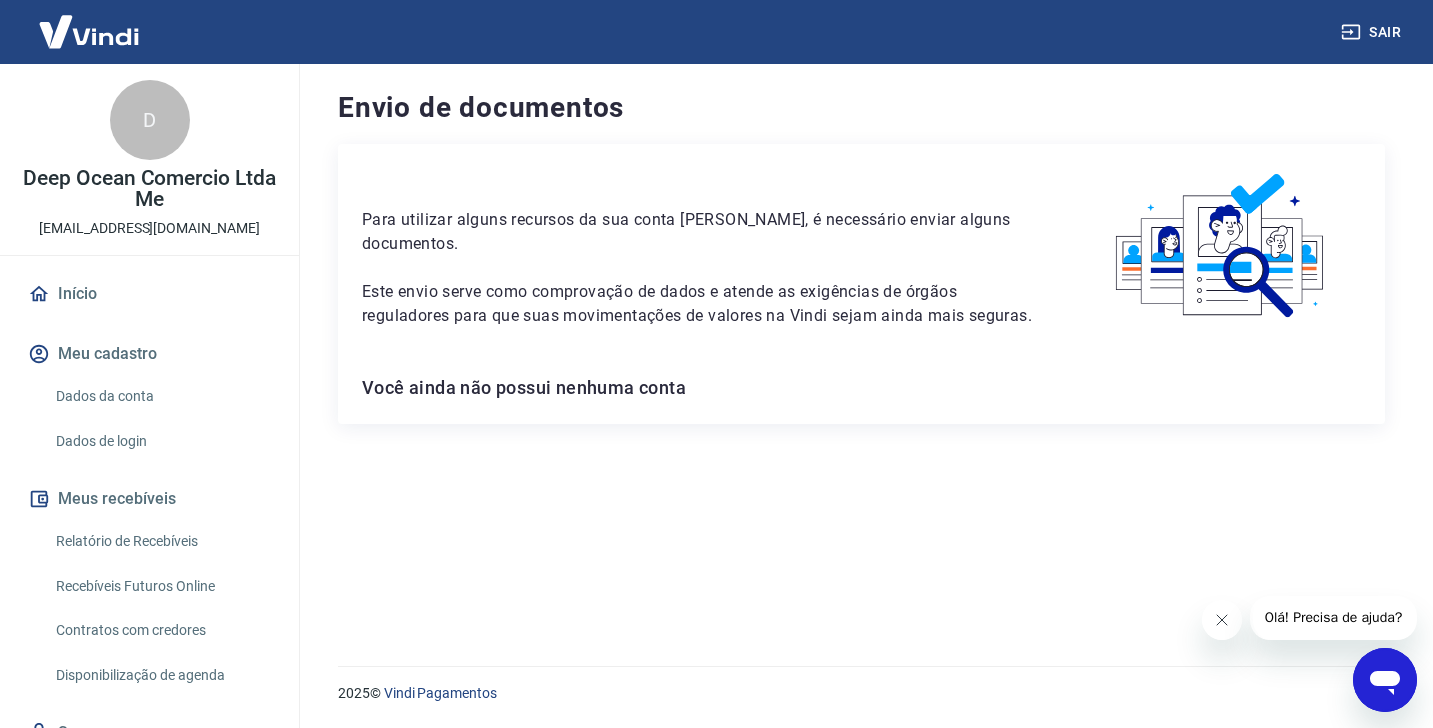 click at bounding box center [1222, 620] 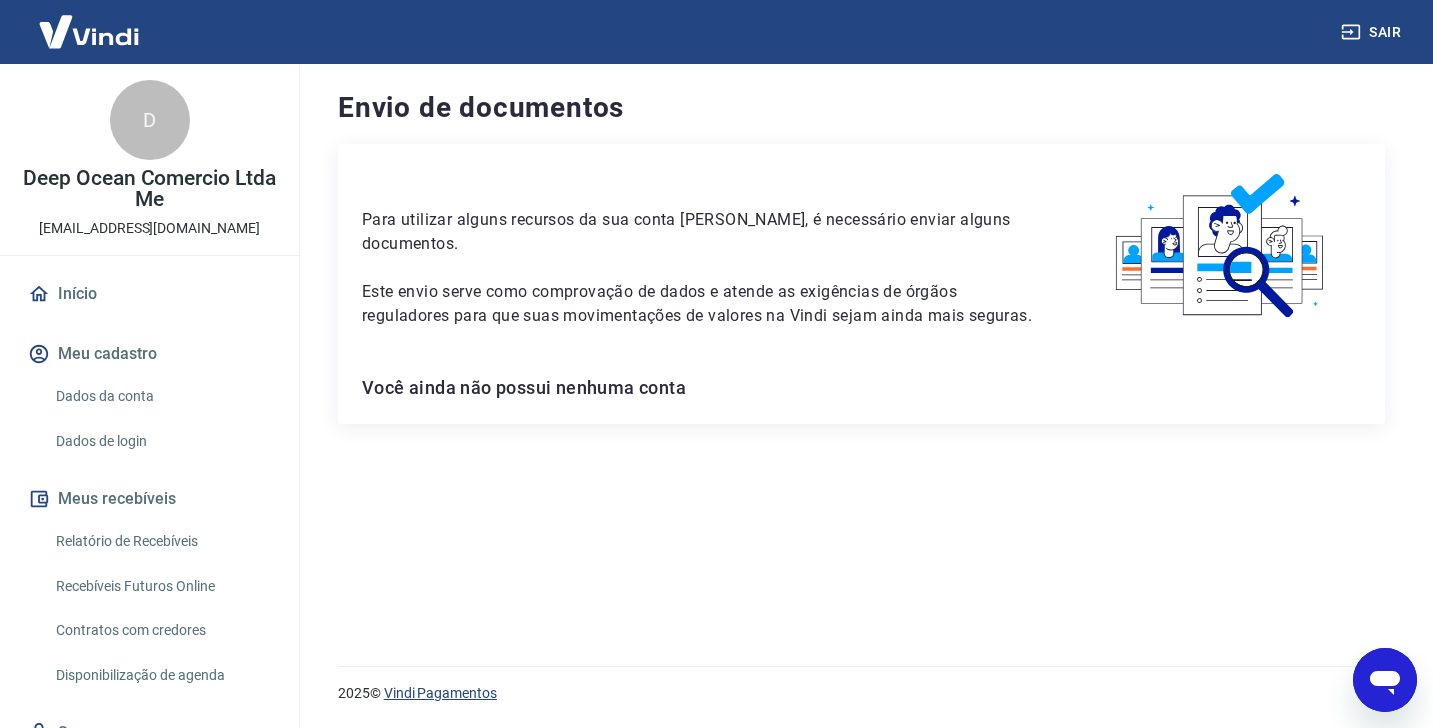 click on "Vindi Pagamentos" at bounding box center [440, 693] 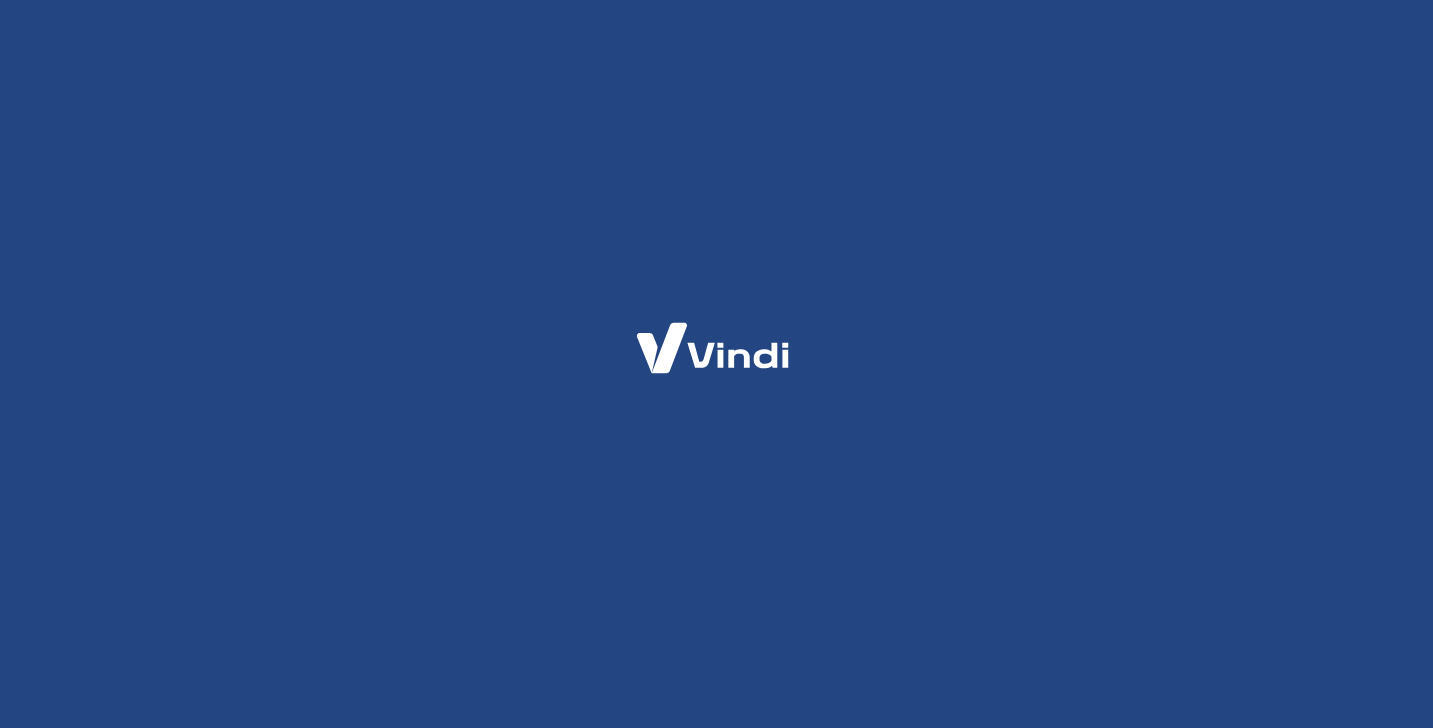 scroll, scrollTop: 0, scrollLeft: 0, axis: both 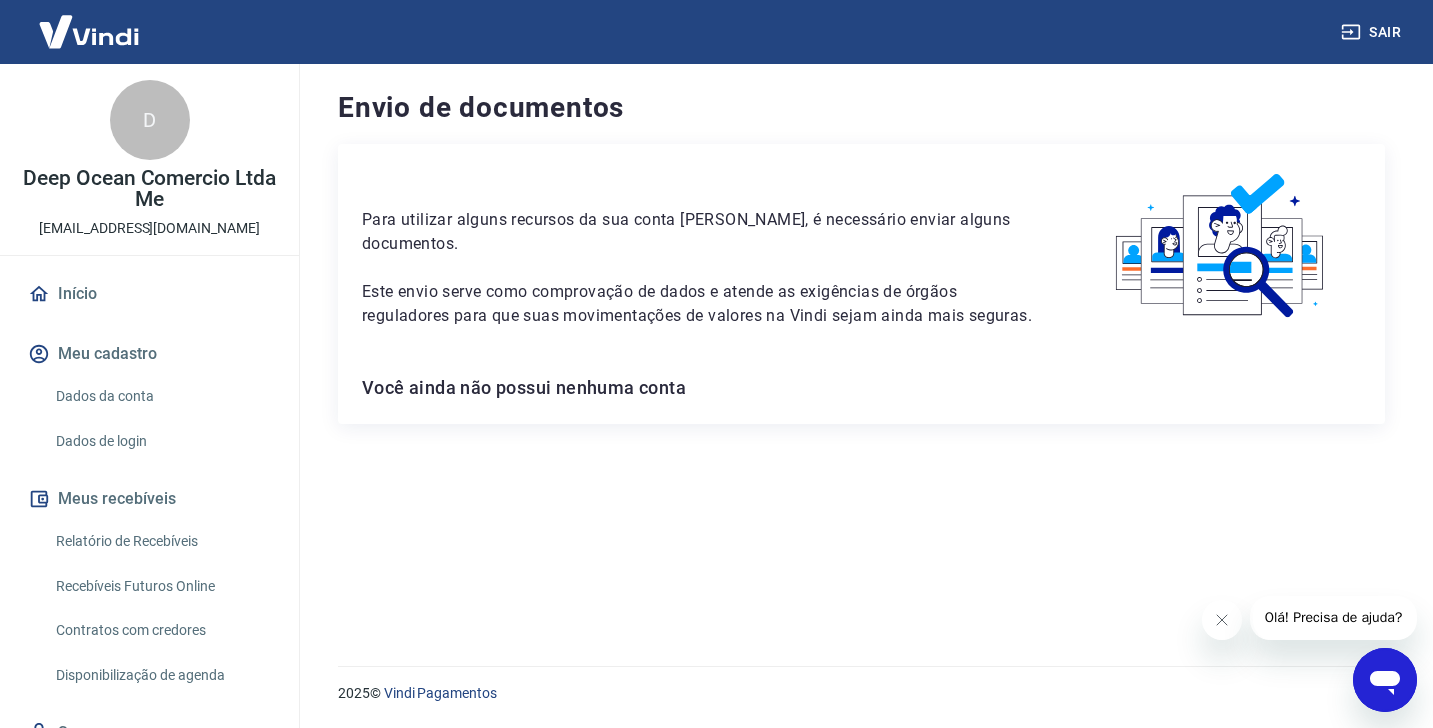 drag, startPoint x: 645, startPoint y: 395, endPoint x: 742, endPoint y: 366, distance: 101.24229 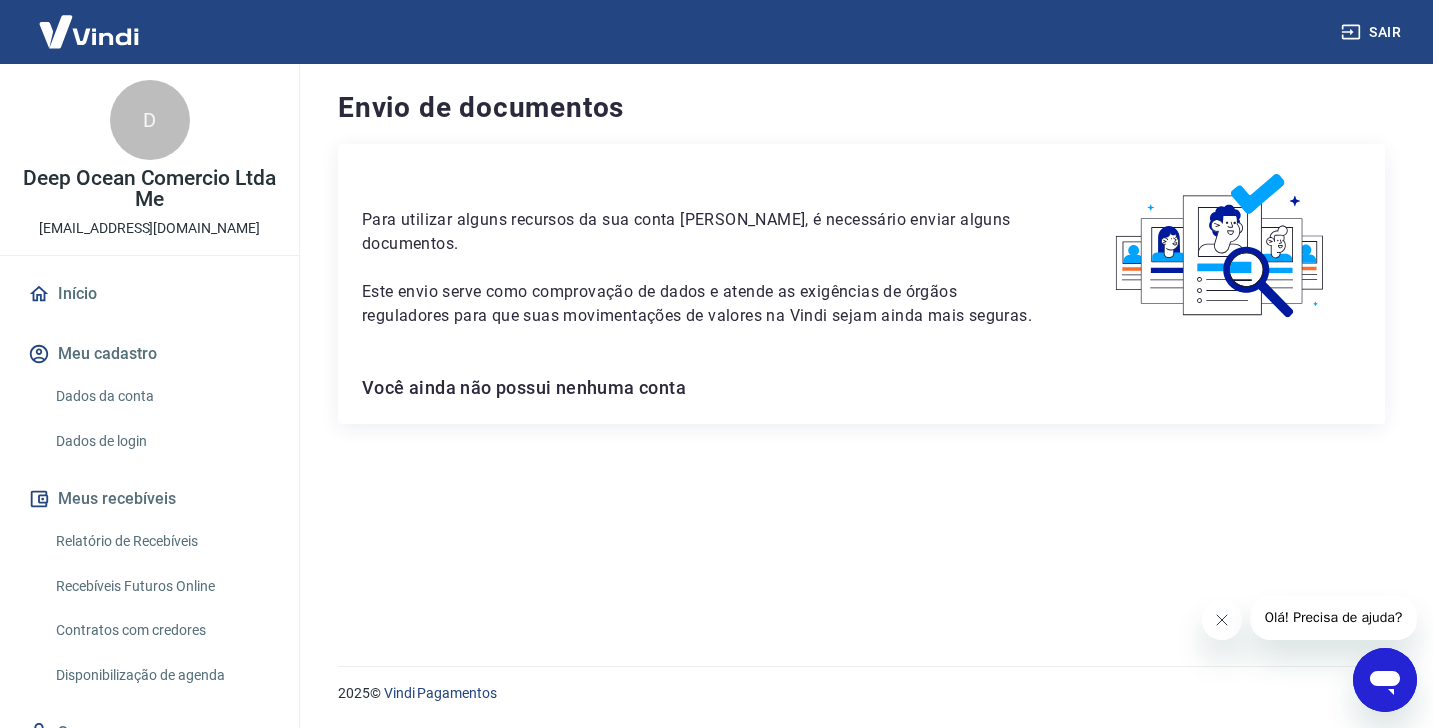click 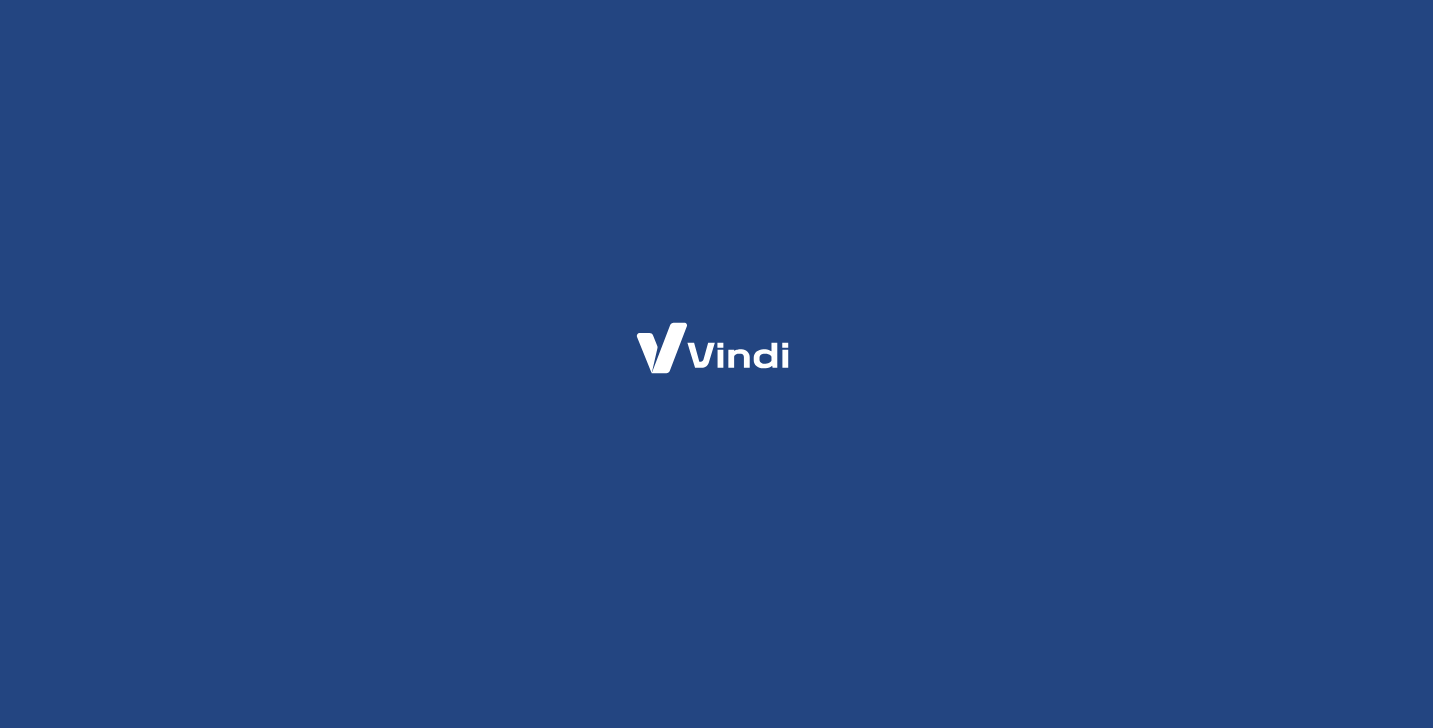 scroll, scrollTop: 0, scrollLeft: 0, axis: both 